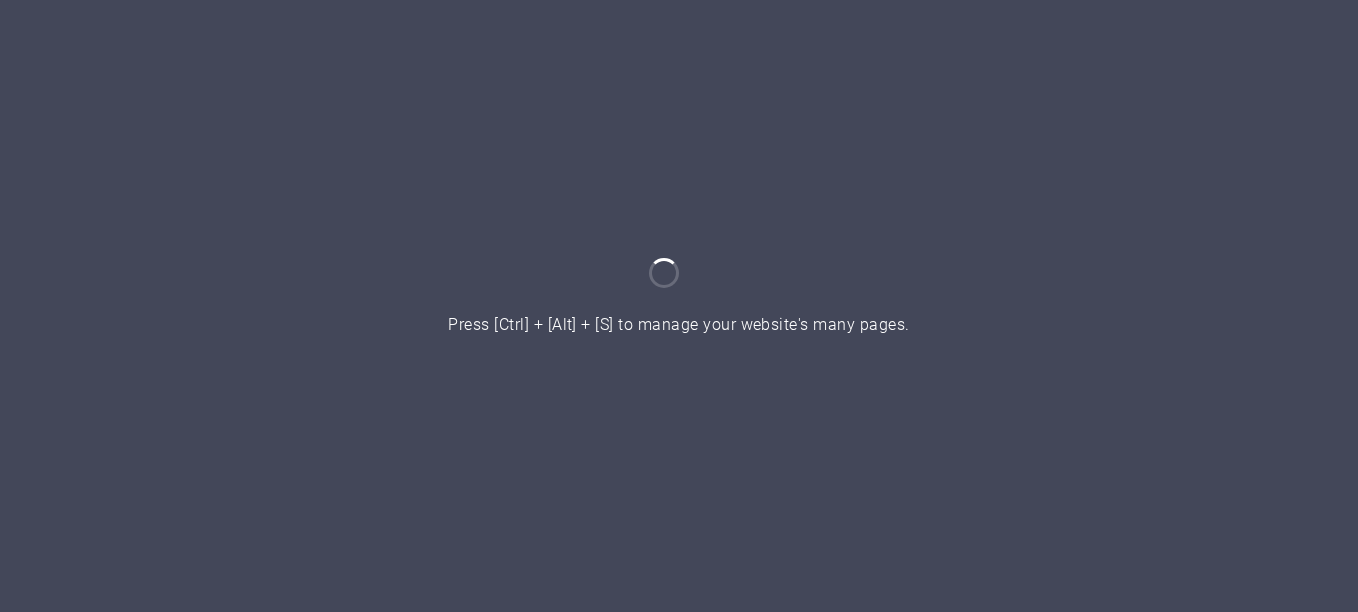 scroll, scrollTop: 0, scrollLeft: 0, axis: both 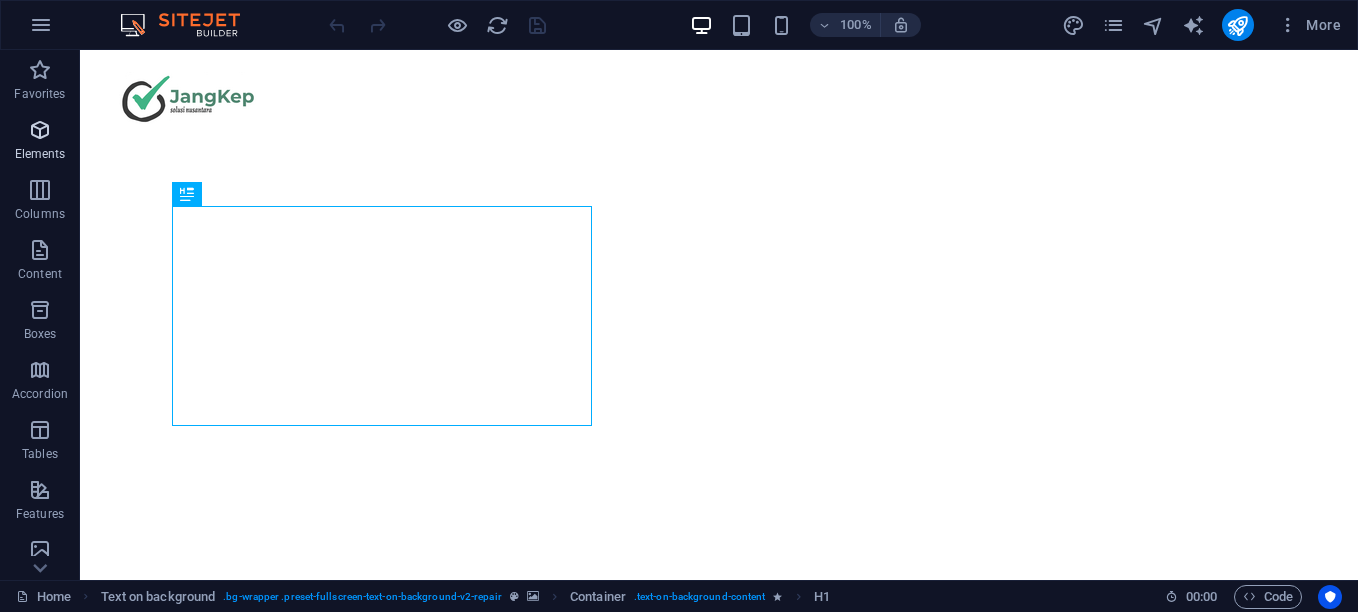 click at bounding box center [40, 70] 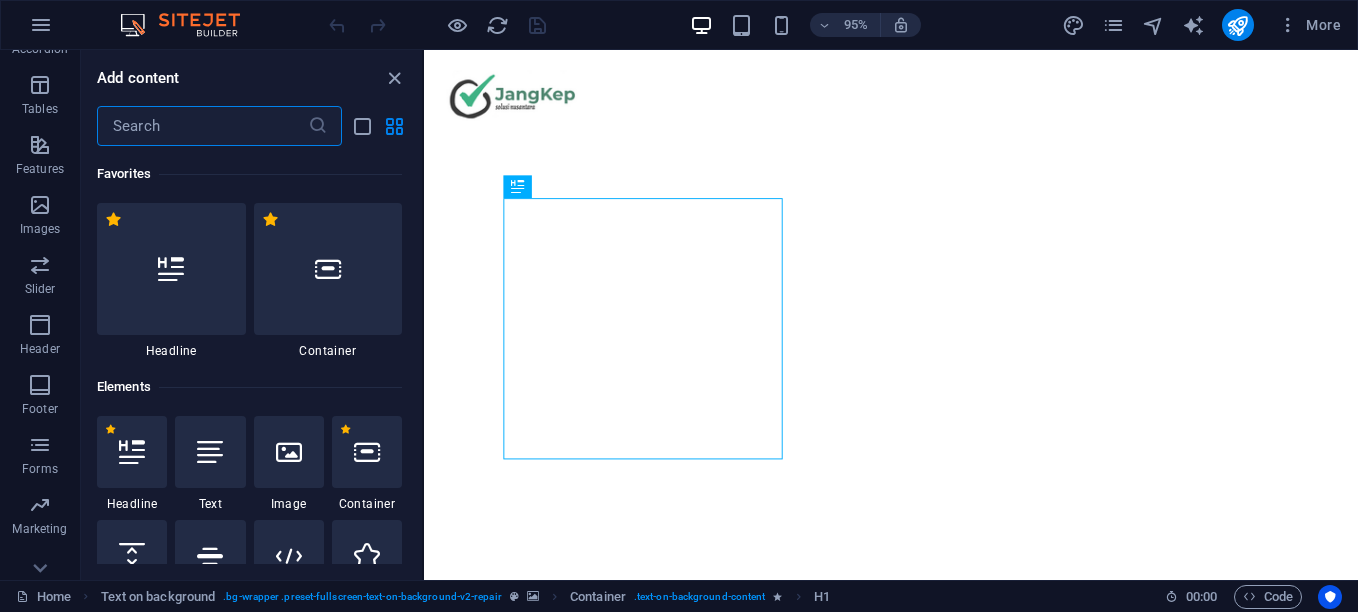 scroll, scrollTop: 370, scrollLeft: 0, axis: vertical 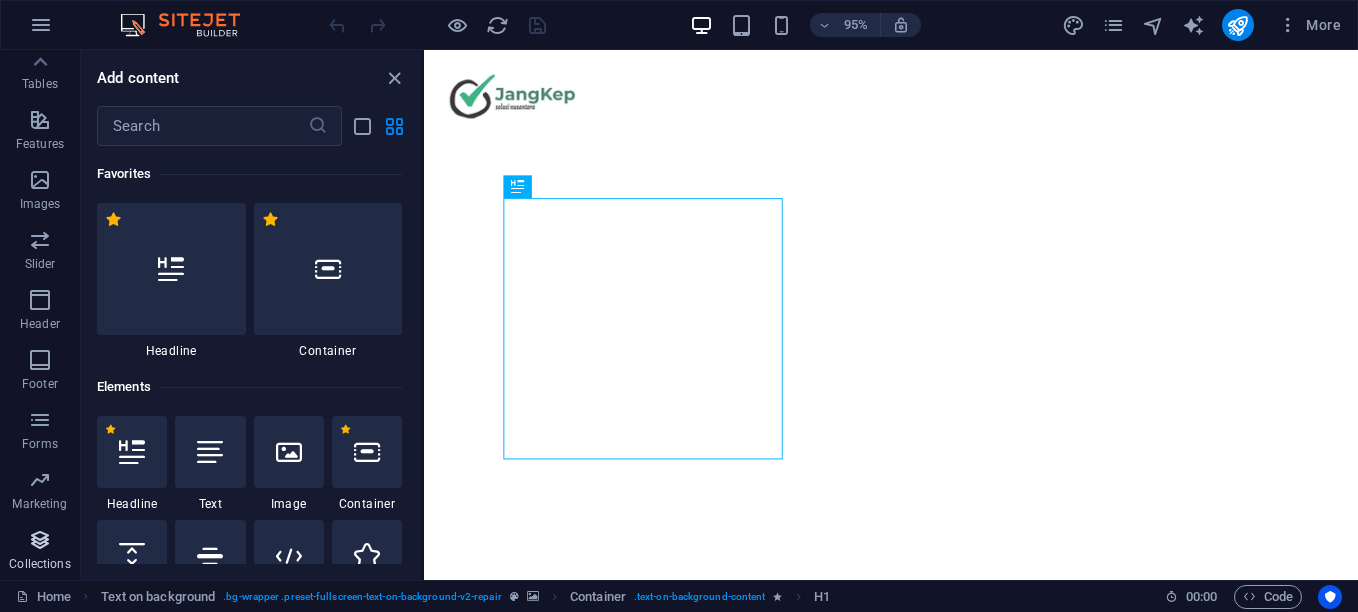 click at bounding box center (40, 540) 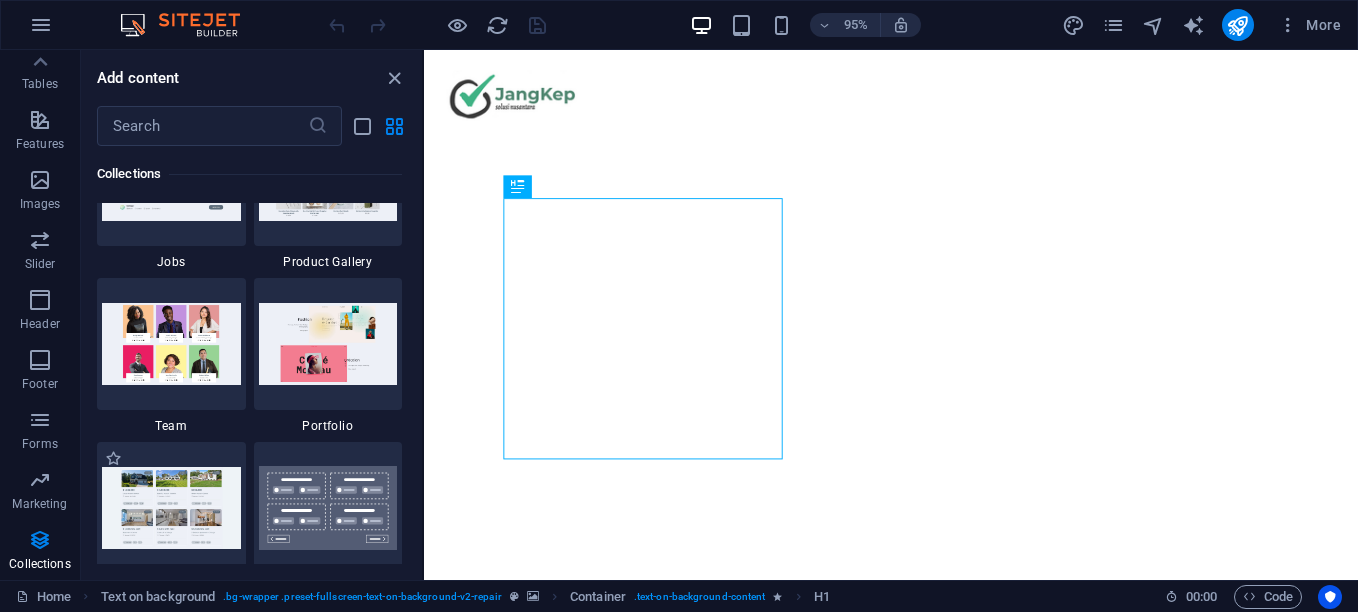 scroll, scrollTop: 18506, scrollLeft: 0, axis: vertical 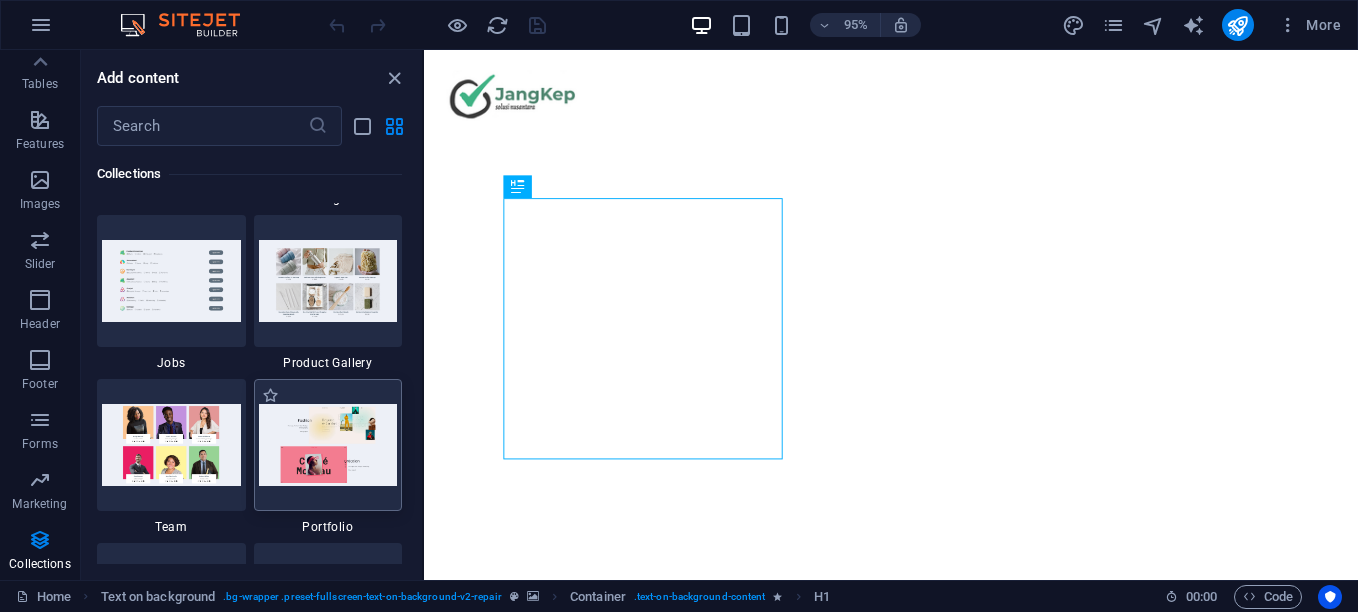 click at bounding box center [328, 444] 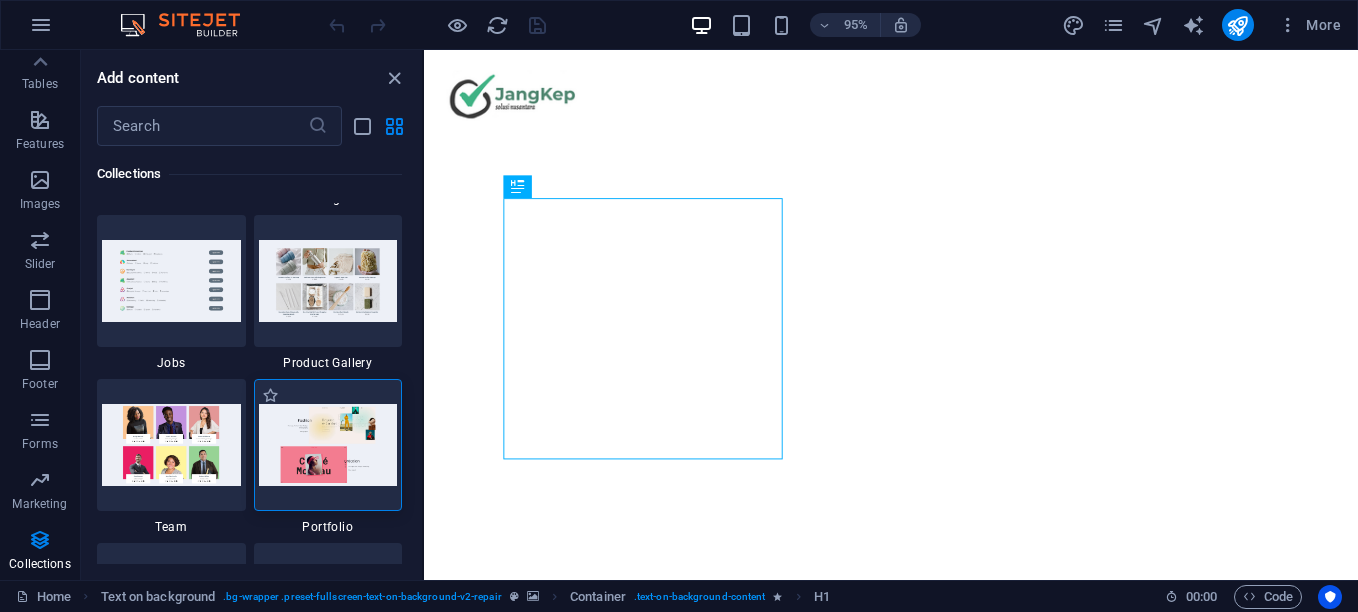 click at bounding box center (328, 444) 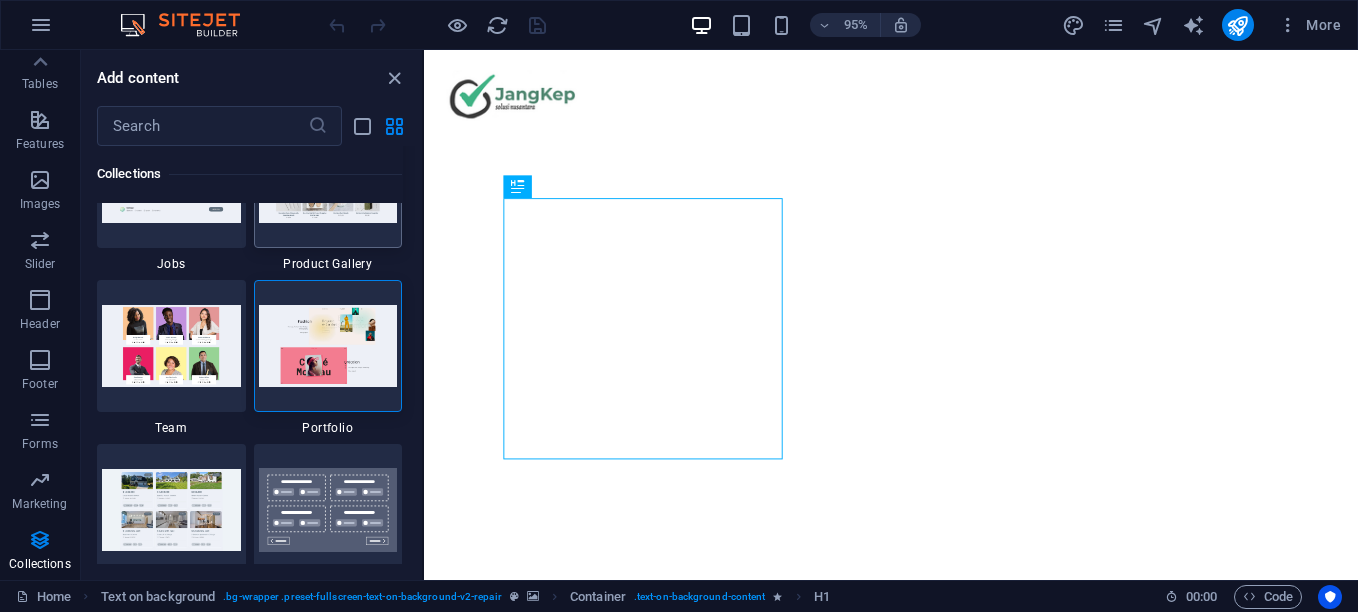 scroll, scrollTop: 18606, scrollLeft: 0, axis: vertical 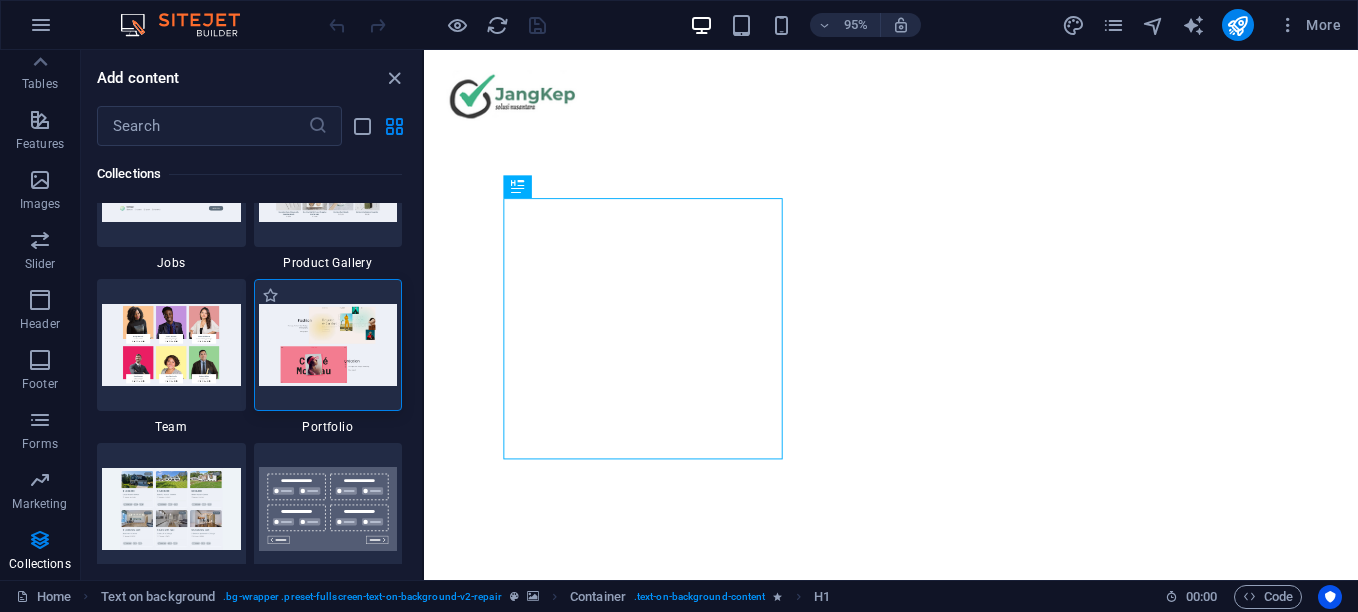 click at bounding box center [328, 344] 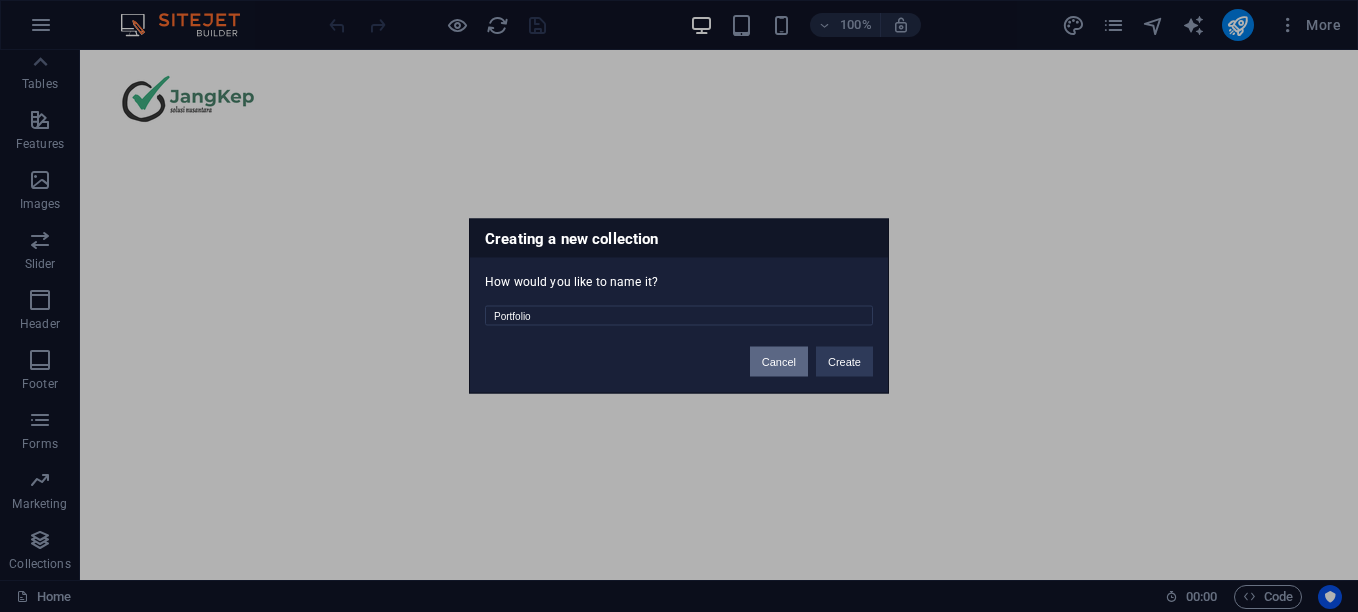 click on "Cancel" at bounding box center [779, 362] 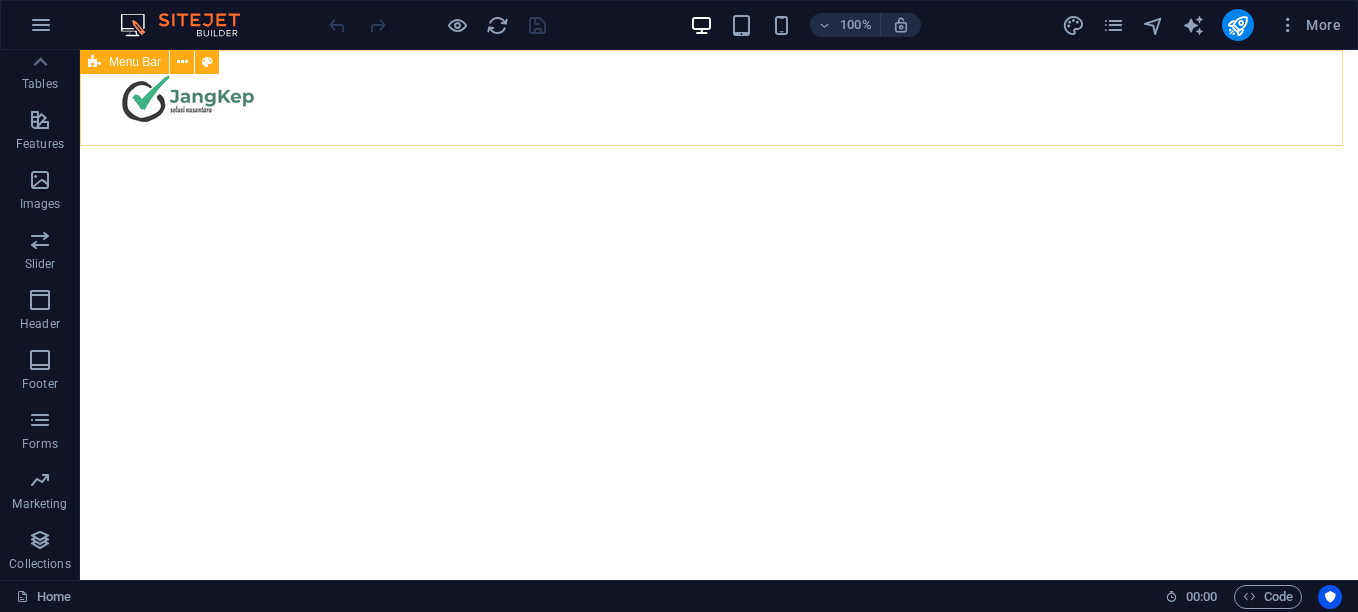 click at bounding box center [94, 62] 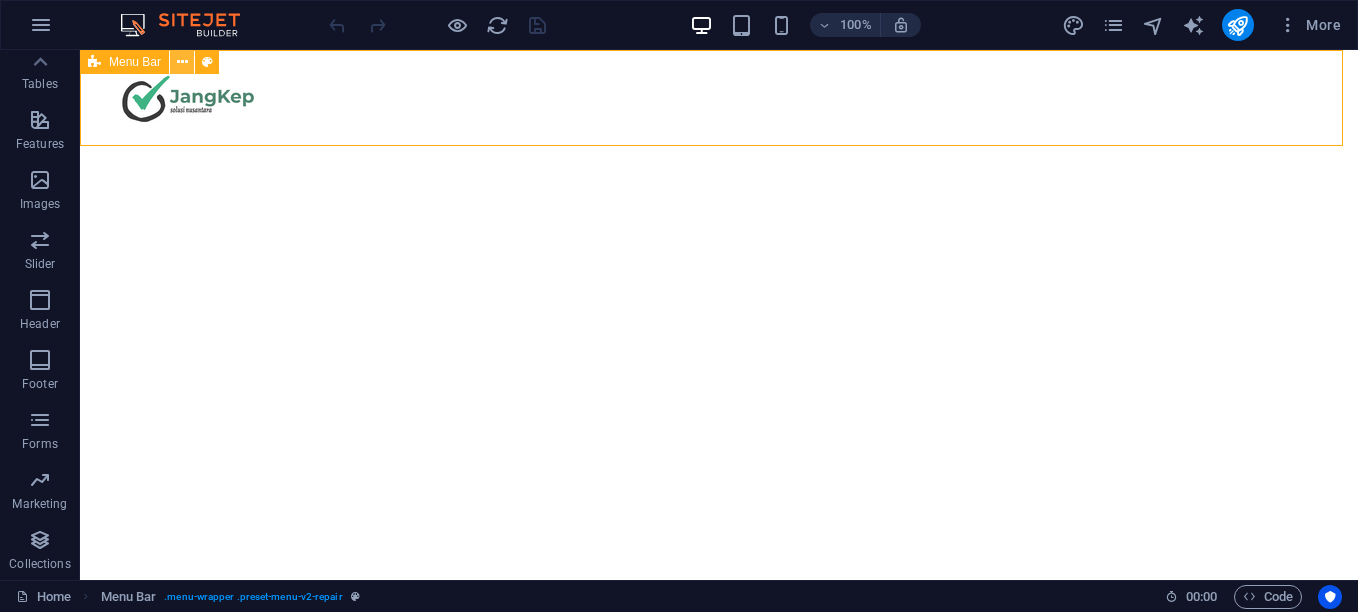 click at bounding box center [182, 62] 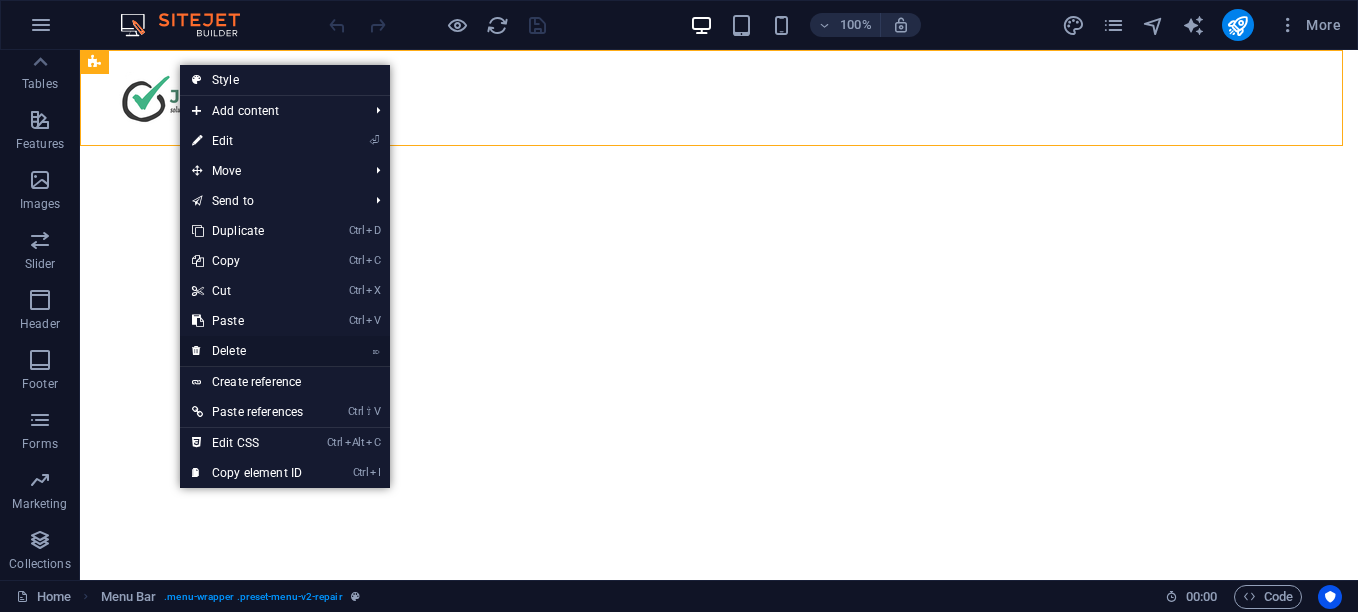 click on "⌦  Delete" at bounding box center [247, 351] 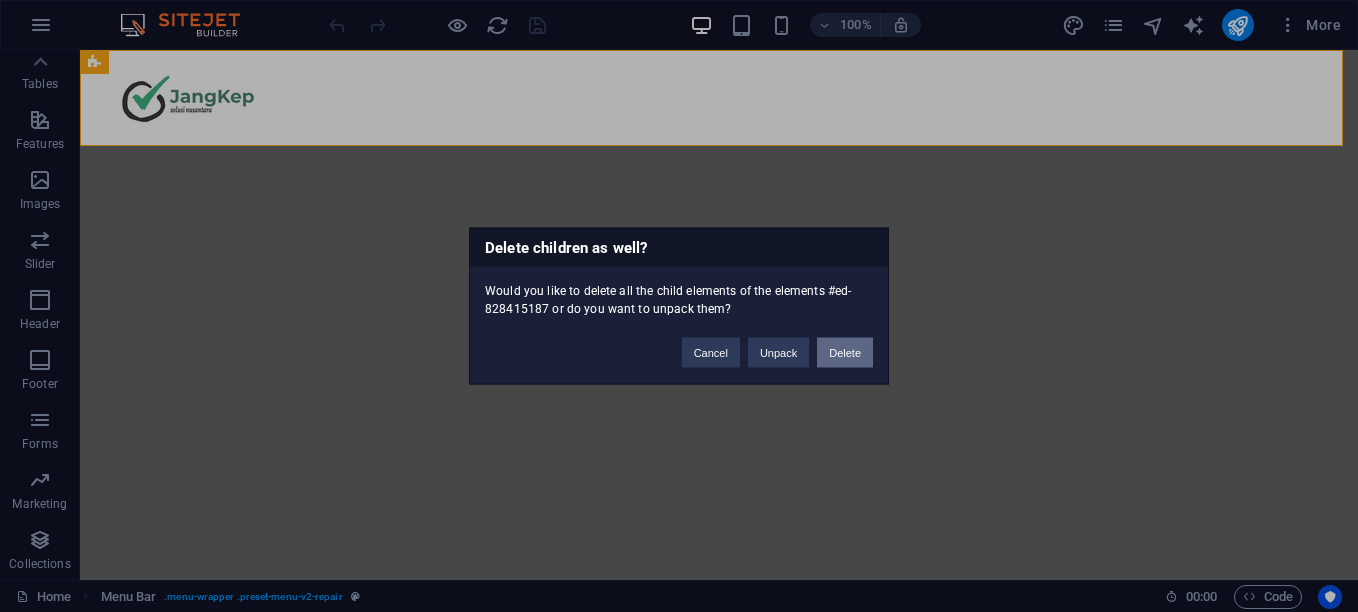 click on "Delete" at bounding box center [845, 353] 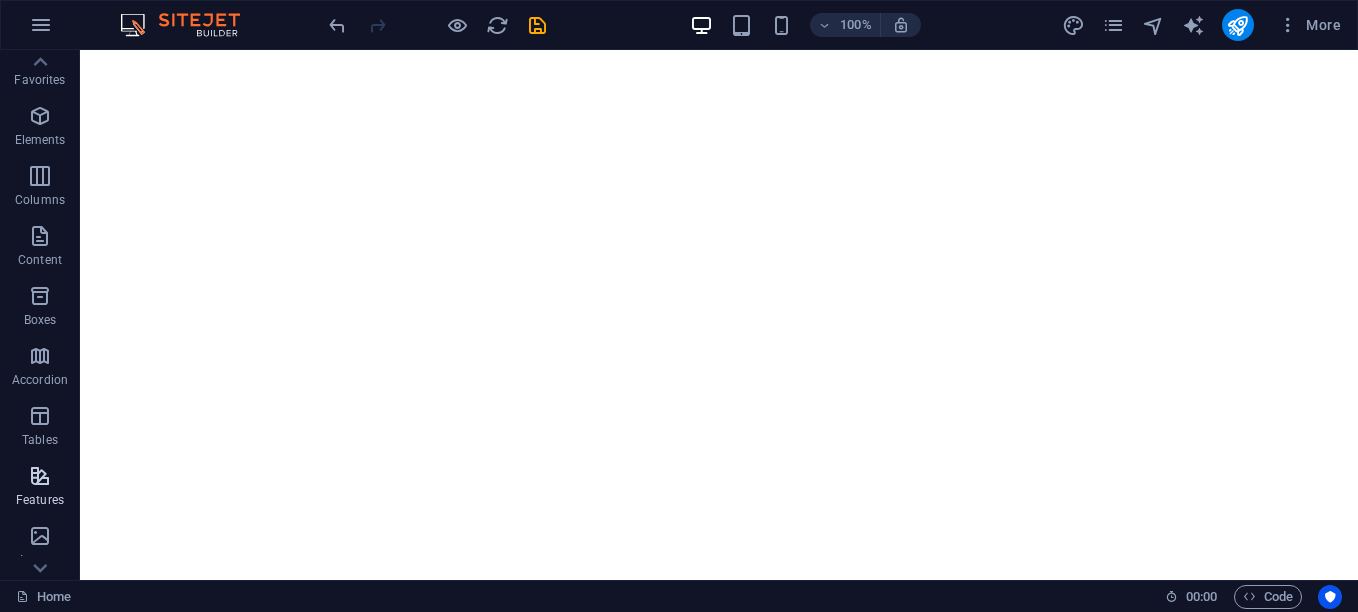 scroll, scrollTop: 0, scrollLeft: 0, axis: both 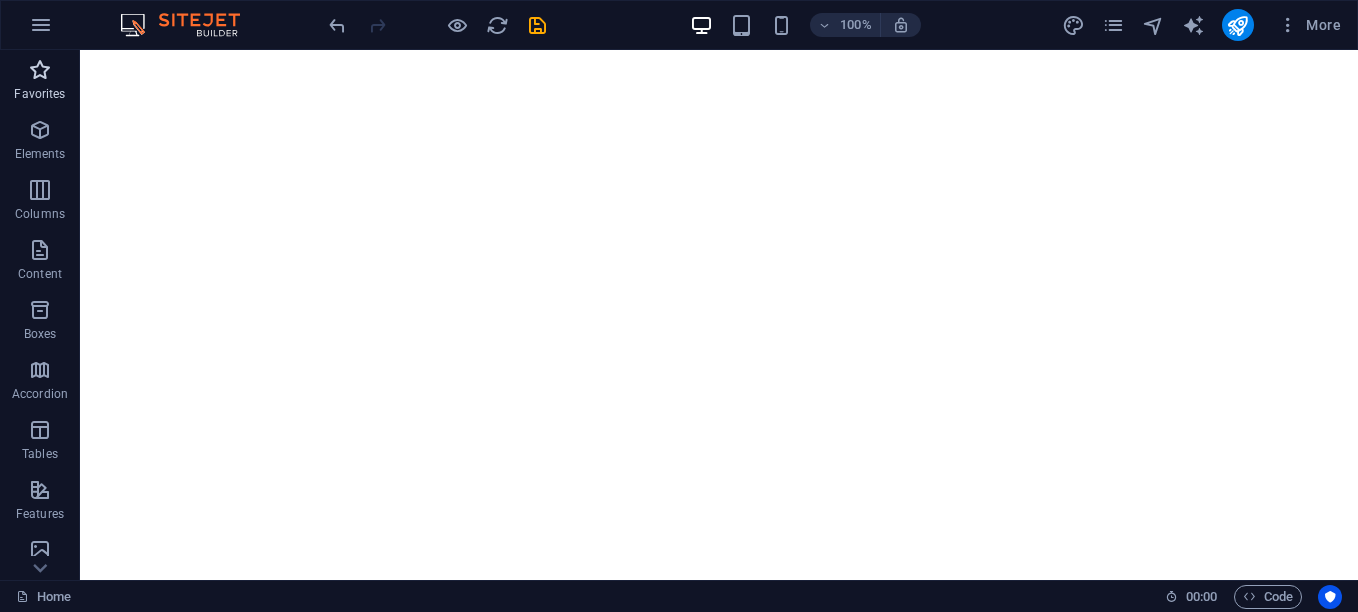 click at bounding box center [40, 70] 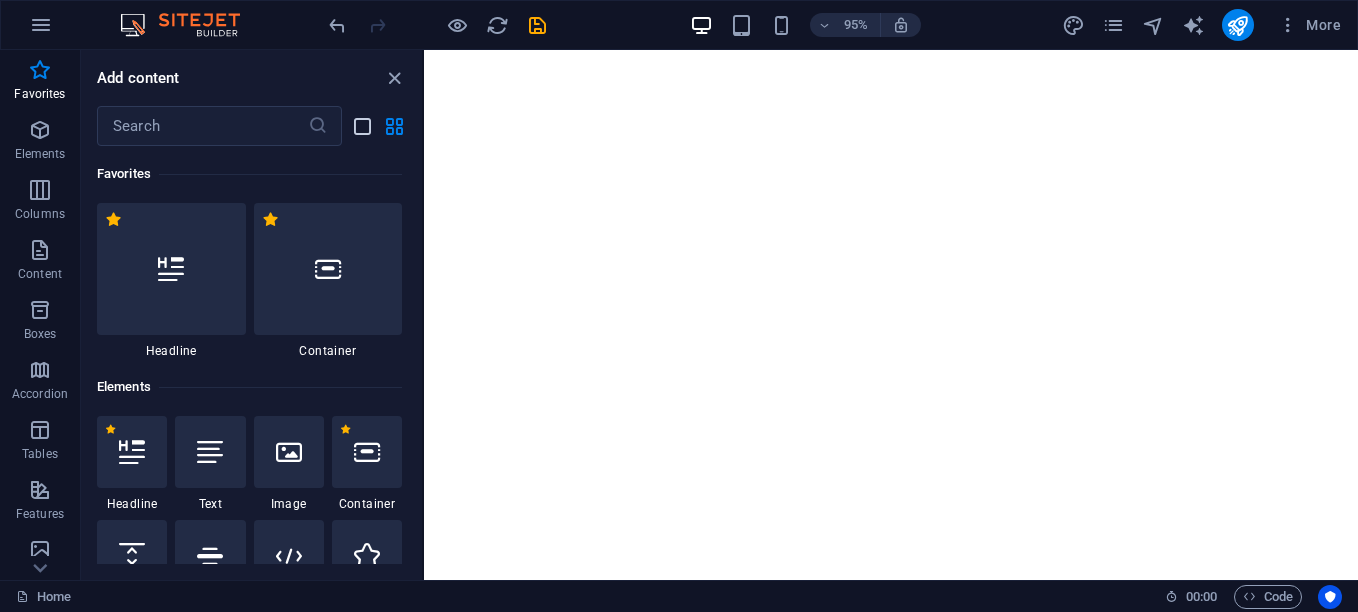 click at bounding box center [362, 126] 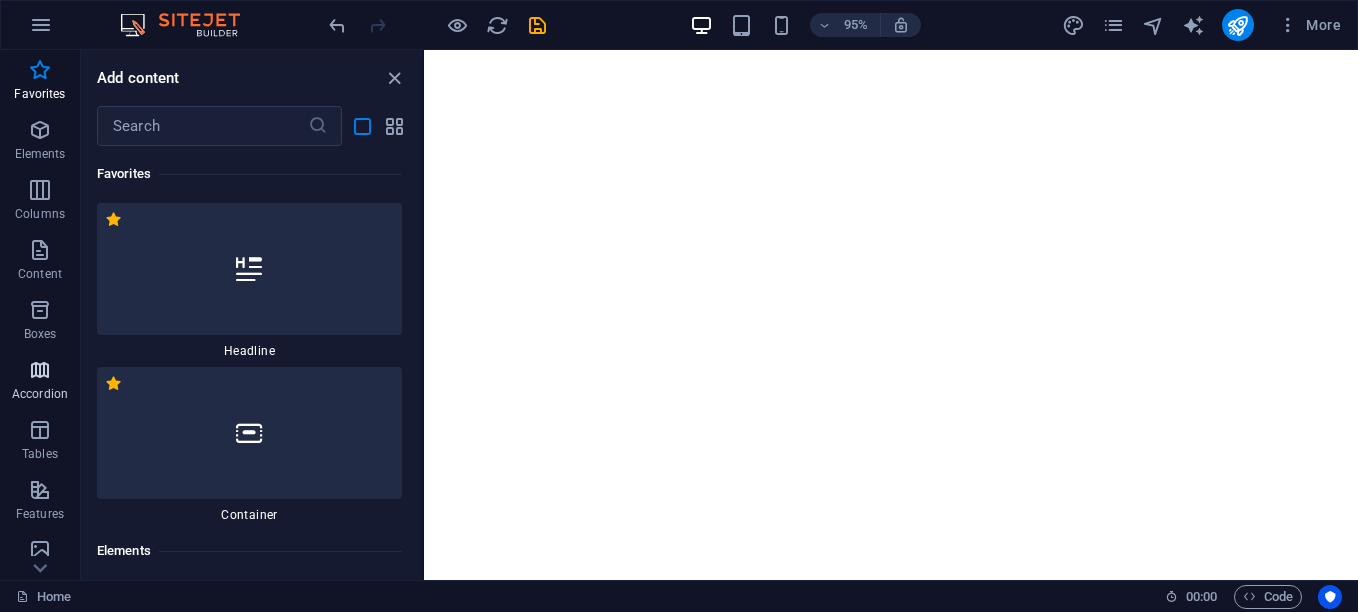 click at bounding box center [40, 370] 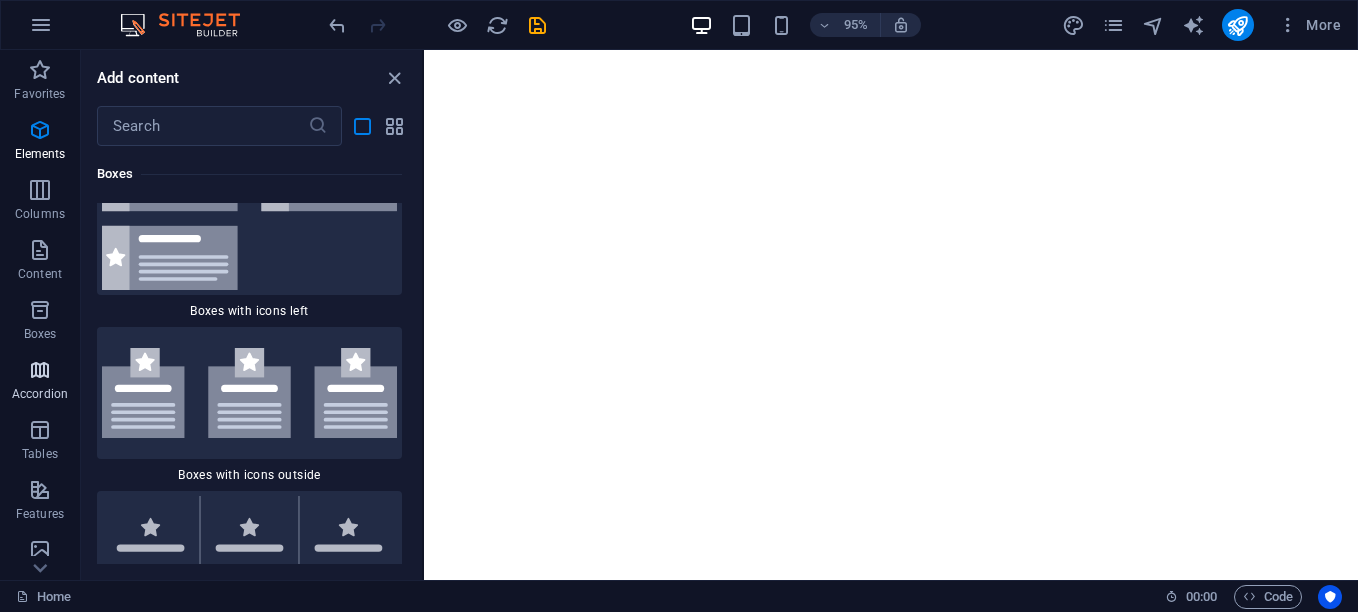 scroll, scrollTop: 16216, scrollLeft: 0, axis: vertical 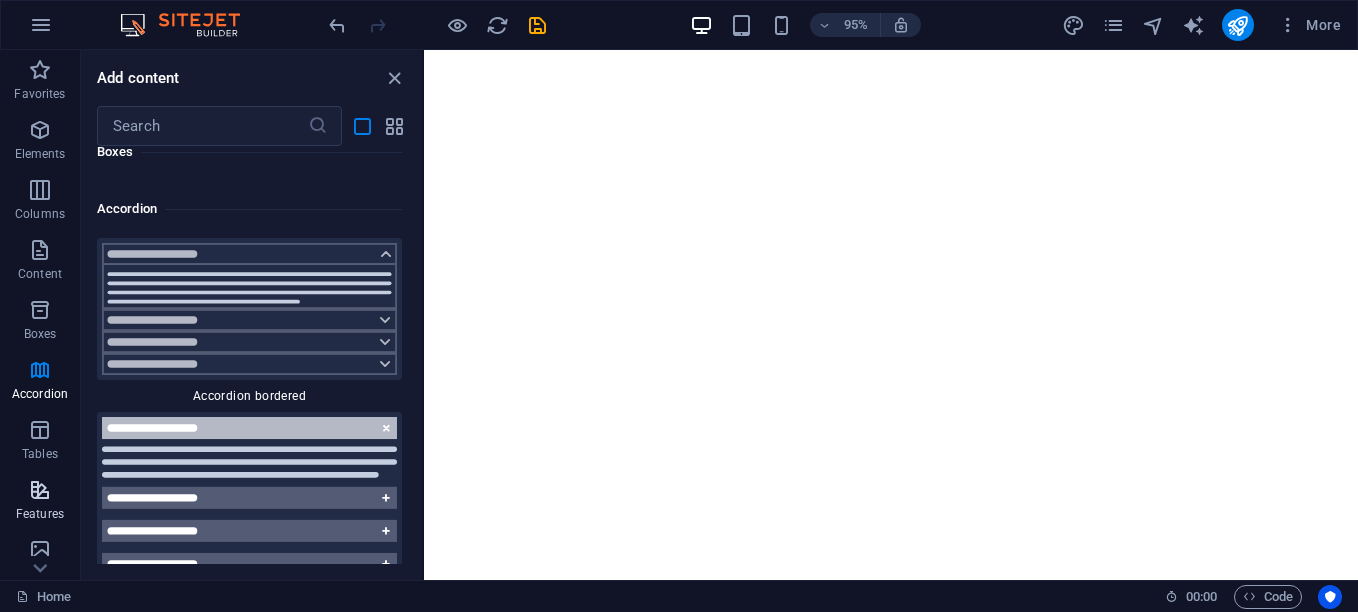click at bounding box center [40, 490] 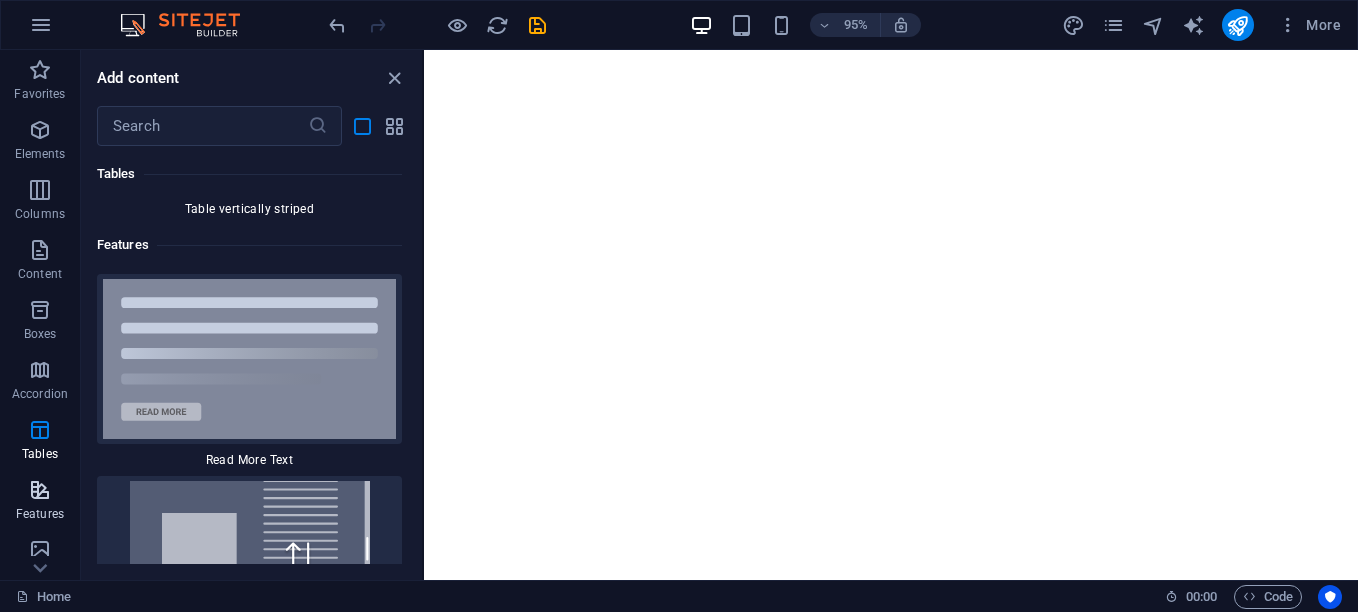 scroll, scrollTop: 19129, scrollLeft: 0, axis: vertical 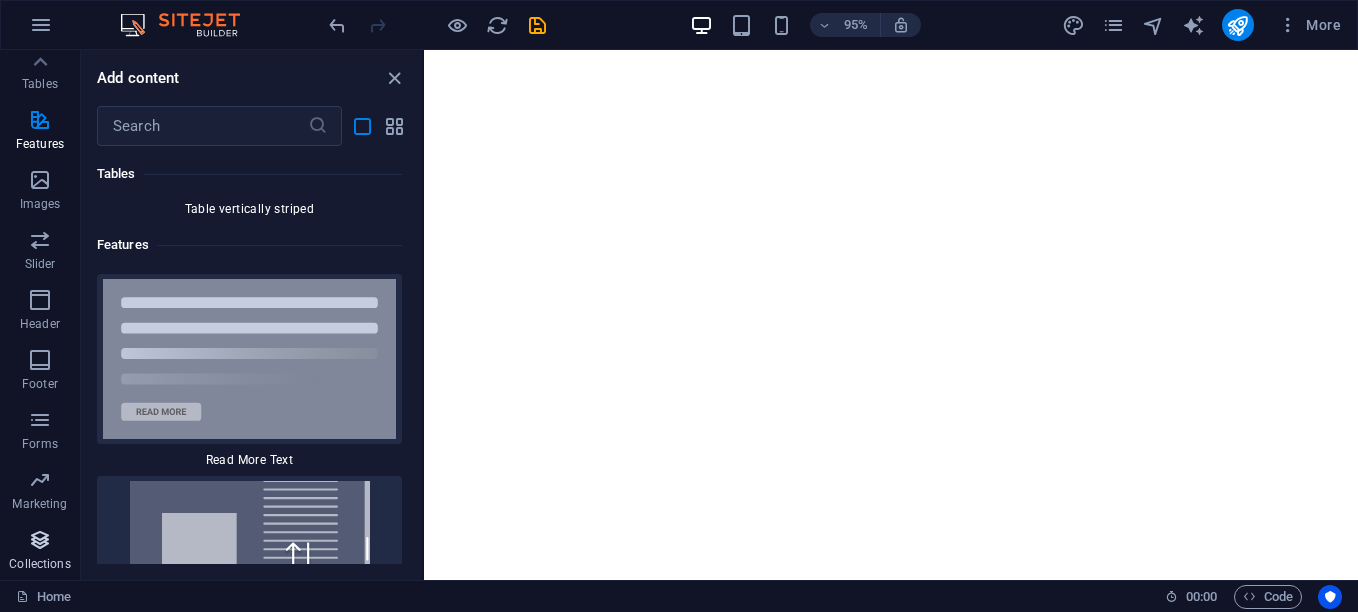 click at bounding box center [40, 540] 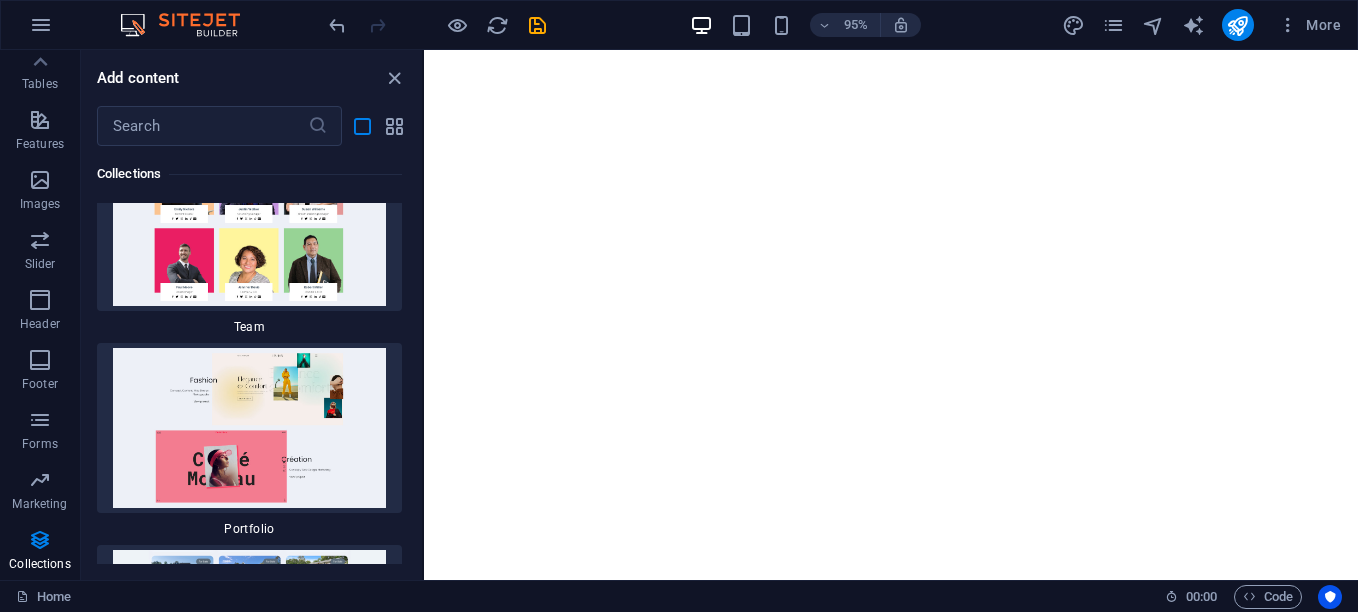 scroll, scrollTop: 42145, scrollLeft: 0, axis: vertical 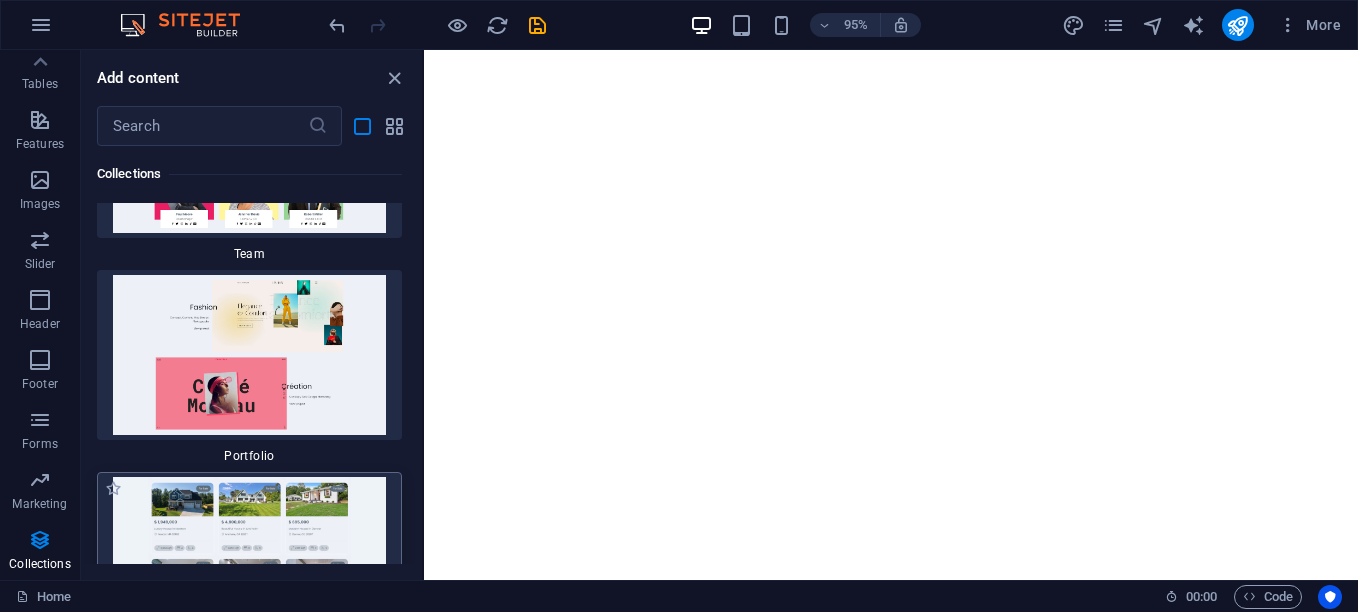 click at bounding box center [249, 557] 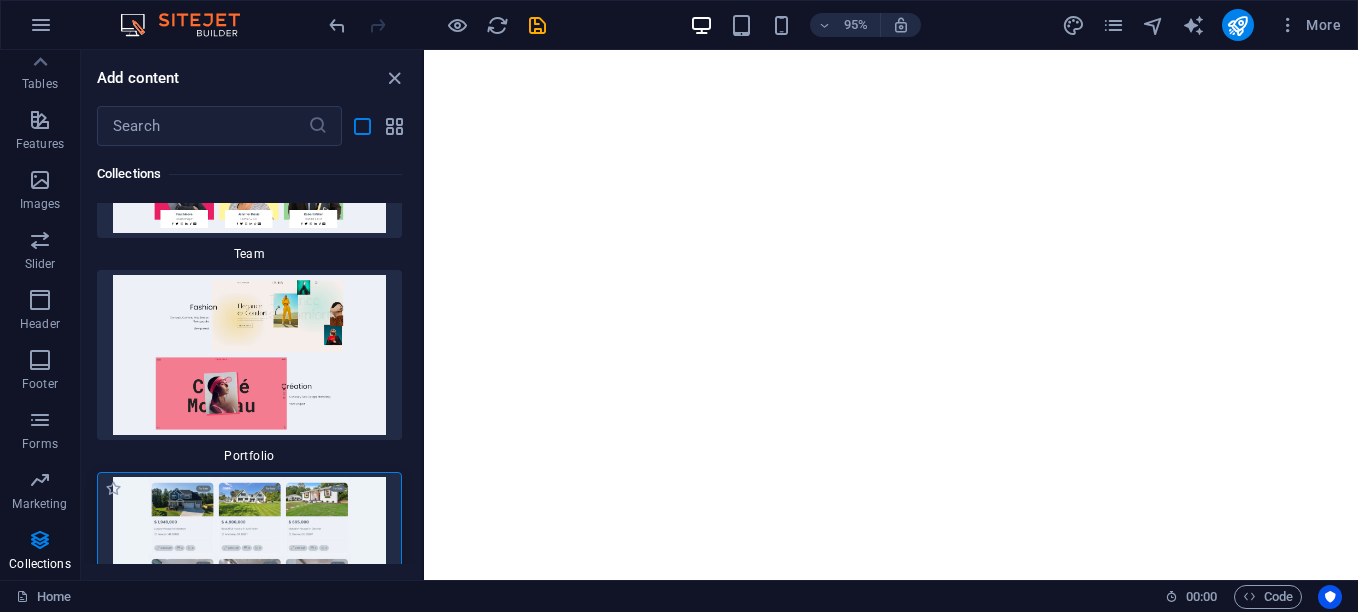 click at bounding box center [249, 557] 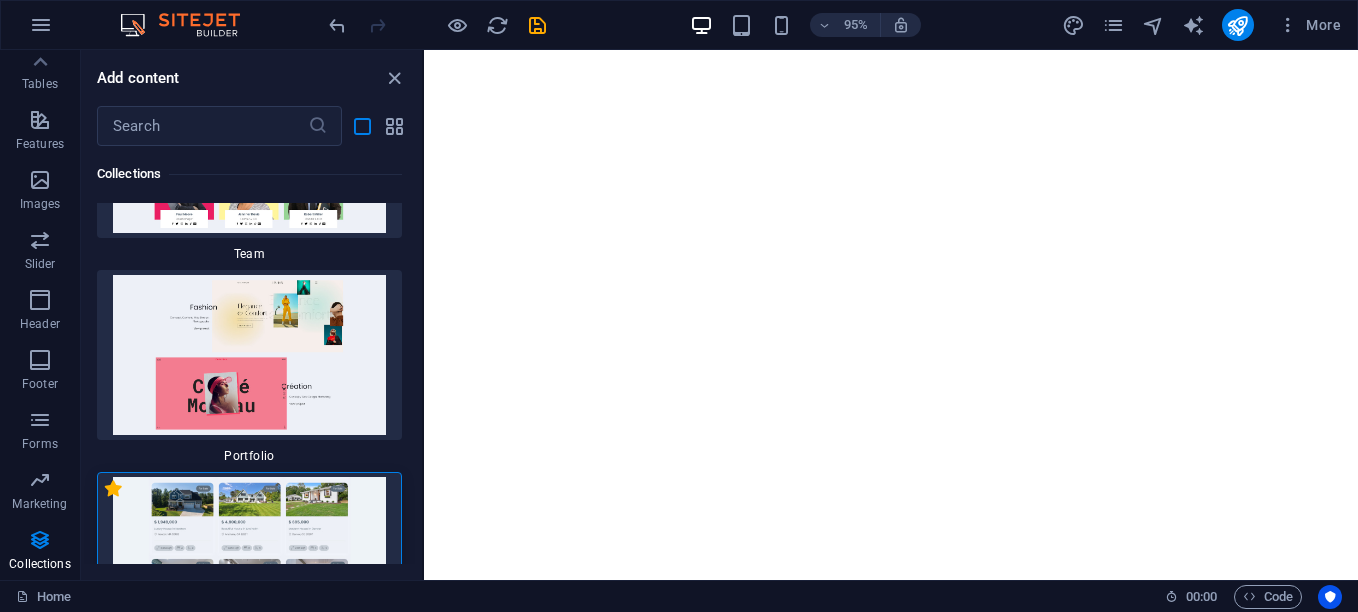 click on "1 Star" at bounding box center [113, 488] 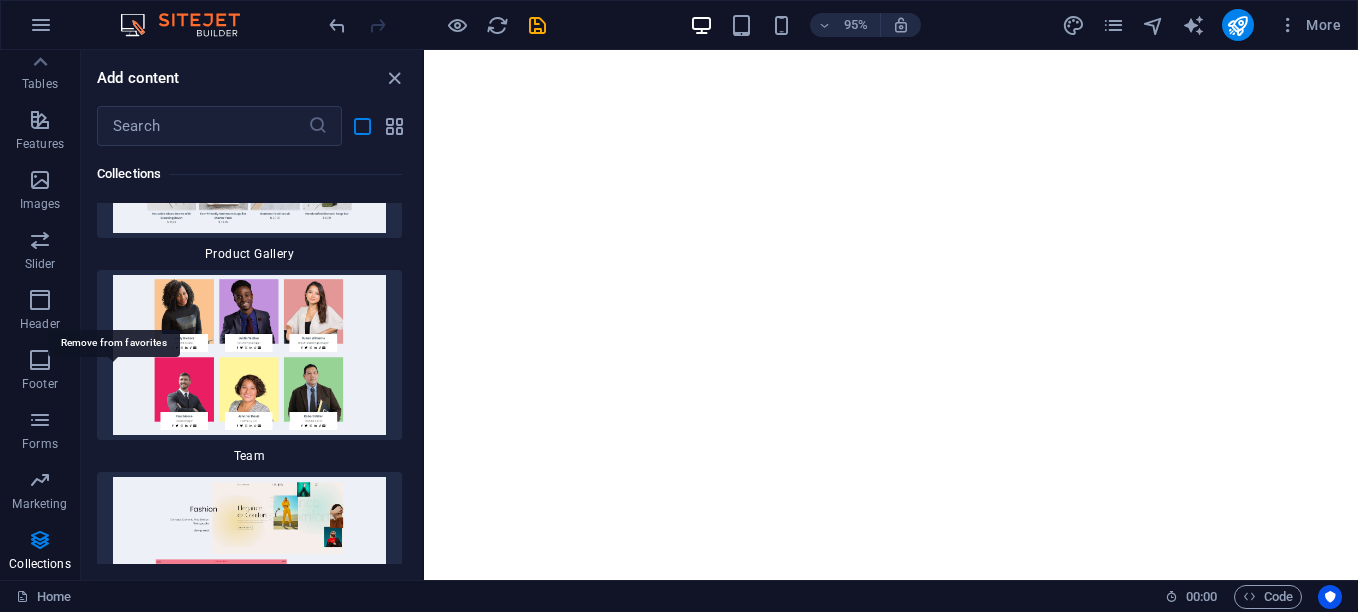 scroll, scrollTop: 42347, scrollLeft: 0, axis: vertical 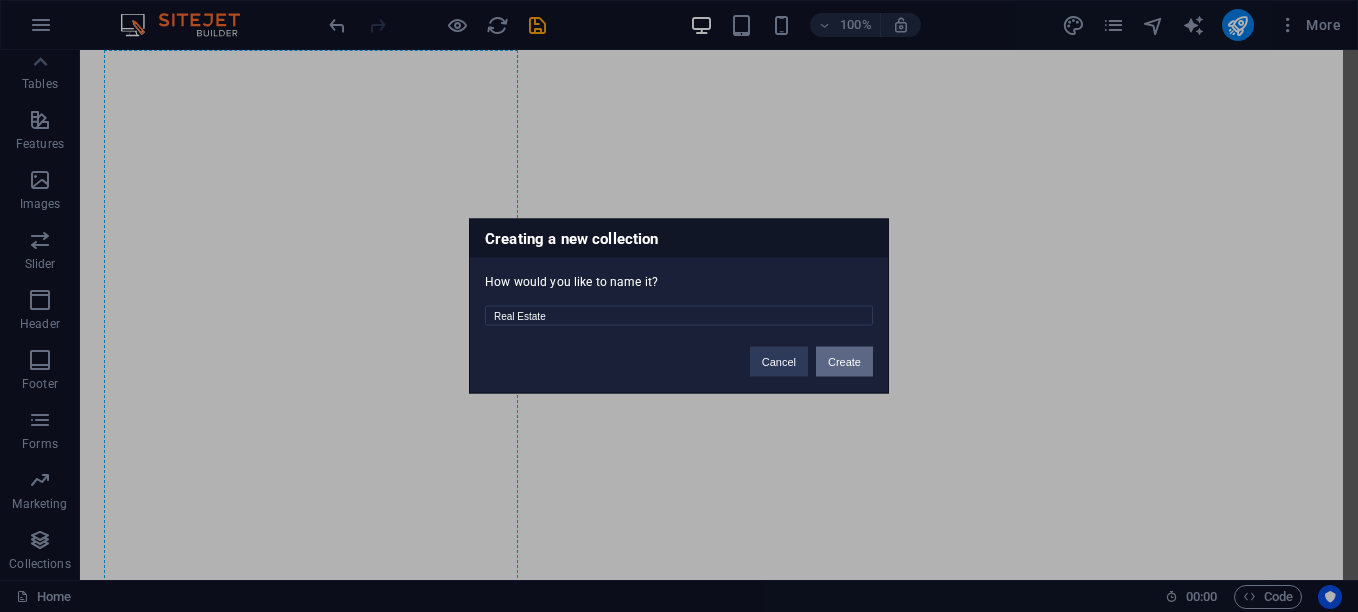 click on "Create" at bounding box center [844, 362] 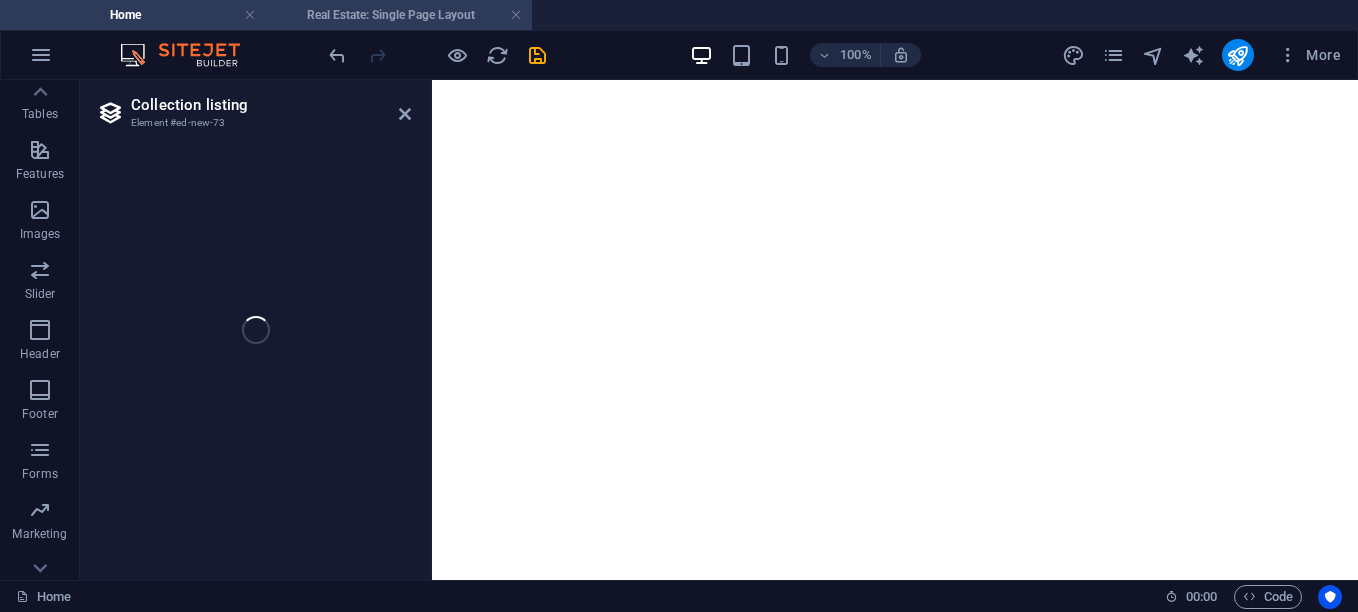 select on "6892cd4fea2db37778067fb1" 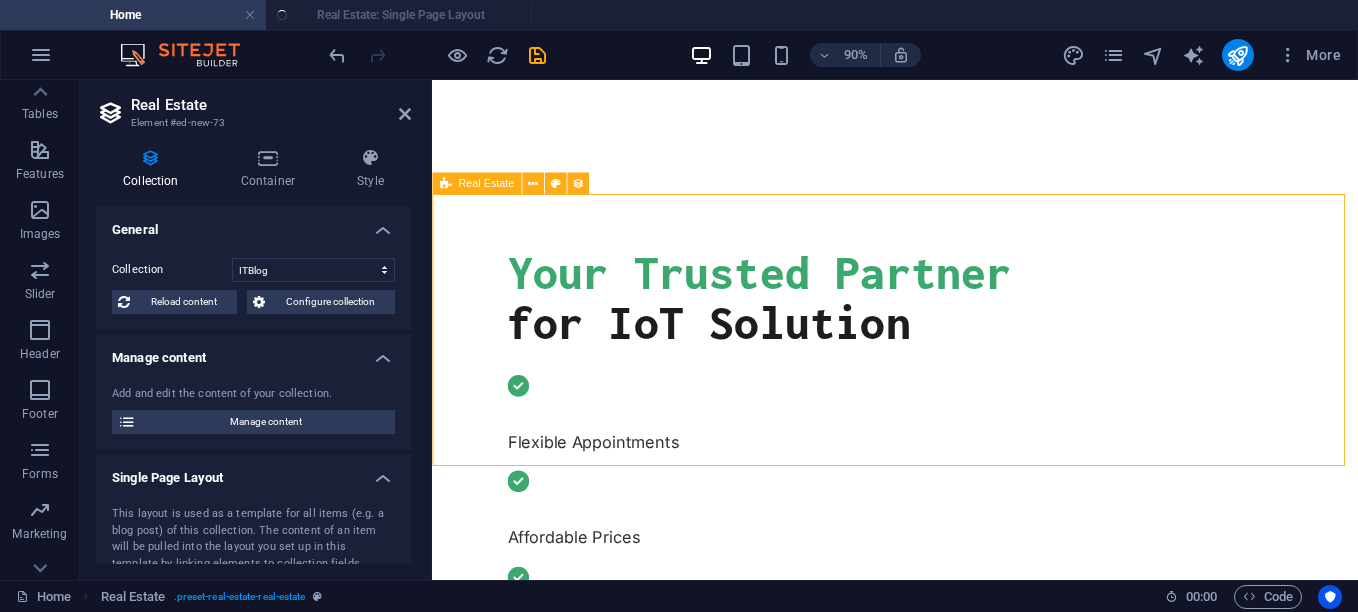 scroll, scrollTop: 360, scrollLeft: 0, axis: vertical 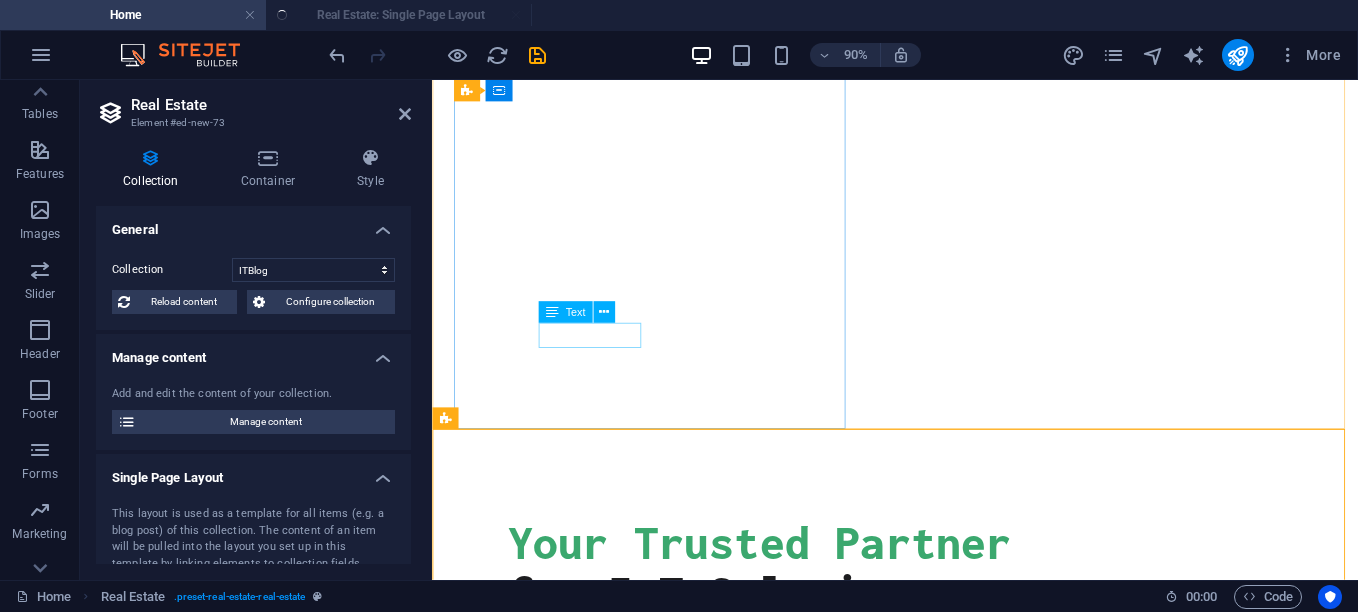 select on "createdAt_DESC" 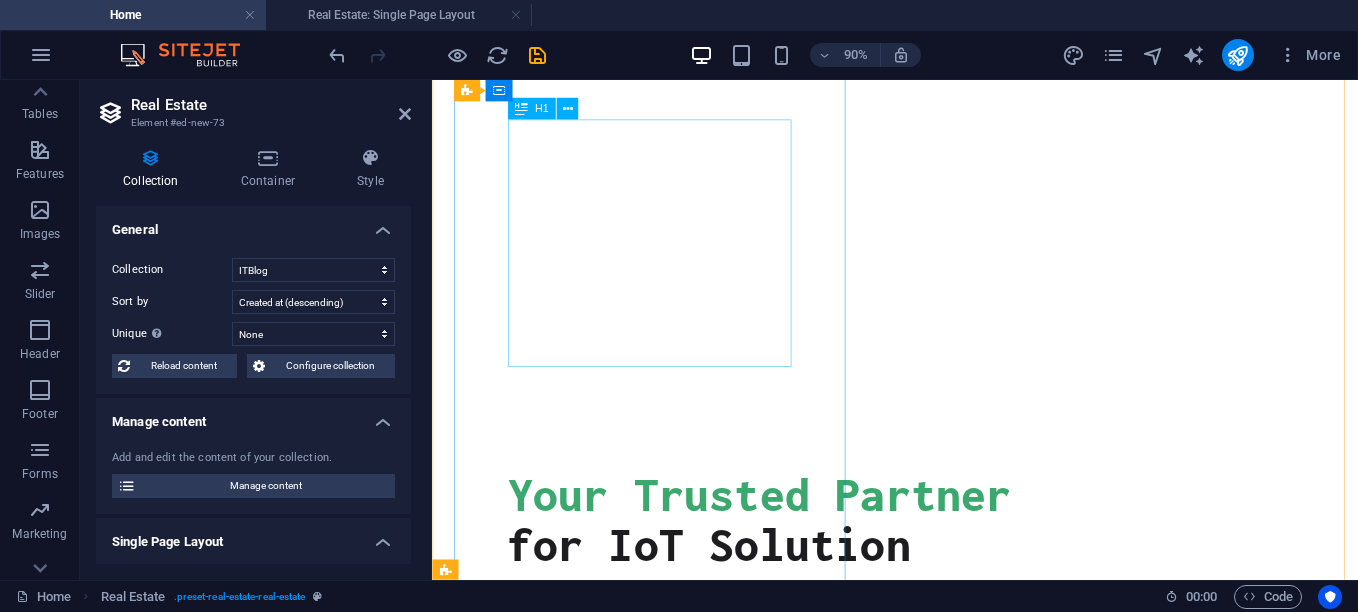 scroll, scrollTop: 0, scrollLeft: 0, axis: both 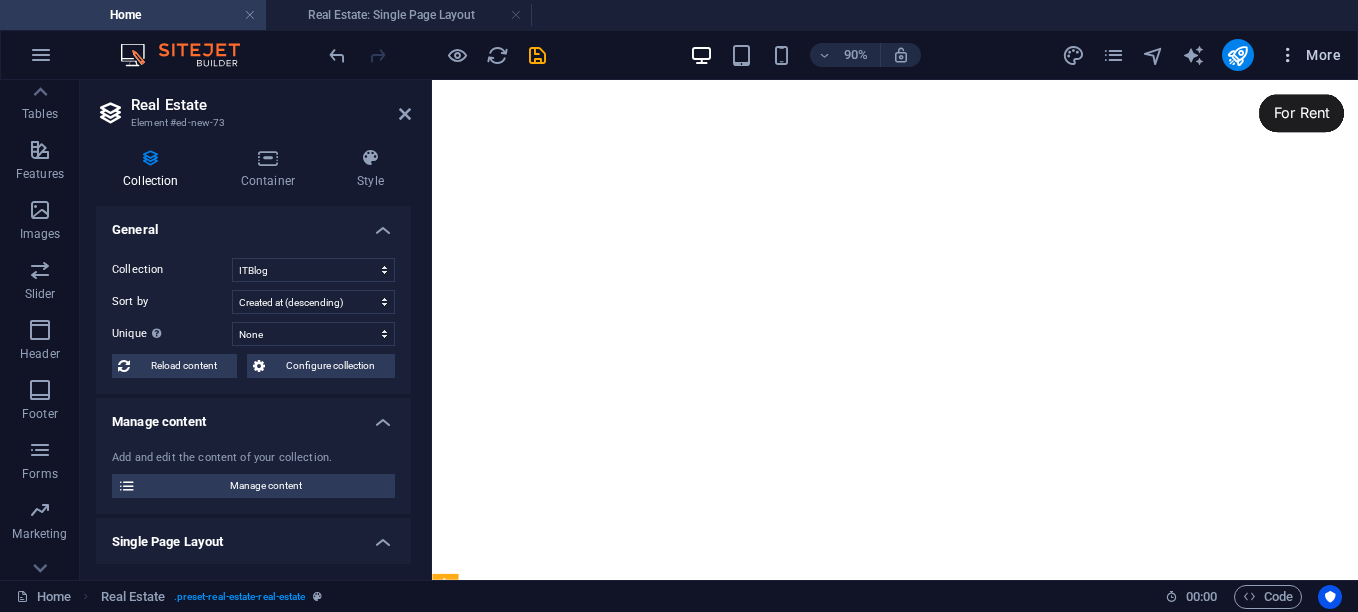 click on "More" at bounding box center [1309, 55] 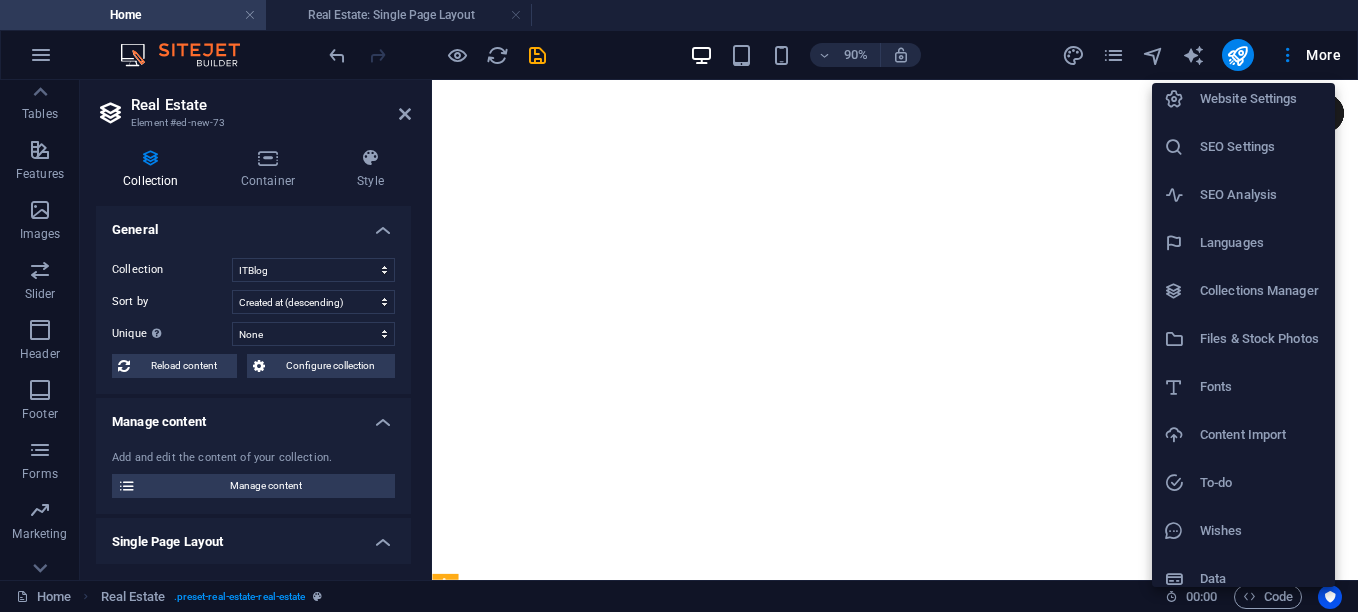 scroll, scrollTop: 0, scrollLeft: 0, axis: both 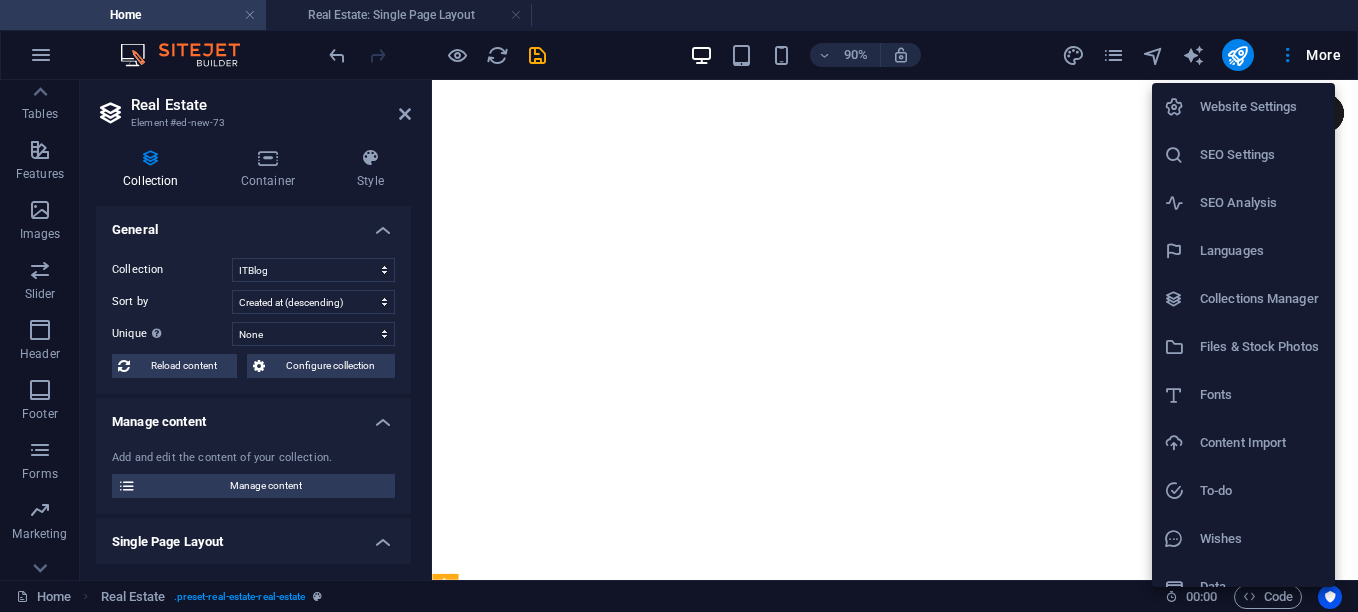 click on "Website Settings" at bounding box center [1261, 107] 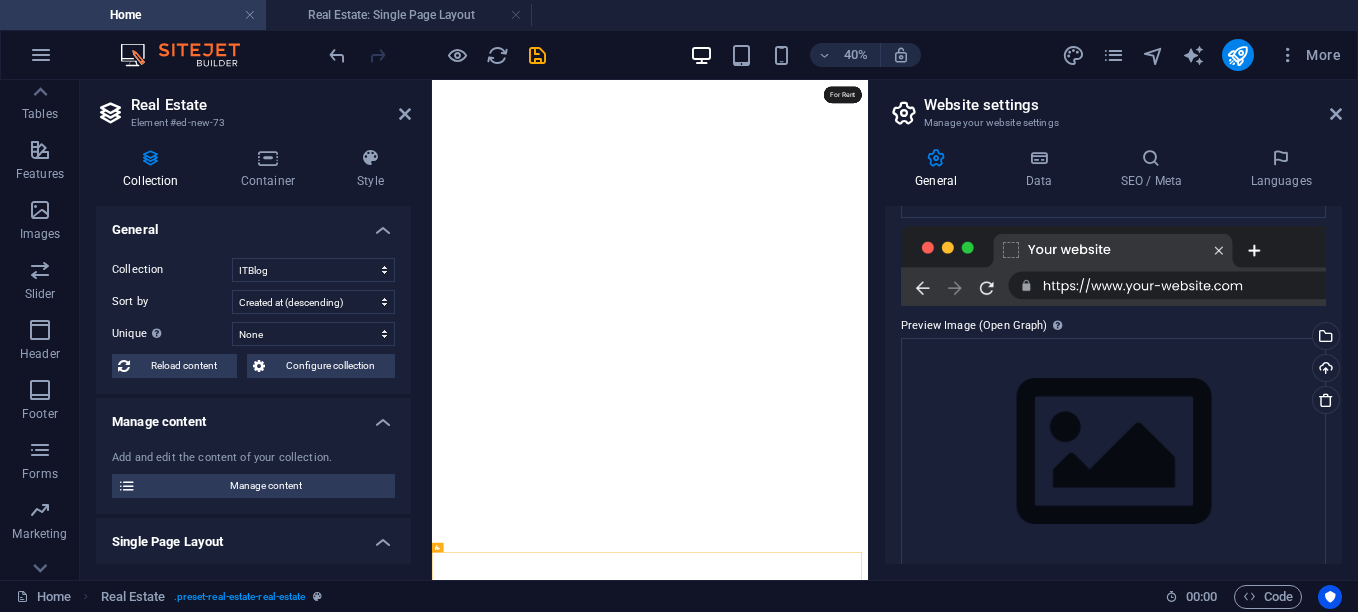 scroll, scrollTop: 309, scrollLeft: 0, axis: vertical 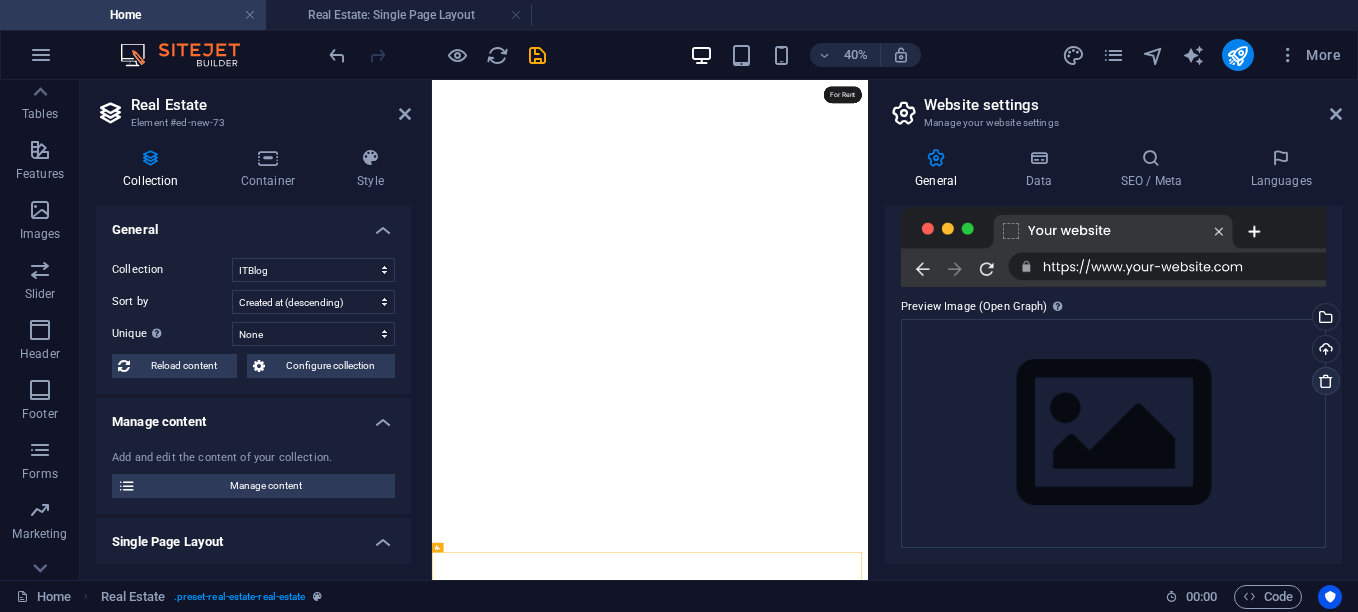 click at bounding box center (1326, 381) 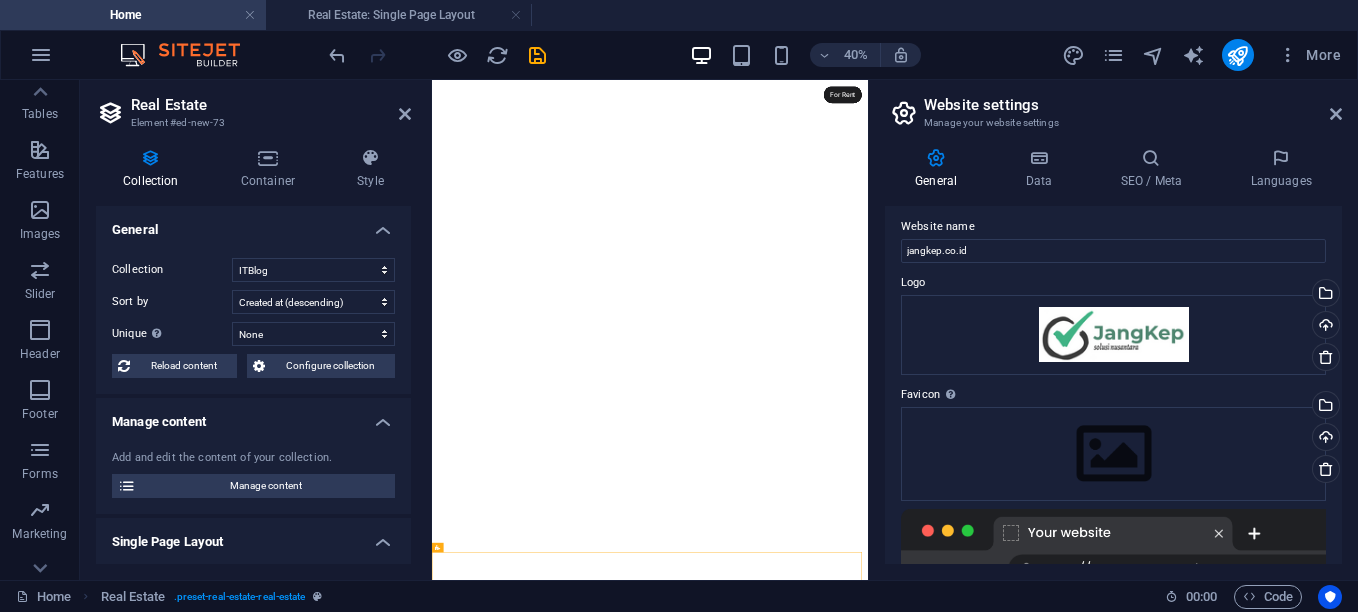 scroll, scrollTop: 0, scrollLeft: 0, axis: both 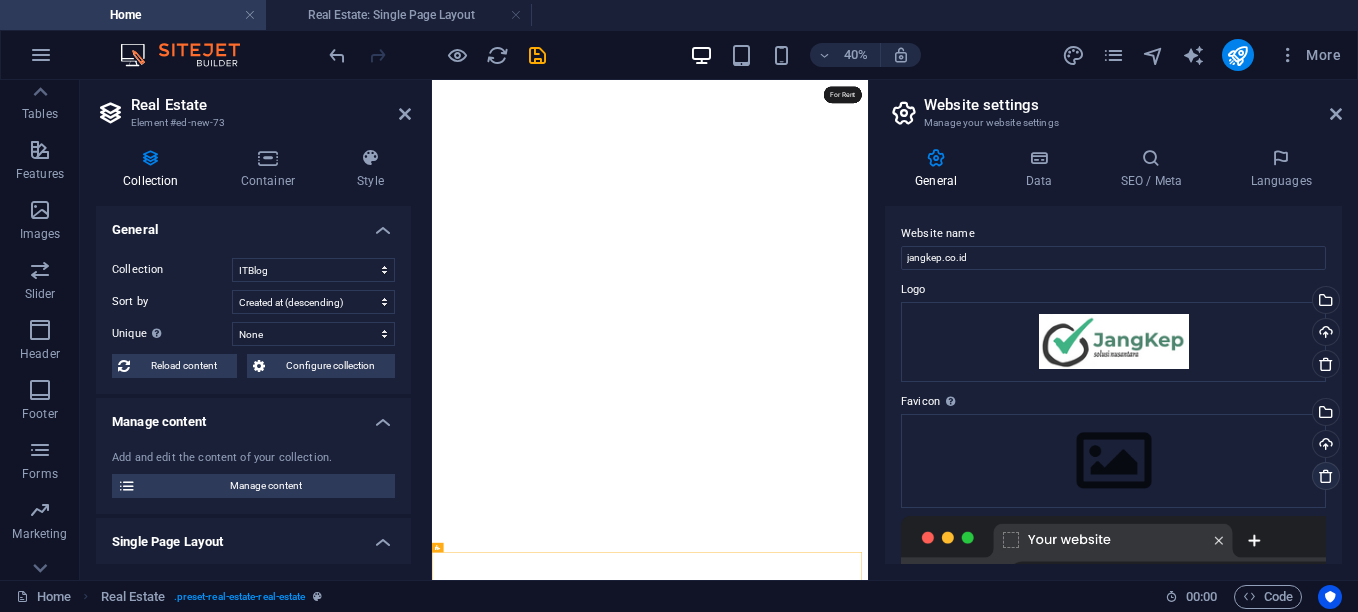 click at bounding box center (1326, 476) 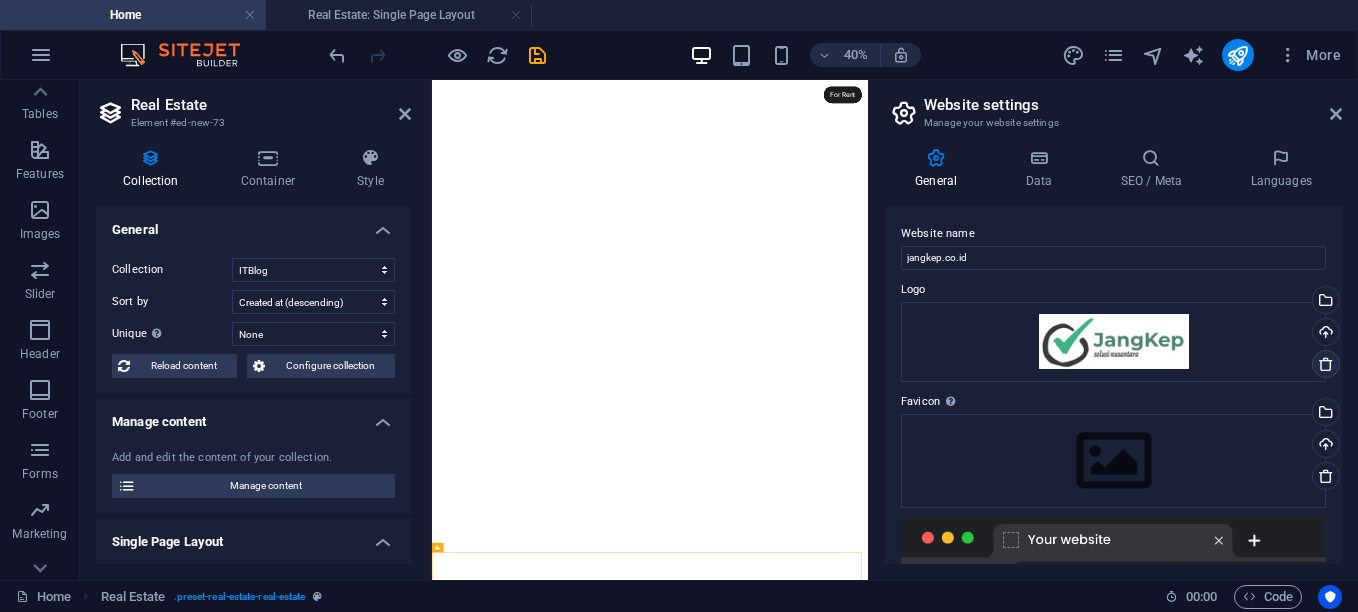 click at bounding box center [1326, 364] 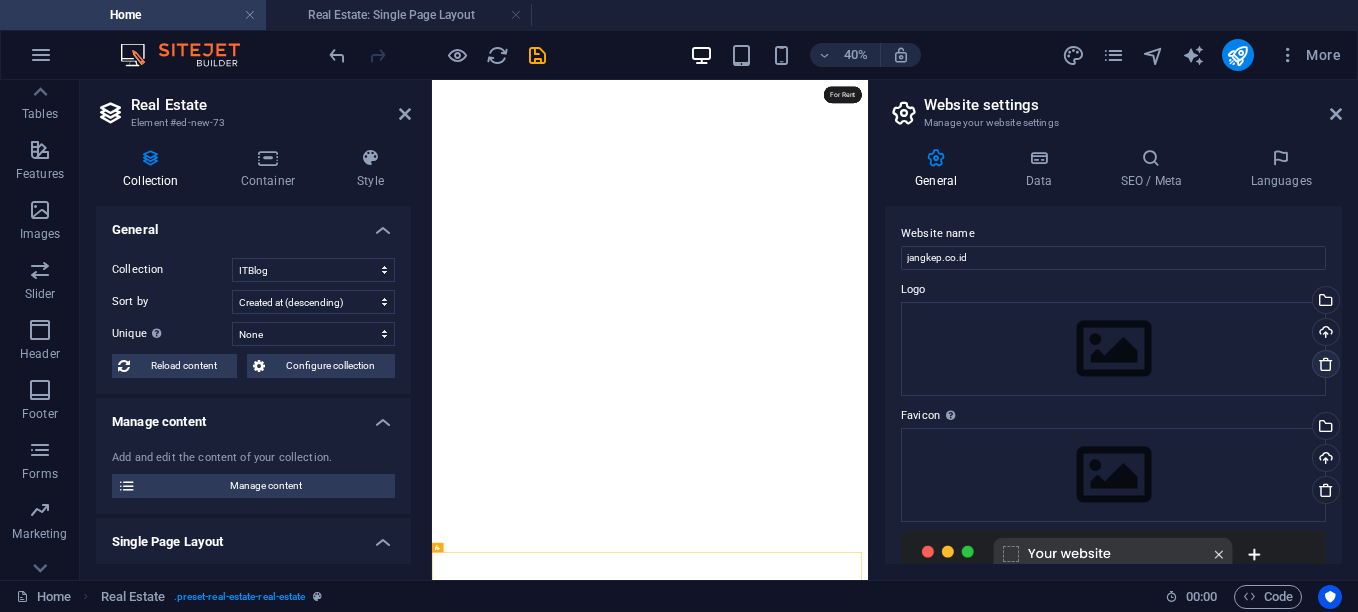 click at bounding box center [1326, 364] 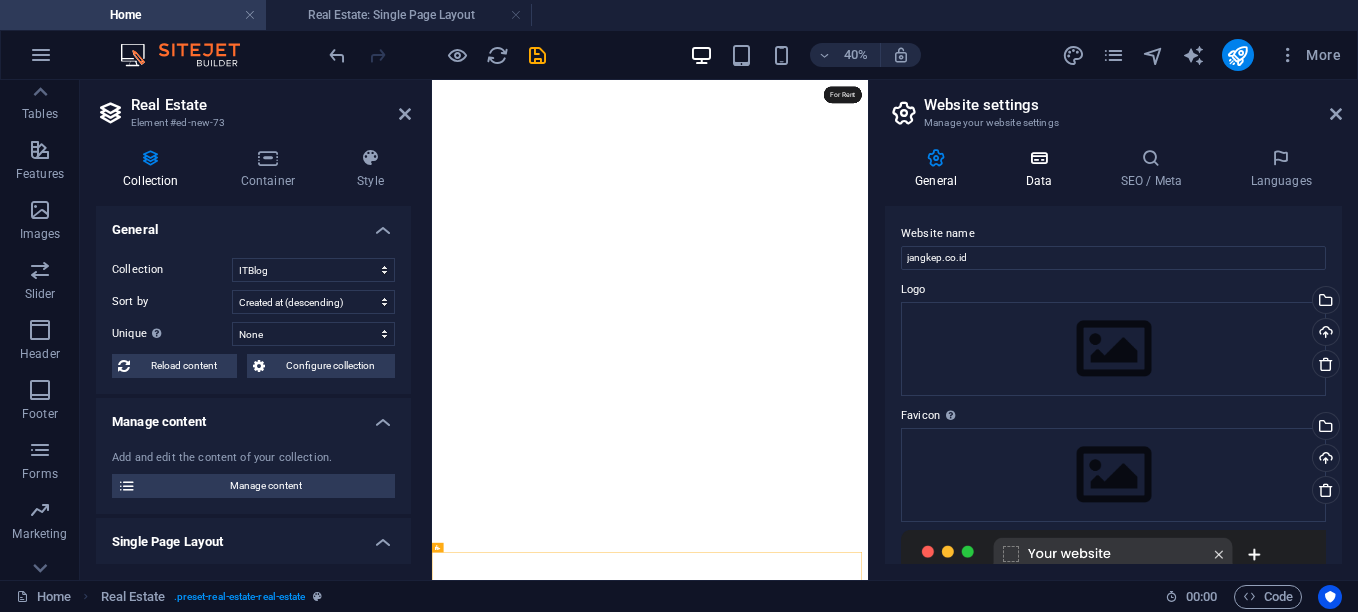 click at bounding box center [1038, 158] 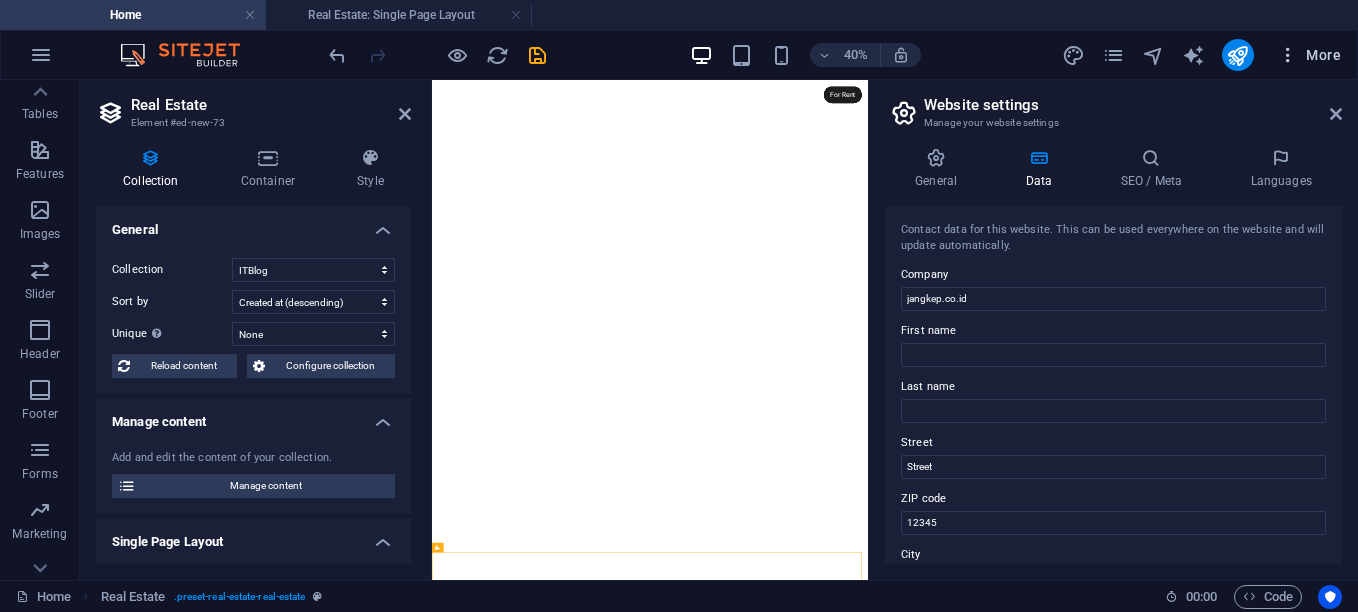 click at bounding box center [1288, 55] 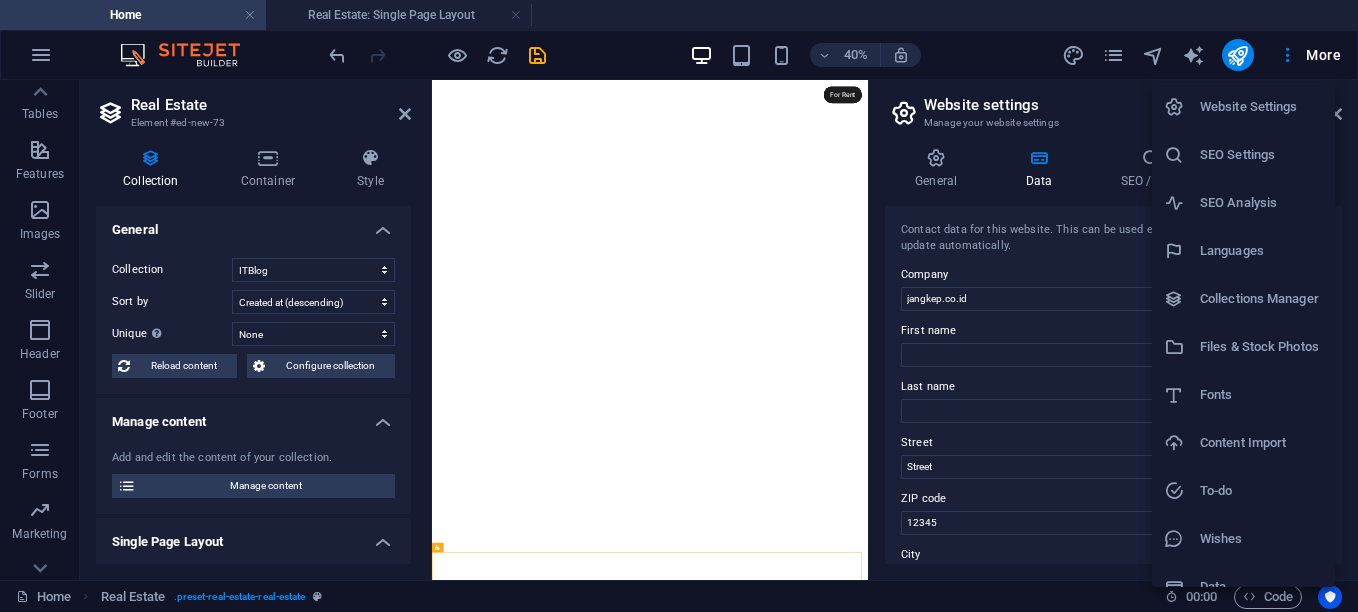 click at bounding box center (679, 306) 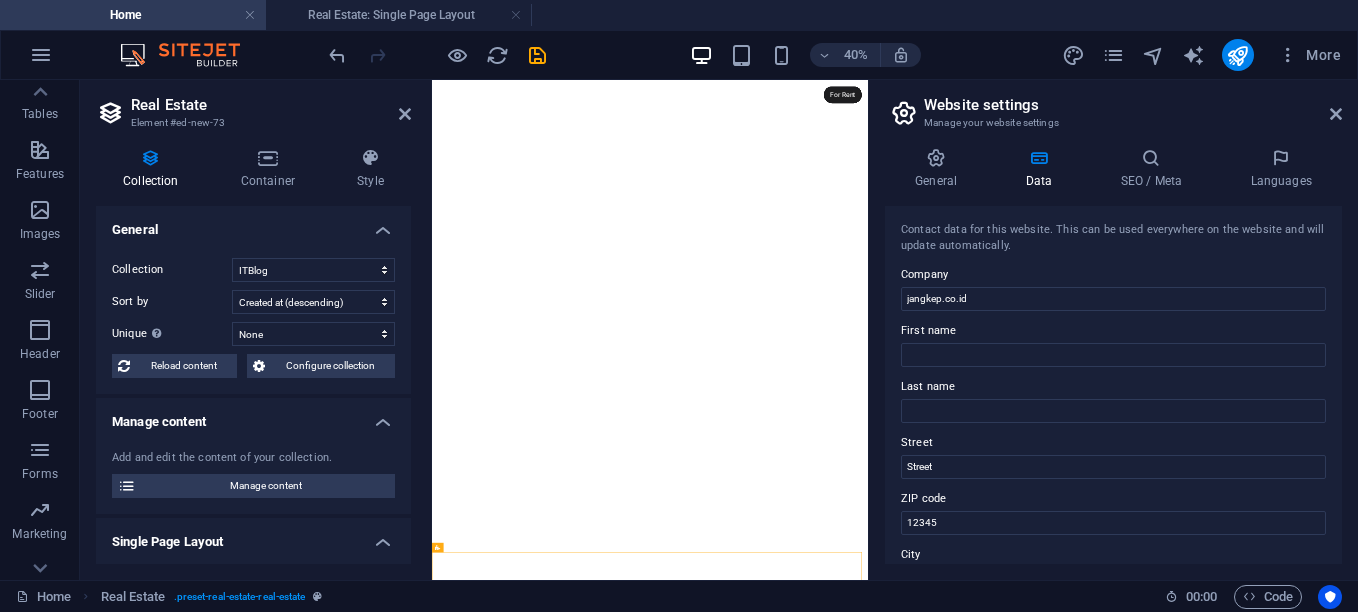 click on "Website settings Manage your website settings" at bounding box center (1115, 106) 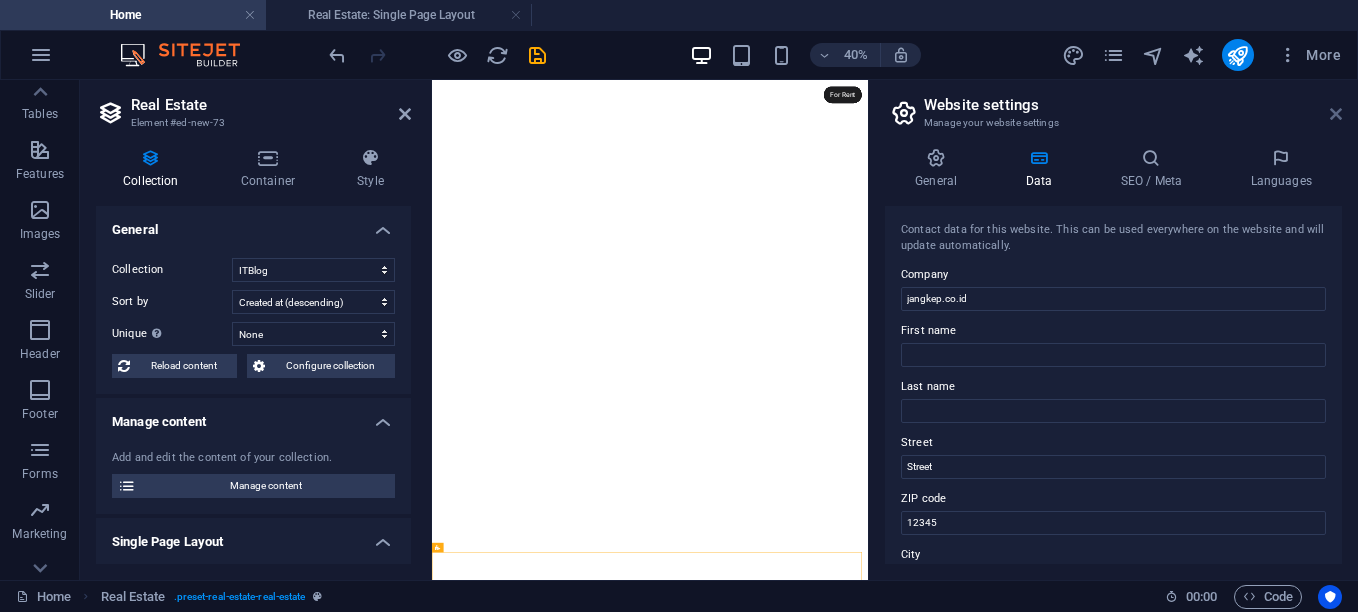 click at bounding box center (1336, 114) 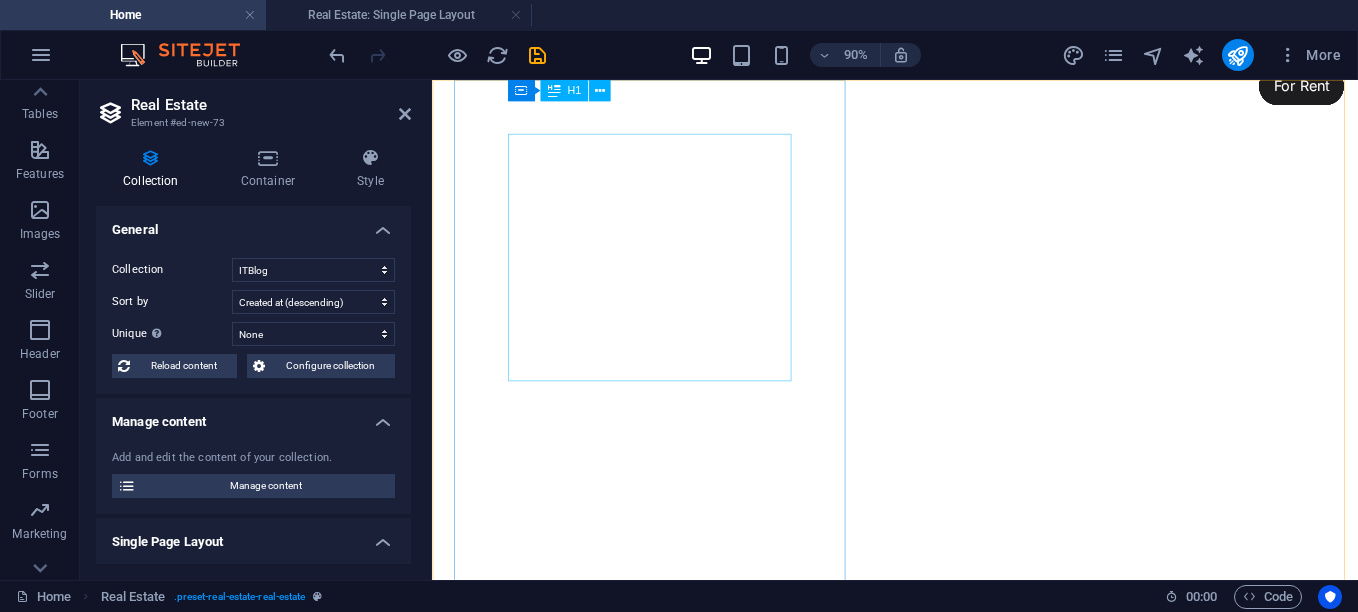 scroll, scrollTop: 0, scrollLeft: 0, axis: both 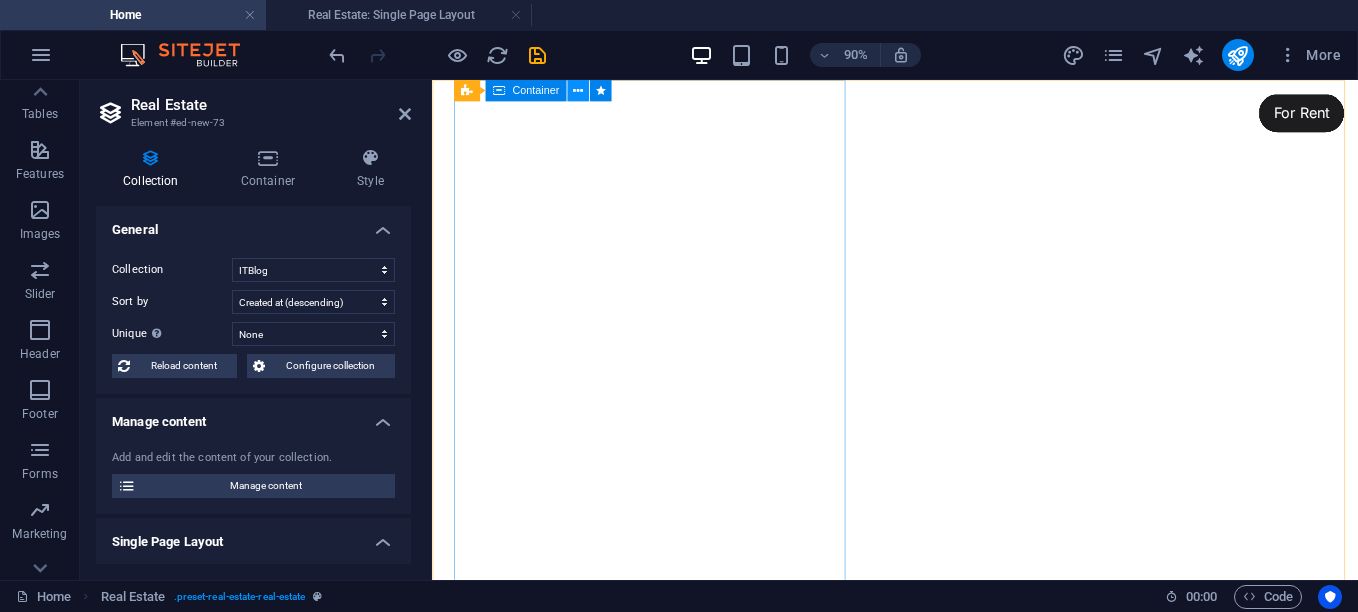 click at bounding box center (578, 90) 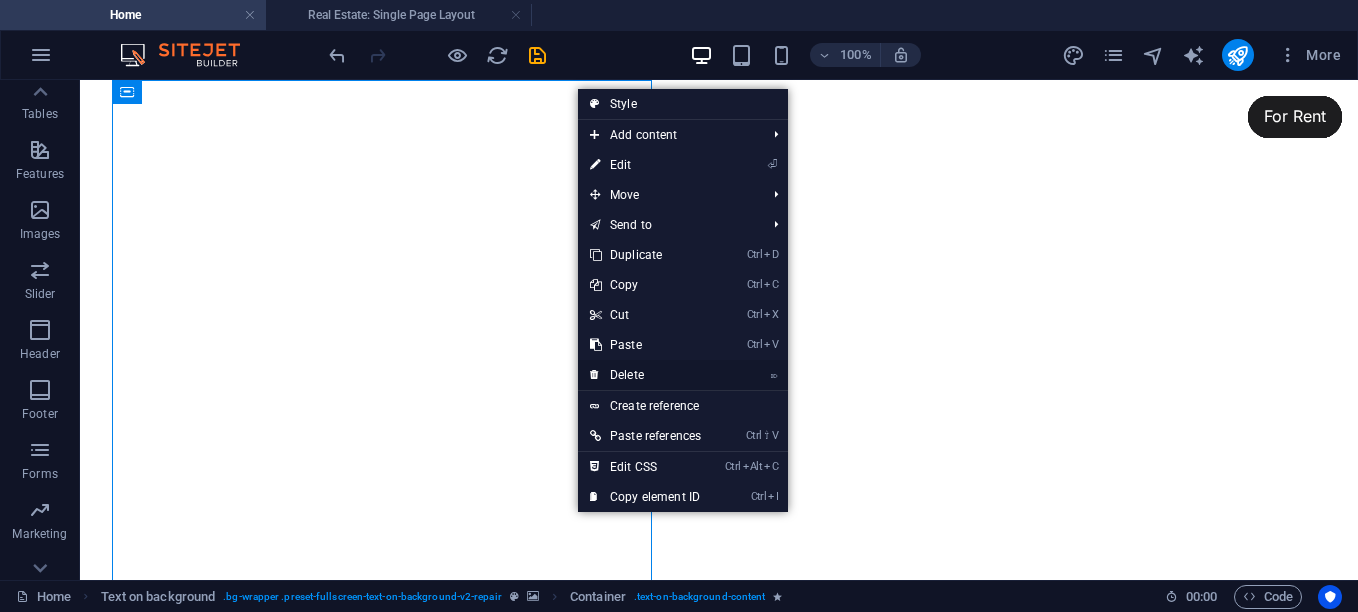 click on "⌦  Delete" at bounding box center (645, 375) 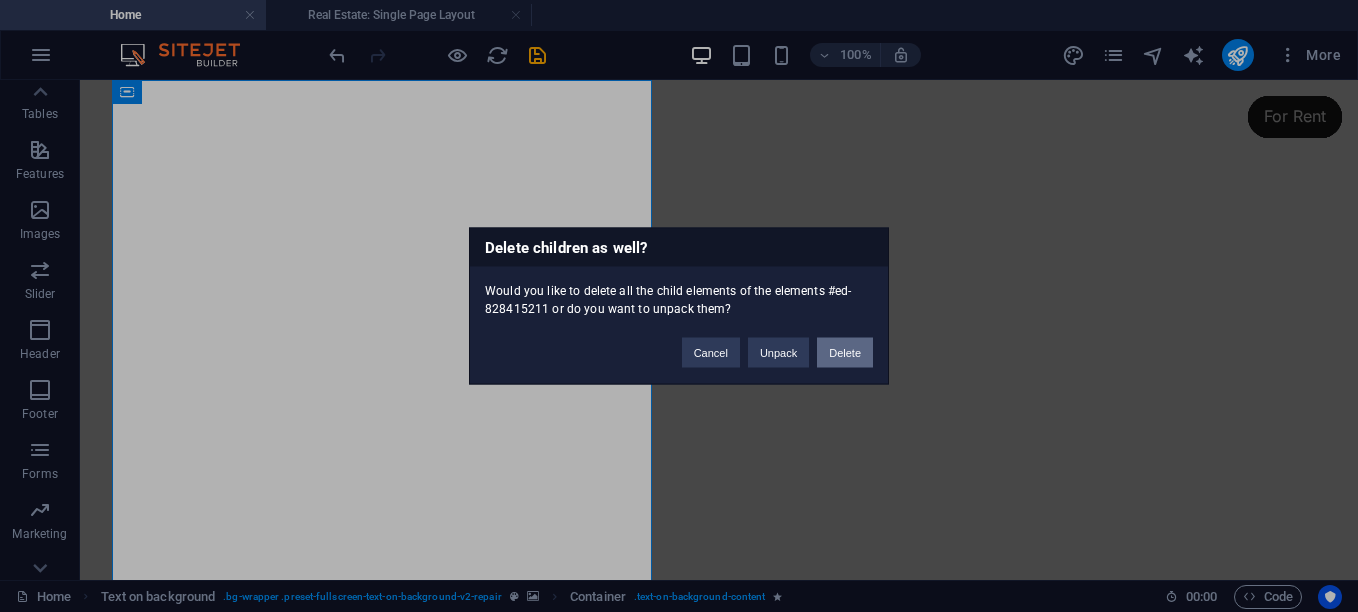 click on "Delete" at bounding box center (845, 353) 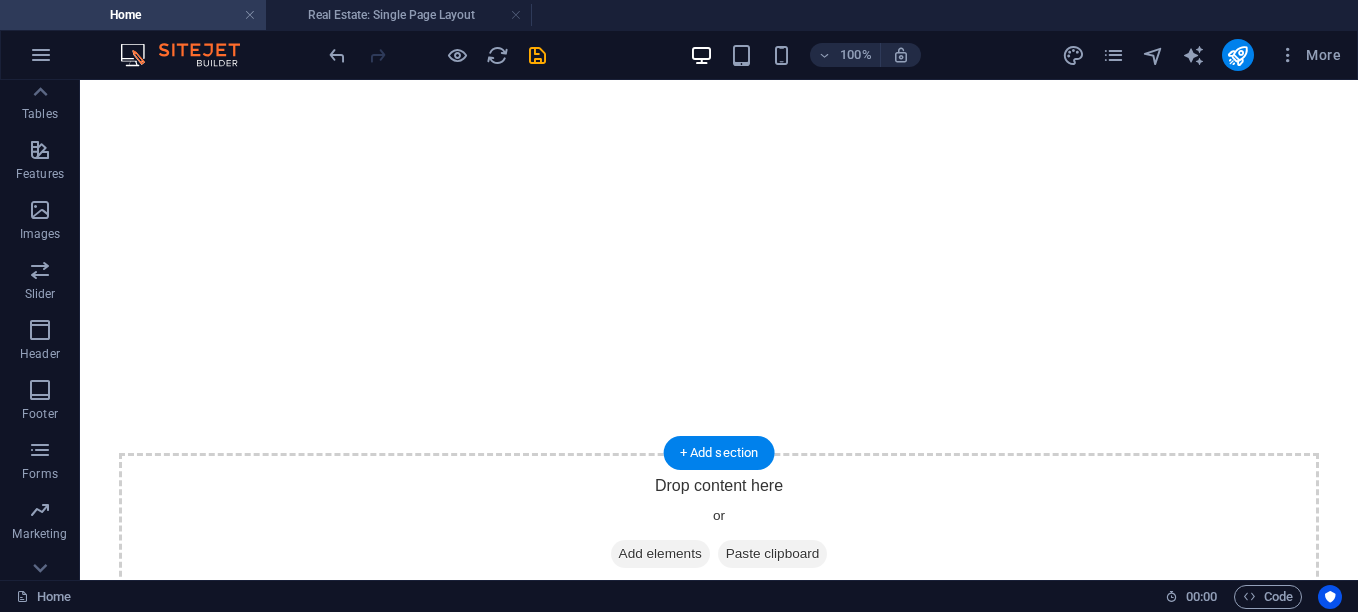 scroll, scrollTop: 0, scrollLeft: 0, axis: both 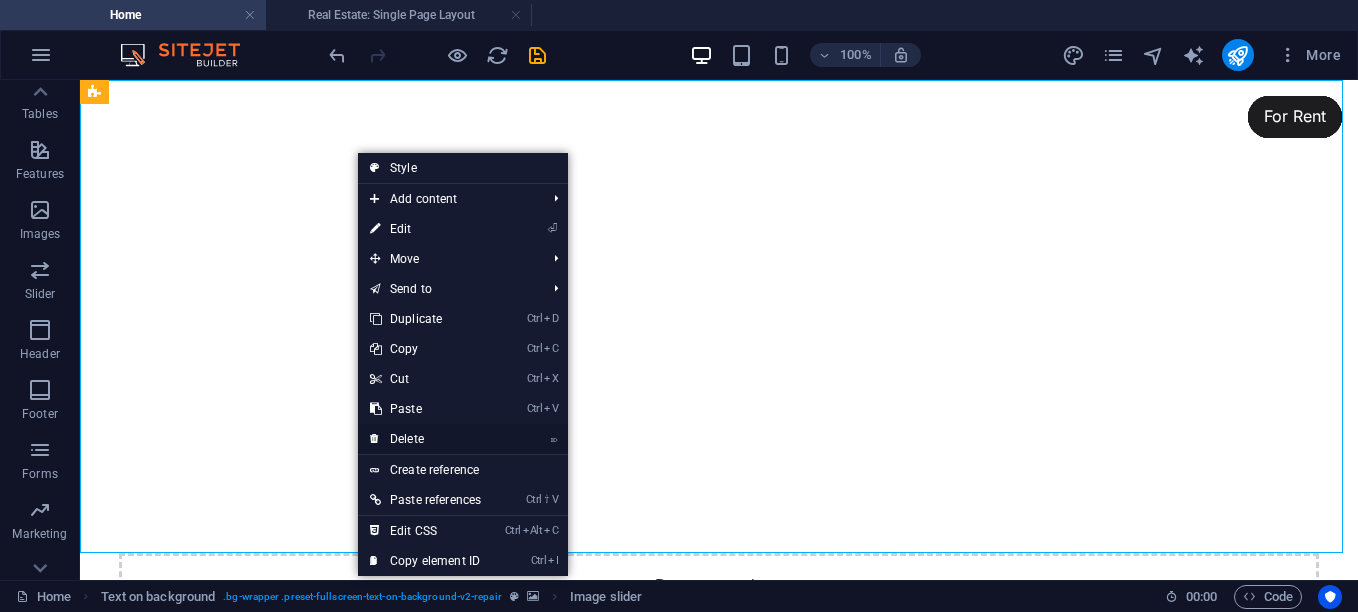 click on "⌦  Delete" at bounding box center [425, 439] 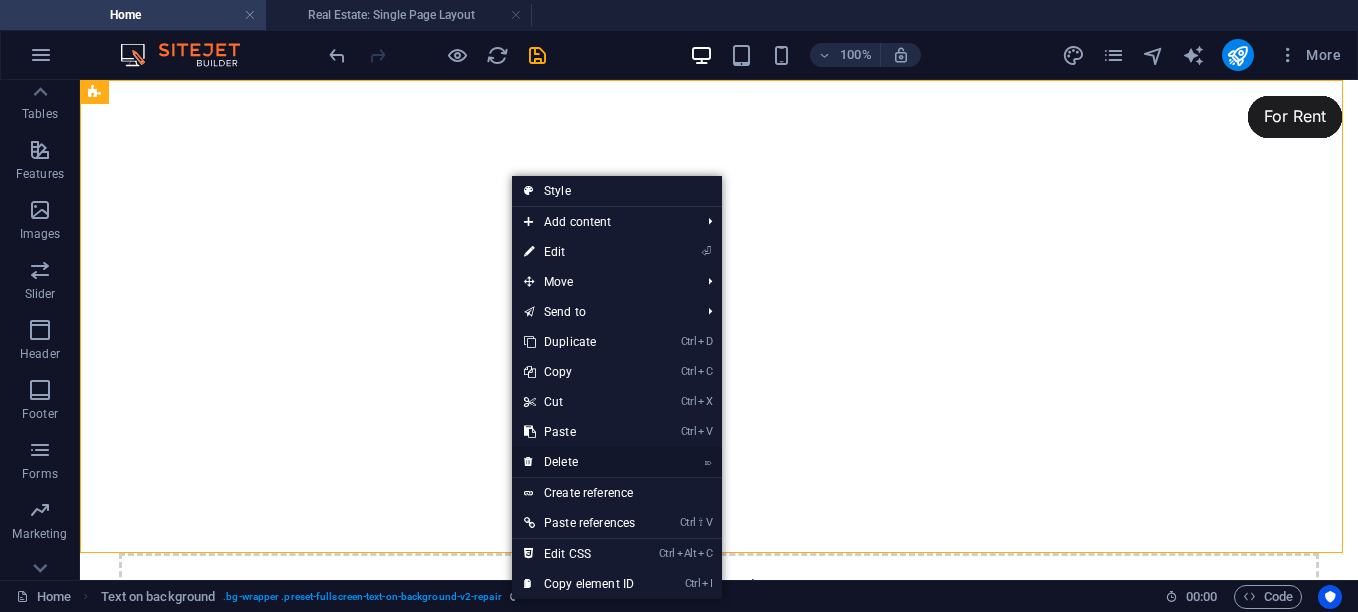 click on "⌦  Delete" at bounding box center (579, 462) 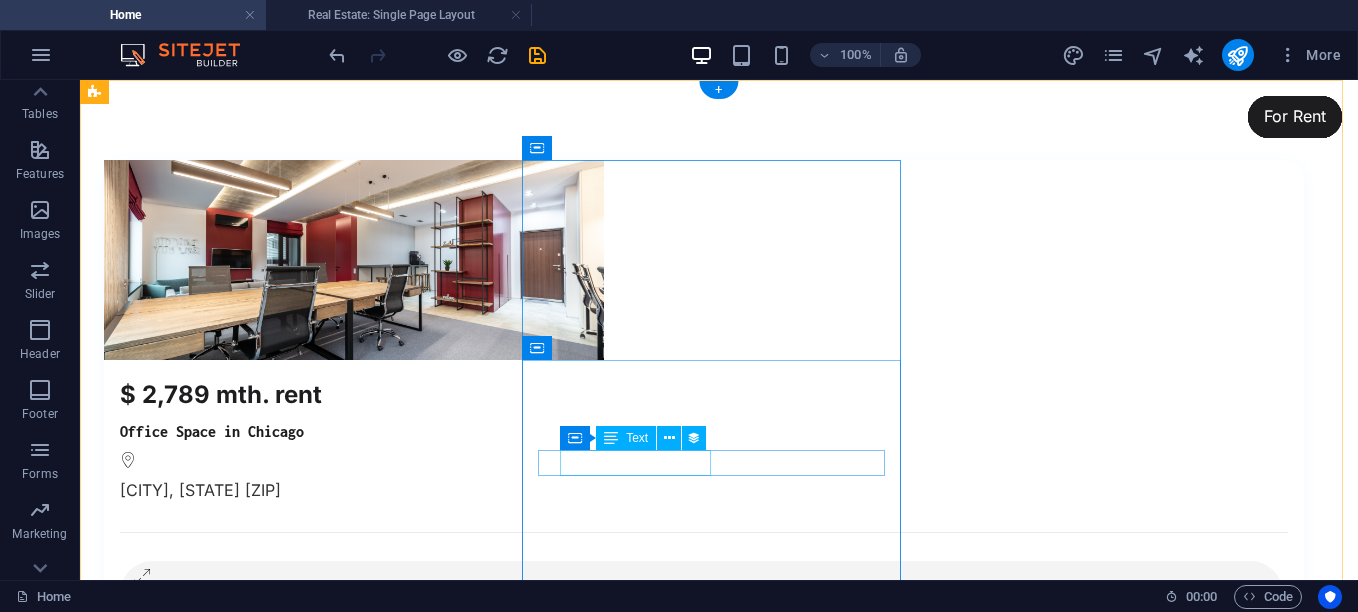 click on "Anaheim, CA 92807" at bounding box center (704, 1119) 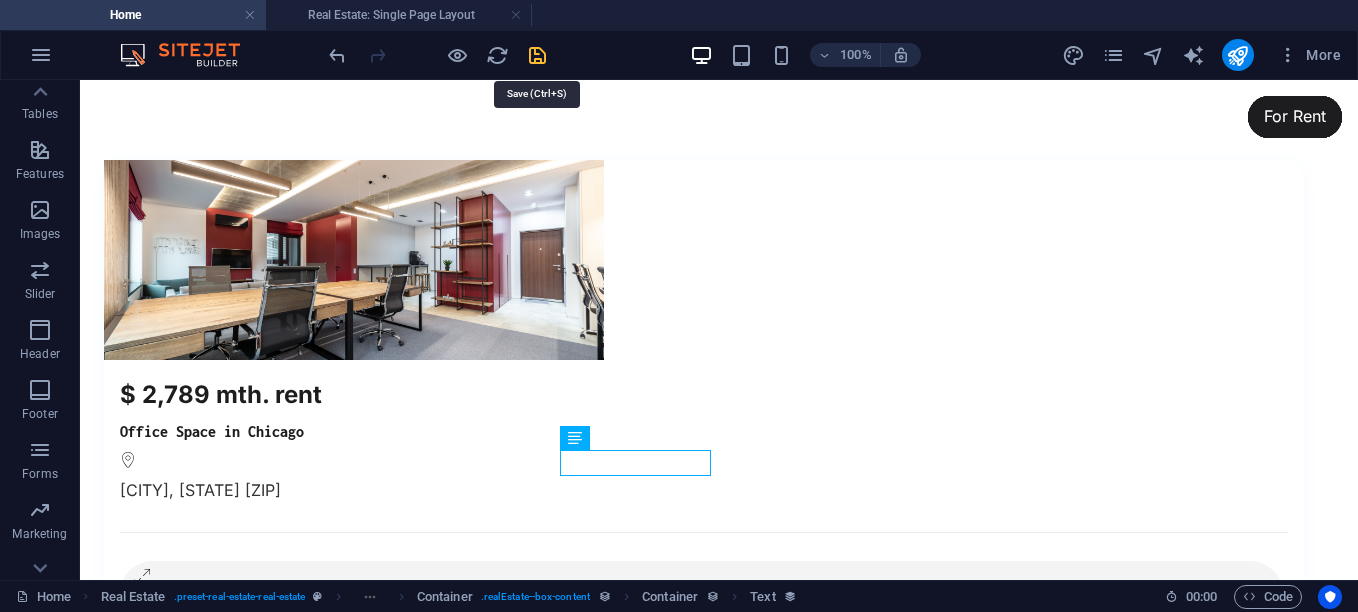click at bounding box center (537, 55) 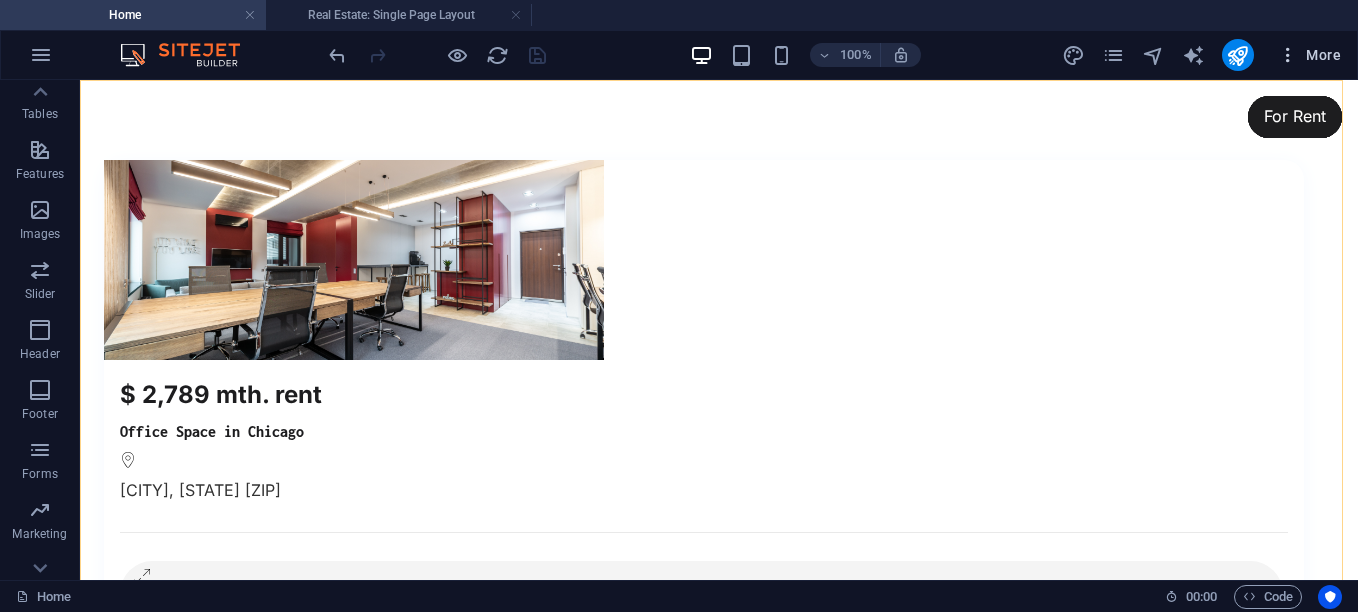 click at bounding box center (1288, 55) 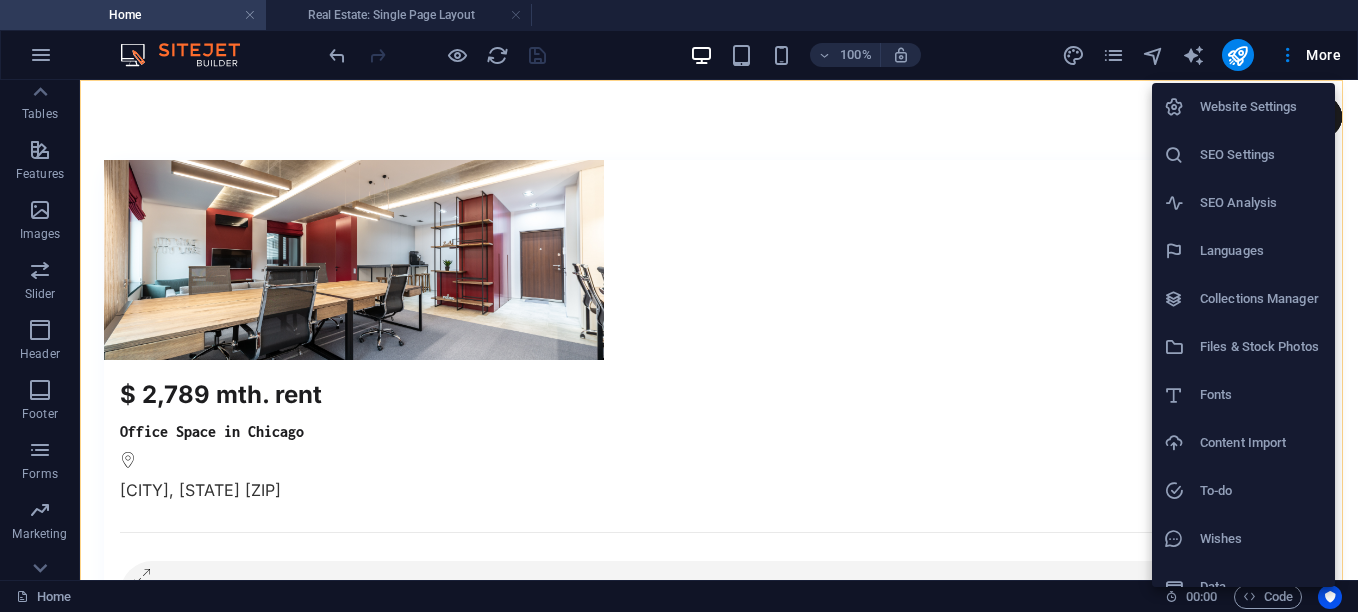 click on "Website Settings" at bounding box center [1261, 107] 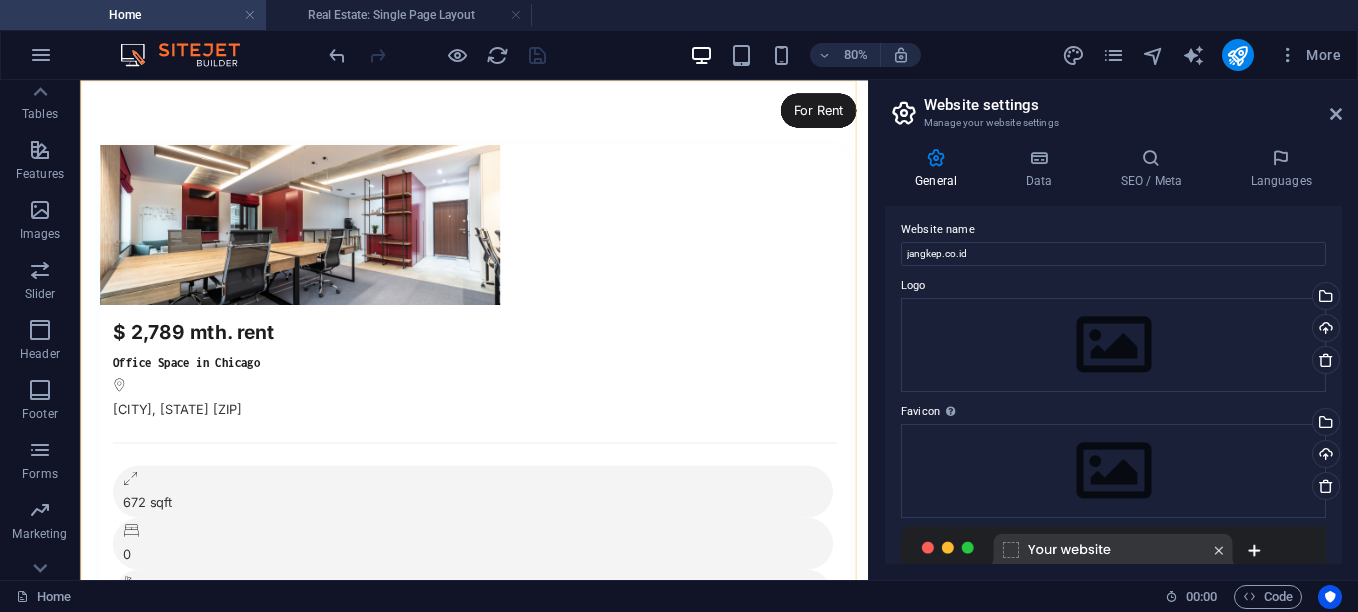 scroll, scrollTop: 0, scrollLeft: 0, axis: both 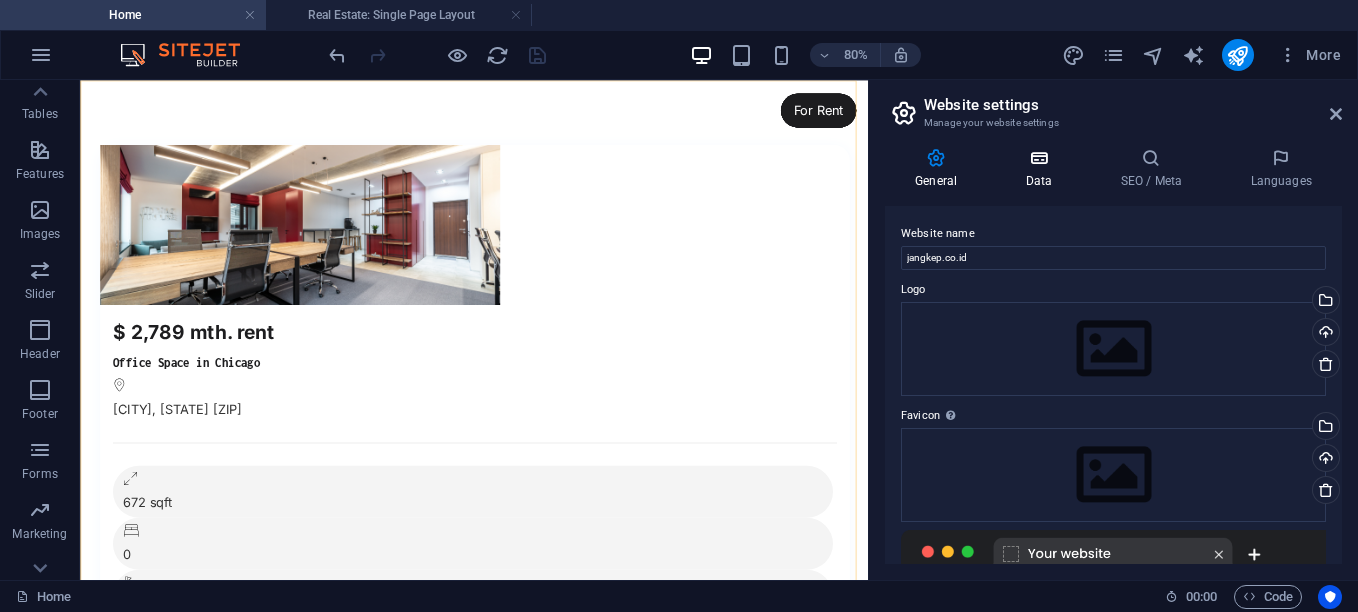 click at bounding box center [1038, 158] 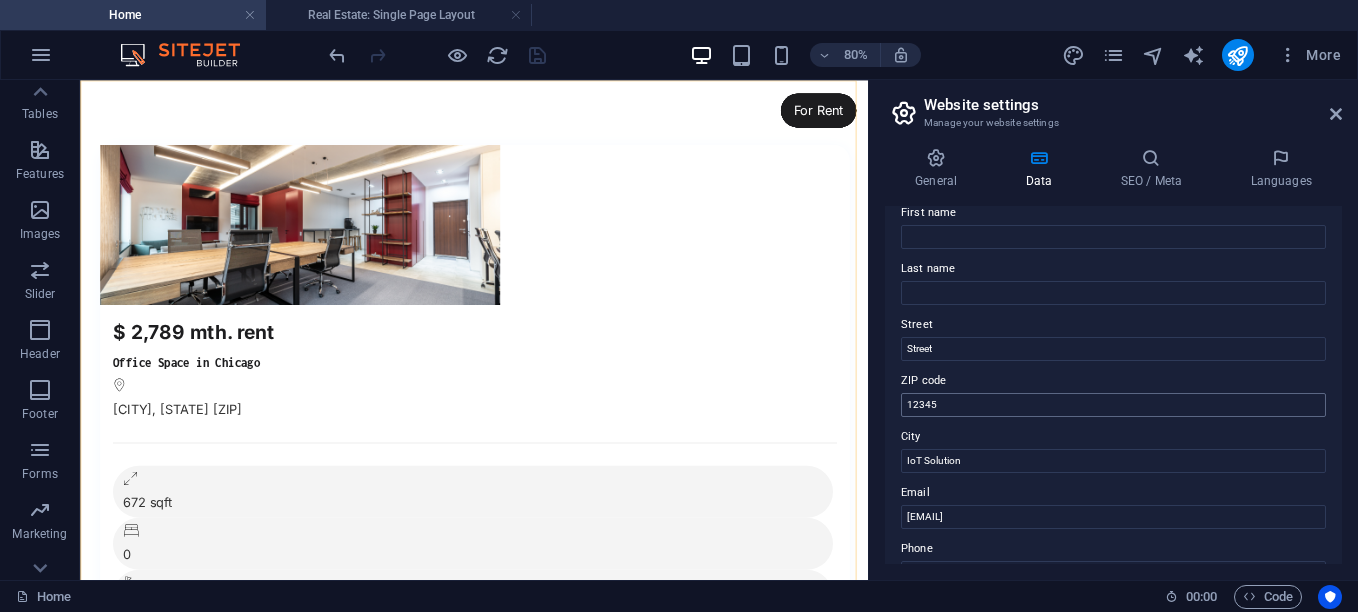 scroll, scrollTop: 200, scrollLeft: 0, axis: vertical 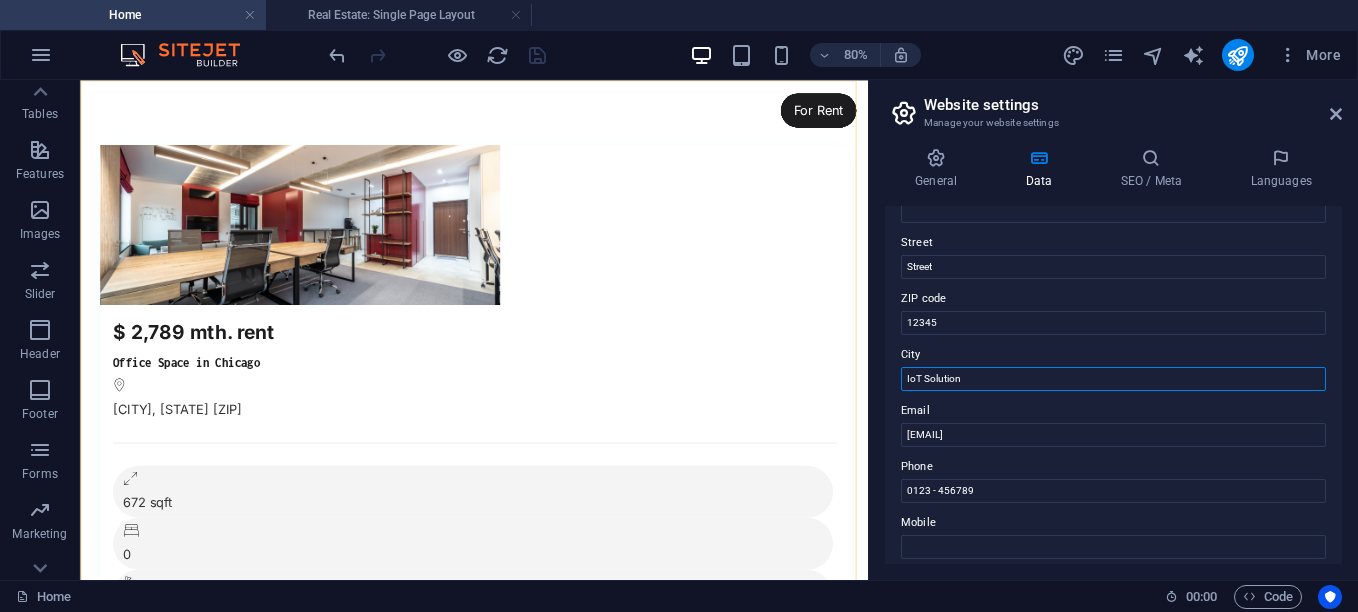 drag, startPoint x: 986, startPoint y: 380, endPoint x: 876, endPoint y: 379, distance: 110.00455 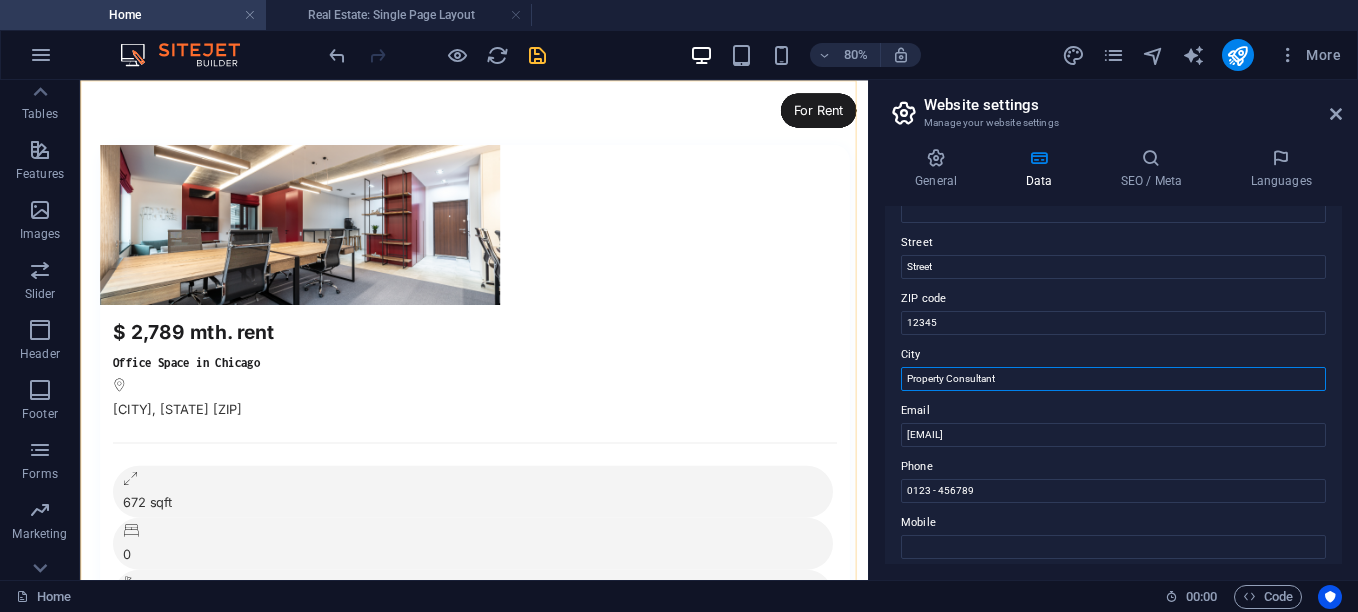 scroll, scrollTop: 100, scrollLeft: 0, axis: vertical 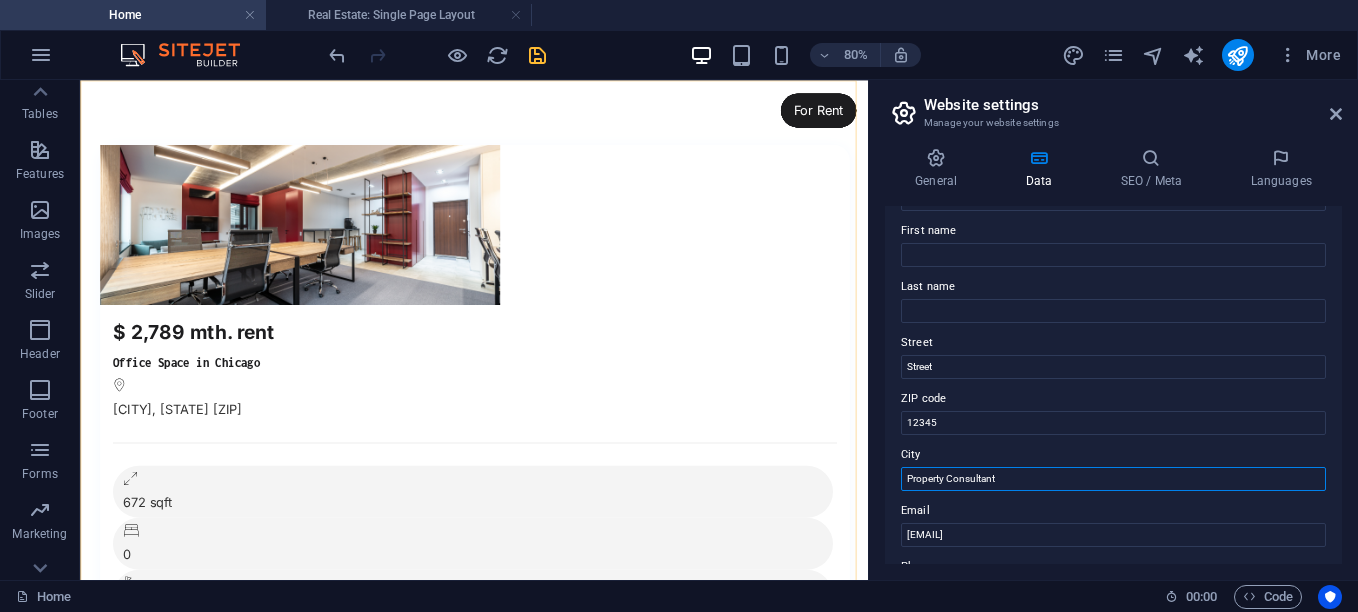 drag, startPoint x: 1025, startPoint y: 479, endPoint x: 891, endPoint y: 453, distance: 136.49908 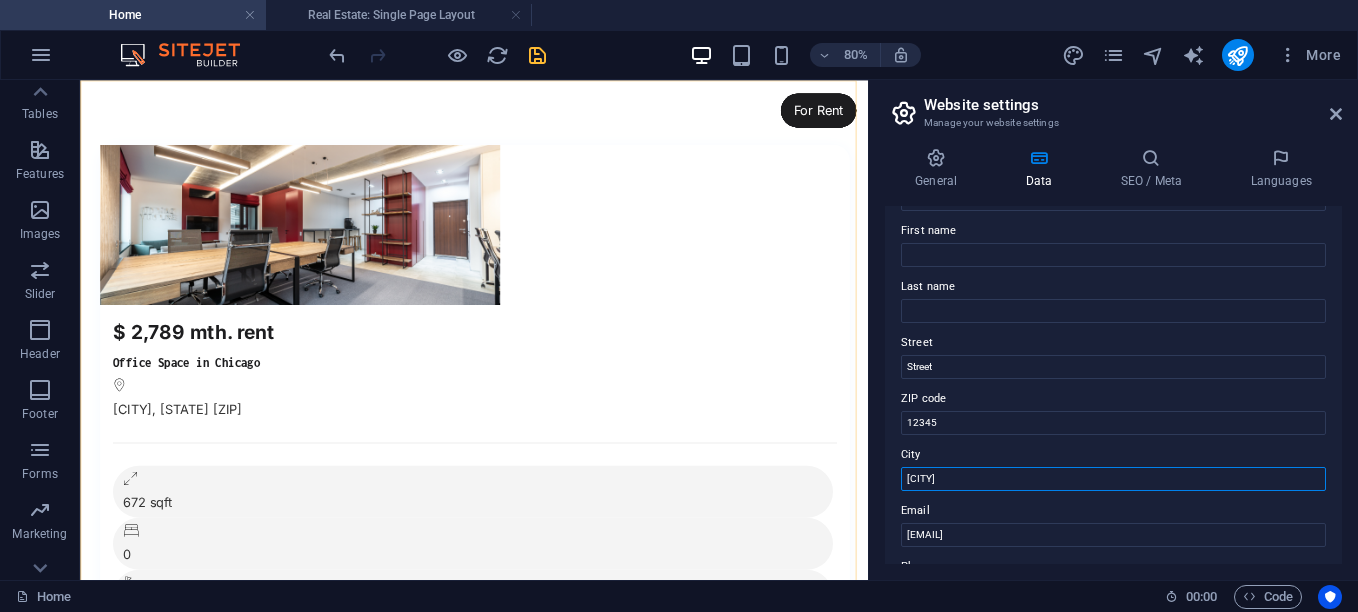 type on "Karawang" 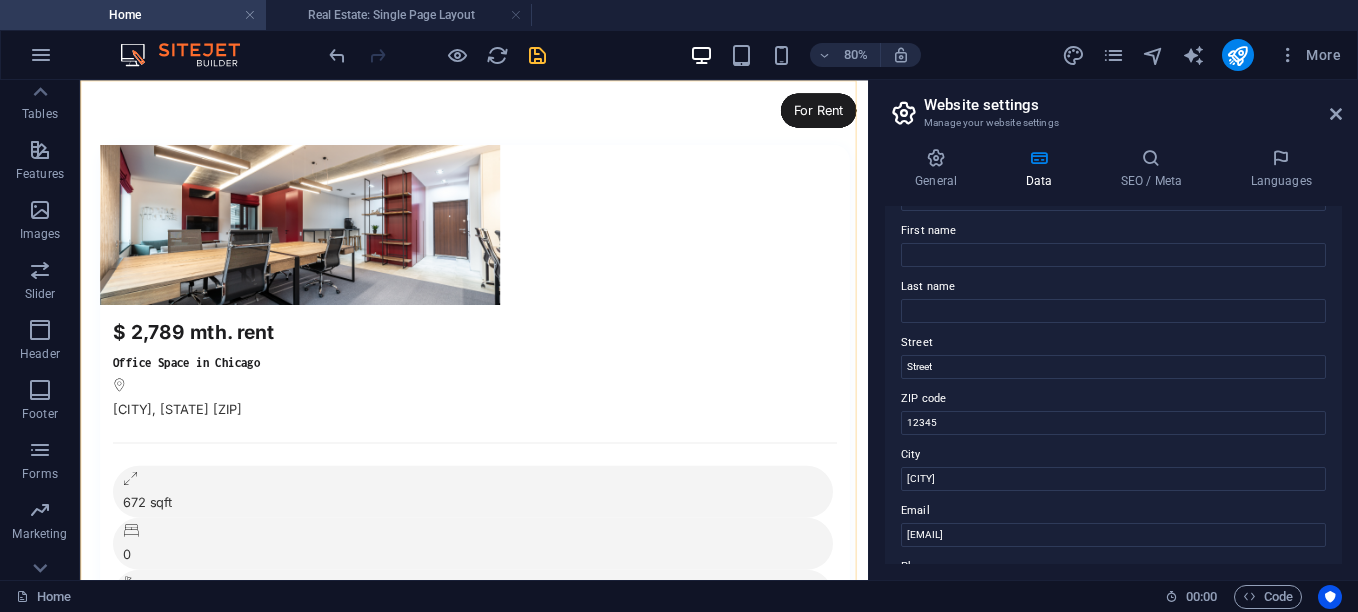 click on "General  Data  SEO / Meta  Languages Website name jangkep.co.id Logo Drag files here, click to choose files or select files from Files or our free stock photos & videos Select files from the file manager, stock photos, or upload file(s) Upload Favicon Set the favicon of your website here. A favicon is a small icon shown in the browser tab next to your website title. It helps visitors identify your website. Drag files here, click to choose files or select files from Files or our free stock photos & videos Select files from the file manager, stock photos, or upload file(s) Upload Preview Image (Open Graph) This image will be shown when the website is shared on social networks Drag files here, click to choose files or select files from Files or our free stock photos & videos Select files from the file manager, stock photos, or upload file(s) Upload Contact data for this website. This can be used everywhere on the website and will update automatically. Company jangkep.co.id First name Last name Street Street Fax" at bounding box center (1113, 356) 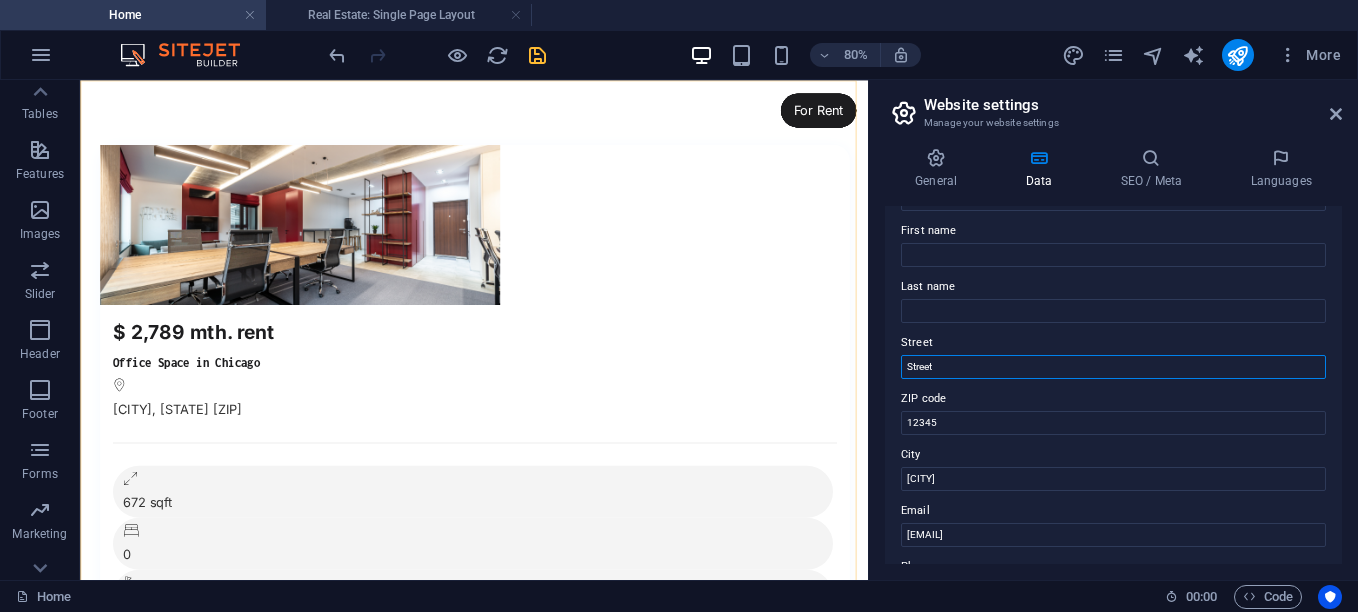 click on "Street" at bounding box center (1113, 367) 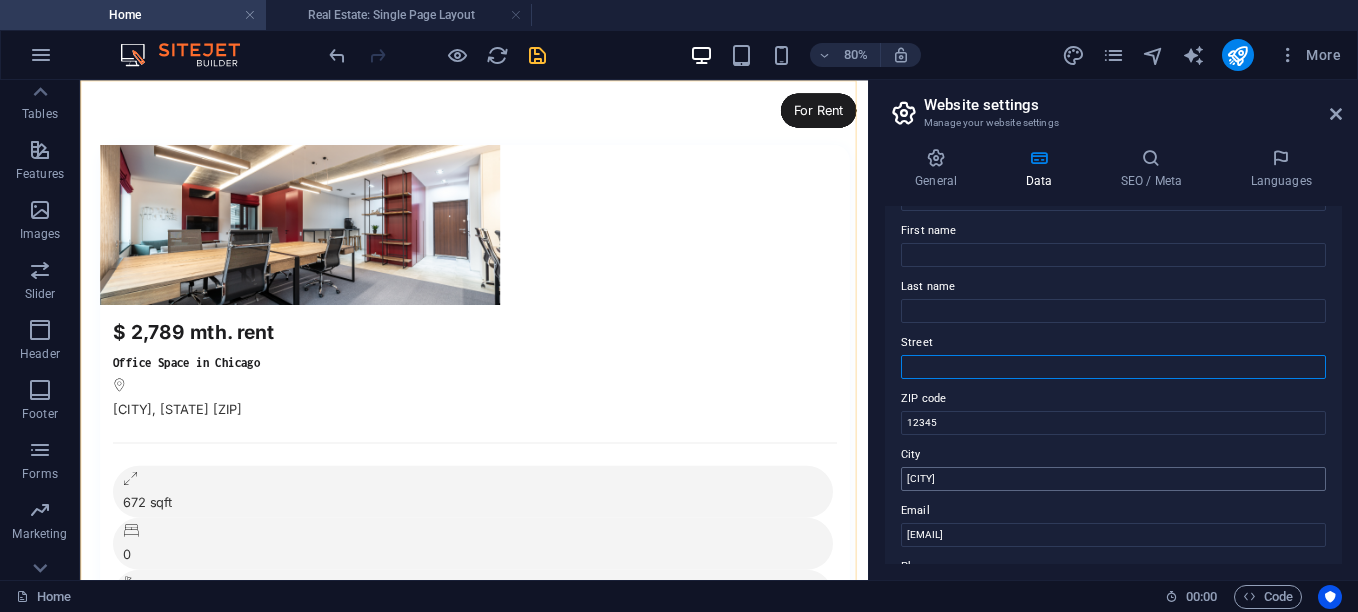 type 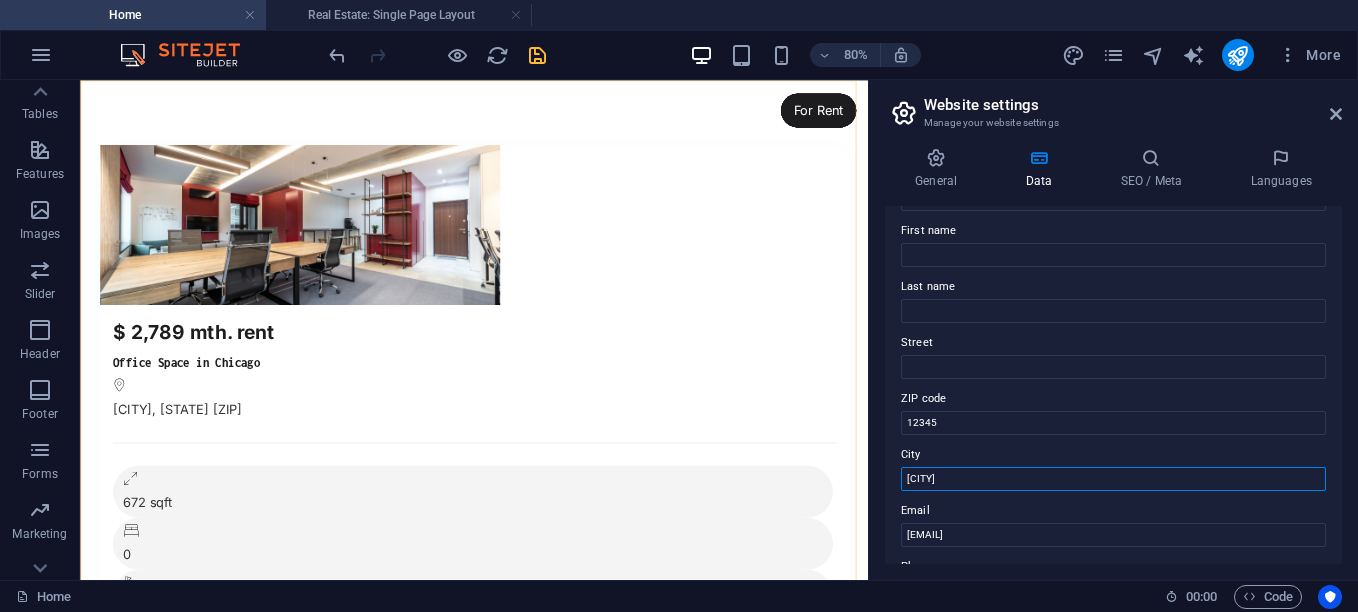 click on "Karawang" at bounding box center [1113, 479] 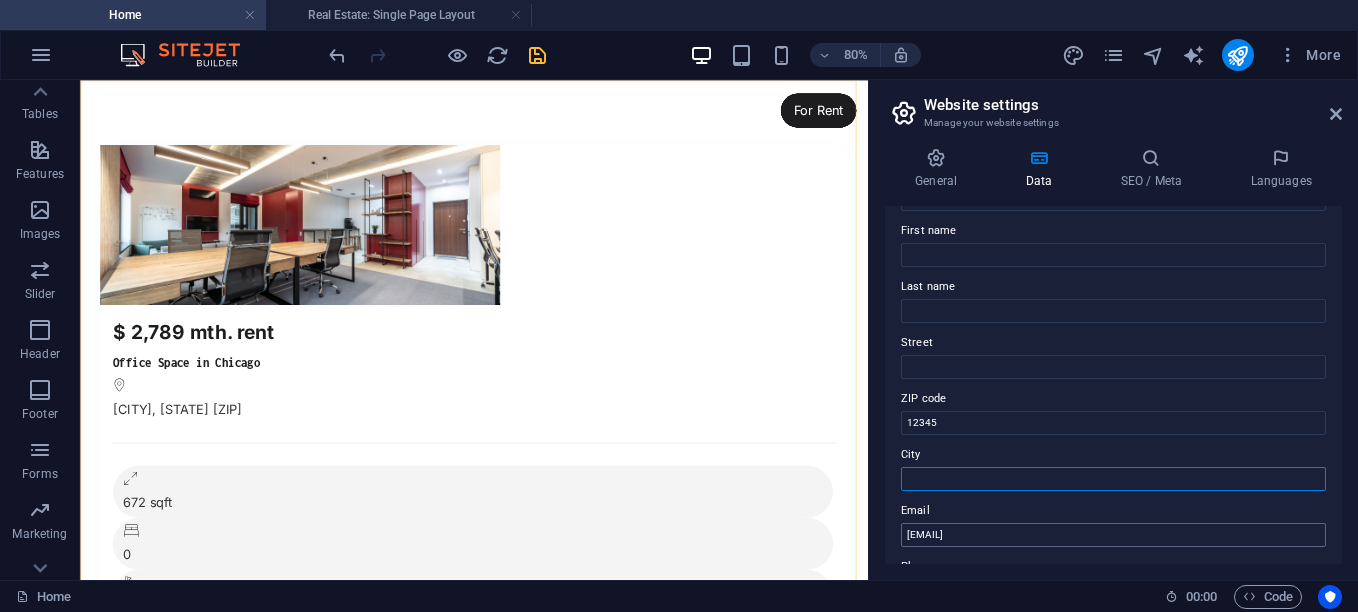 scroll, scrollTop: 200, scrollLeft: 0, axis: vertical 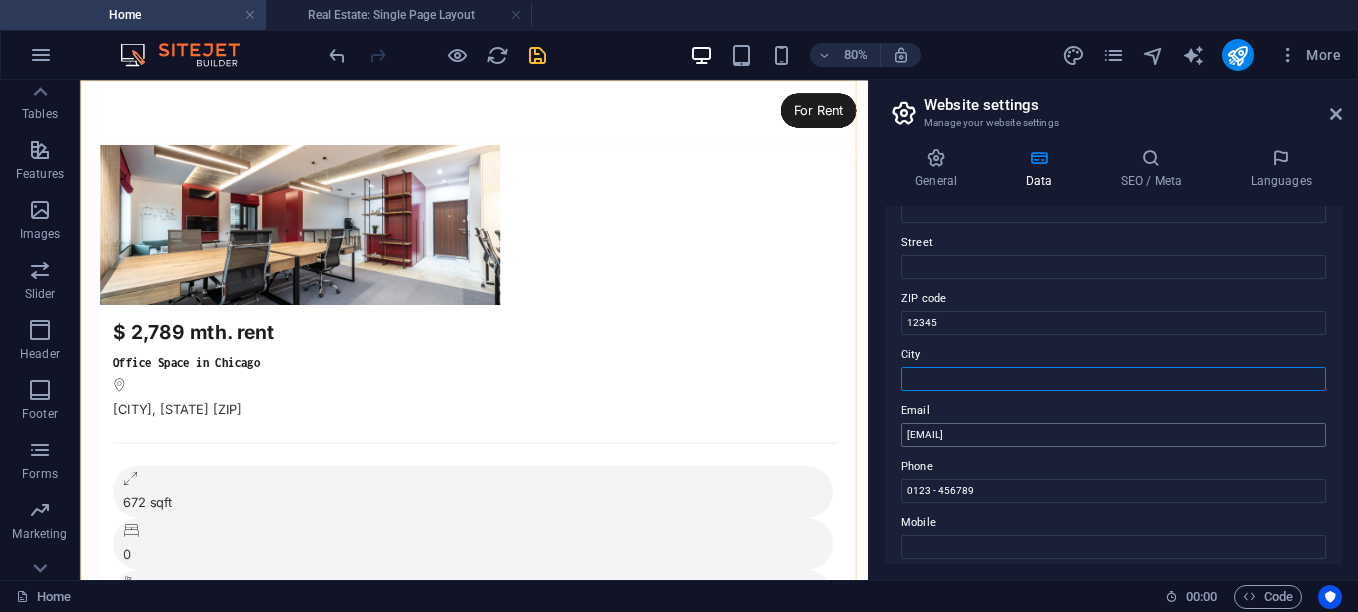 type 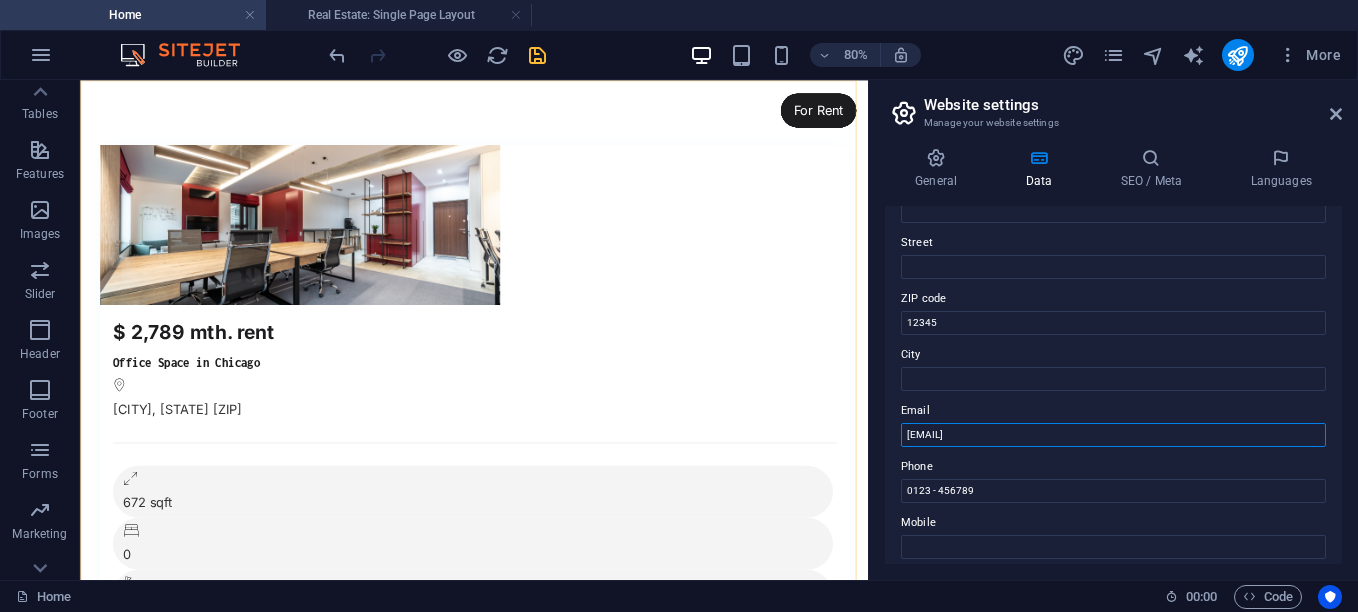 click on "93ecf5ba4f2bbf257c633b1a146556@cpanel.local" at bounding box center [1113, 435] 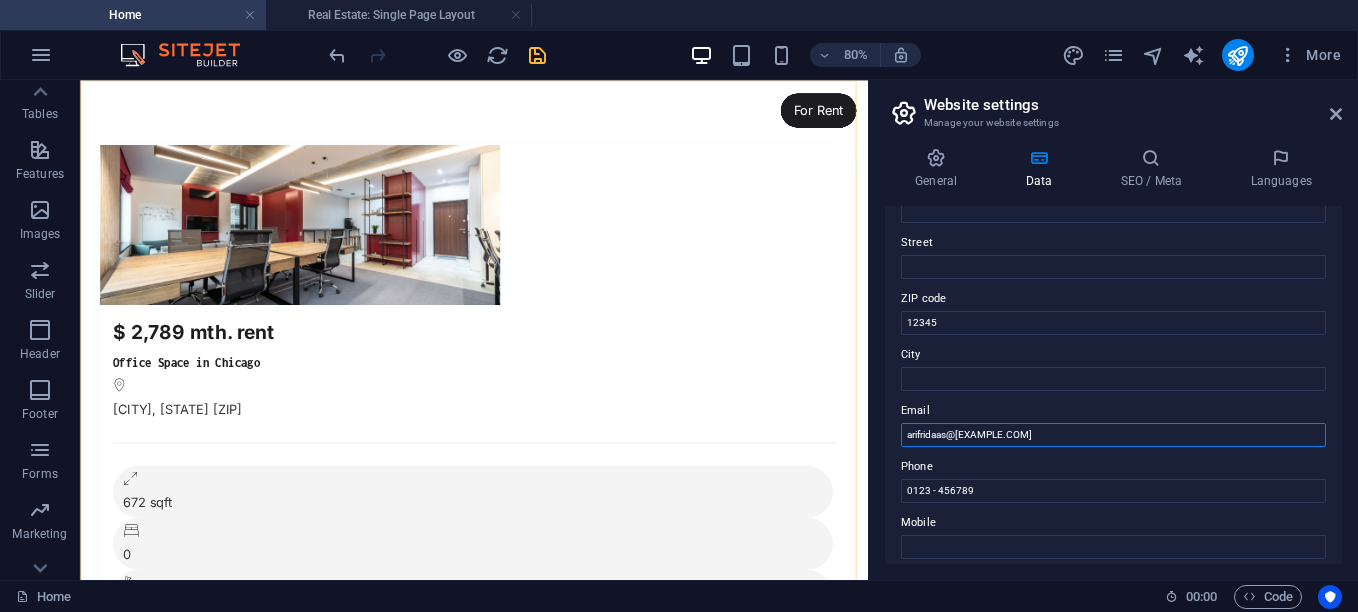 click on "arifridaas@gmail.com" at bounding box center (1113, 435) 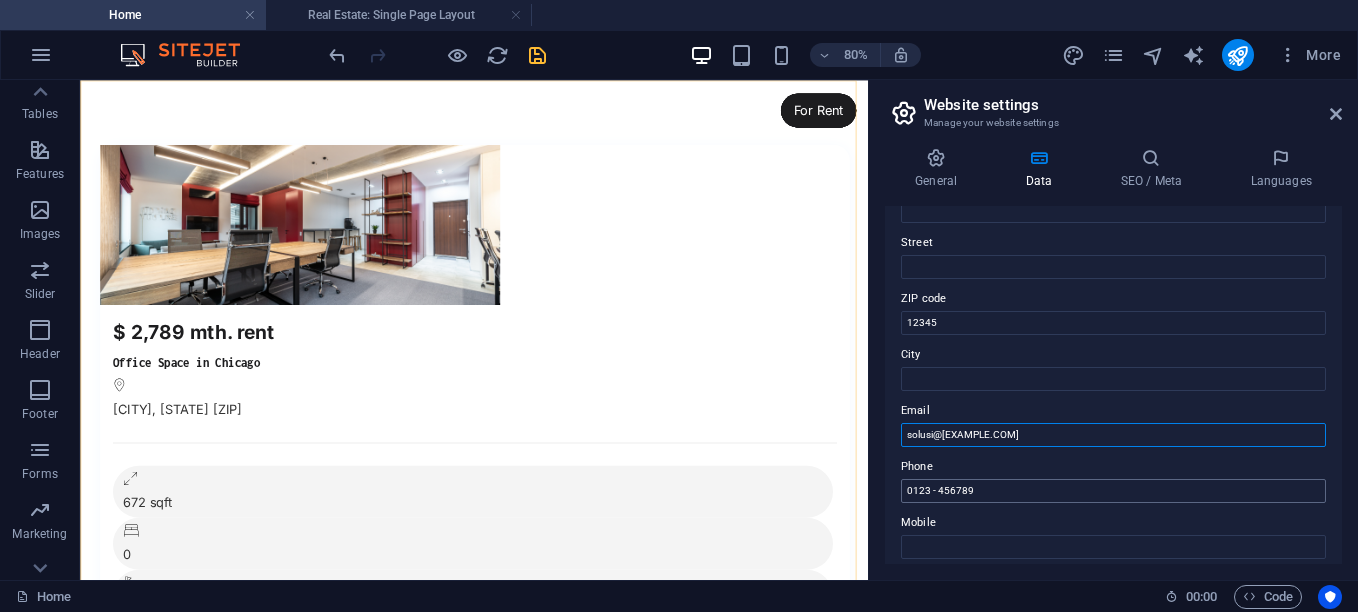 type on "solusi@gjangkep.co.id" 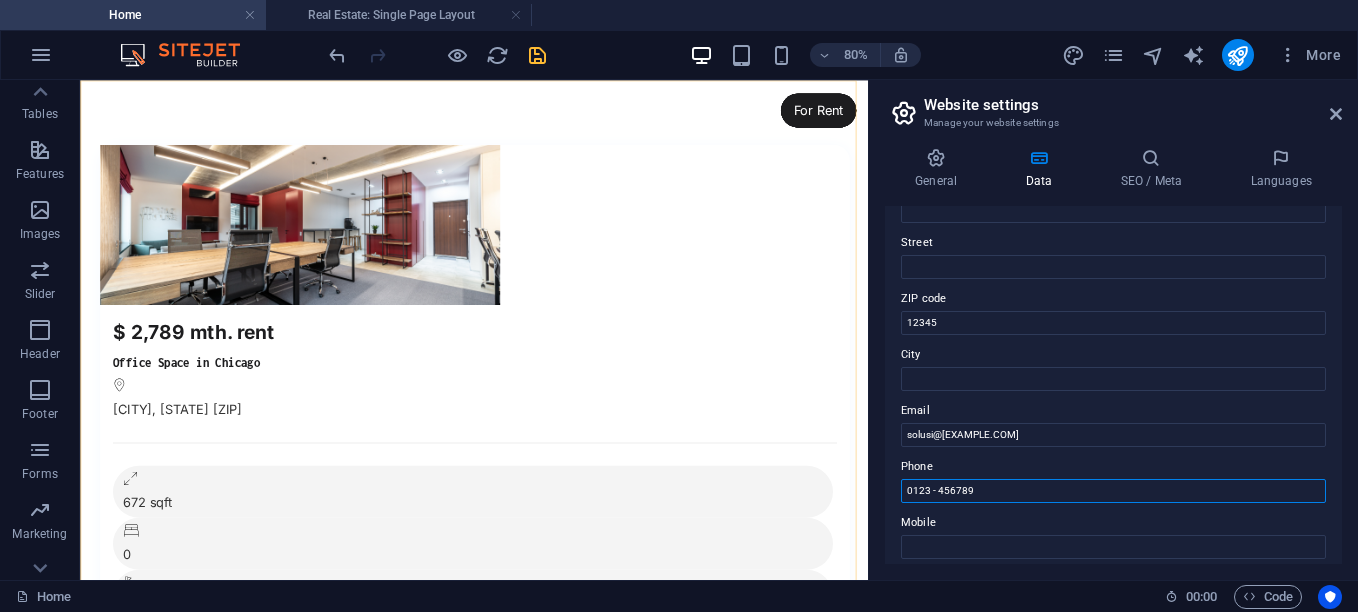 drag, startPoint x: 977, startPoint y: 492, endPoint x: 888, endPoint y: 483, distance: 89.453896 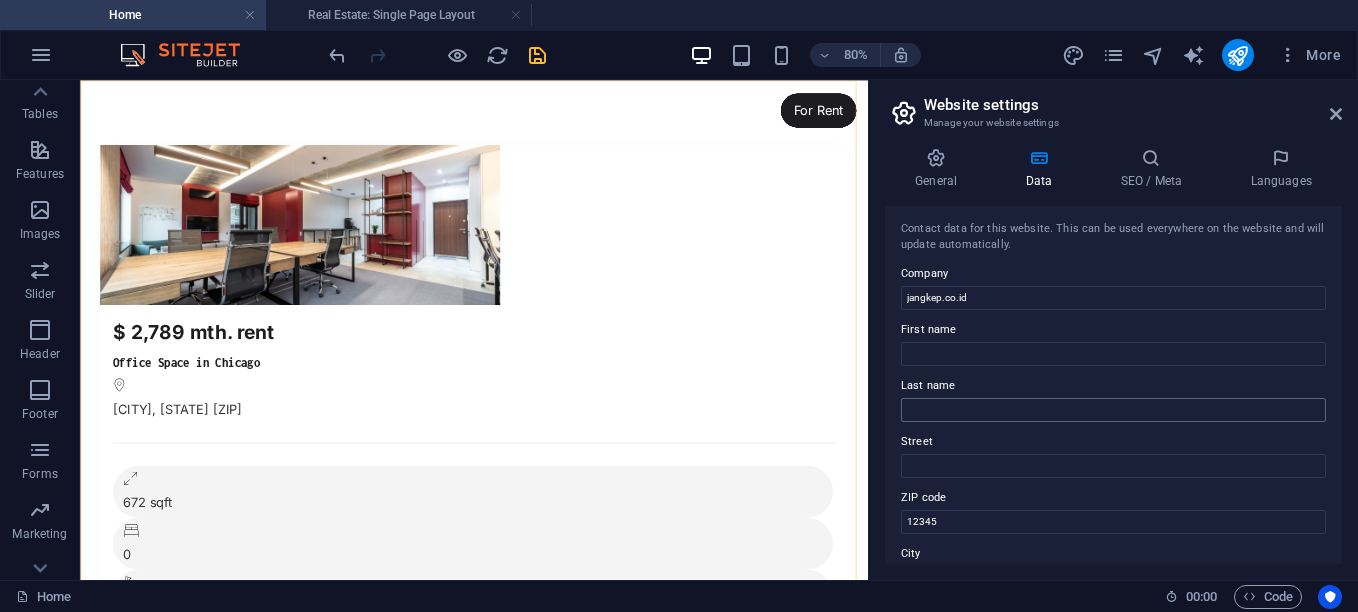 scroll, scrollTop: 0, scrollLeft: 0, axis: both 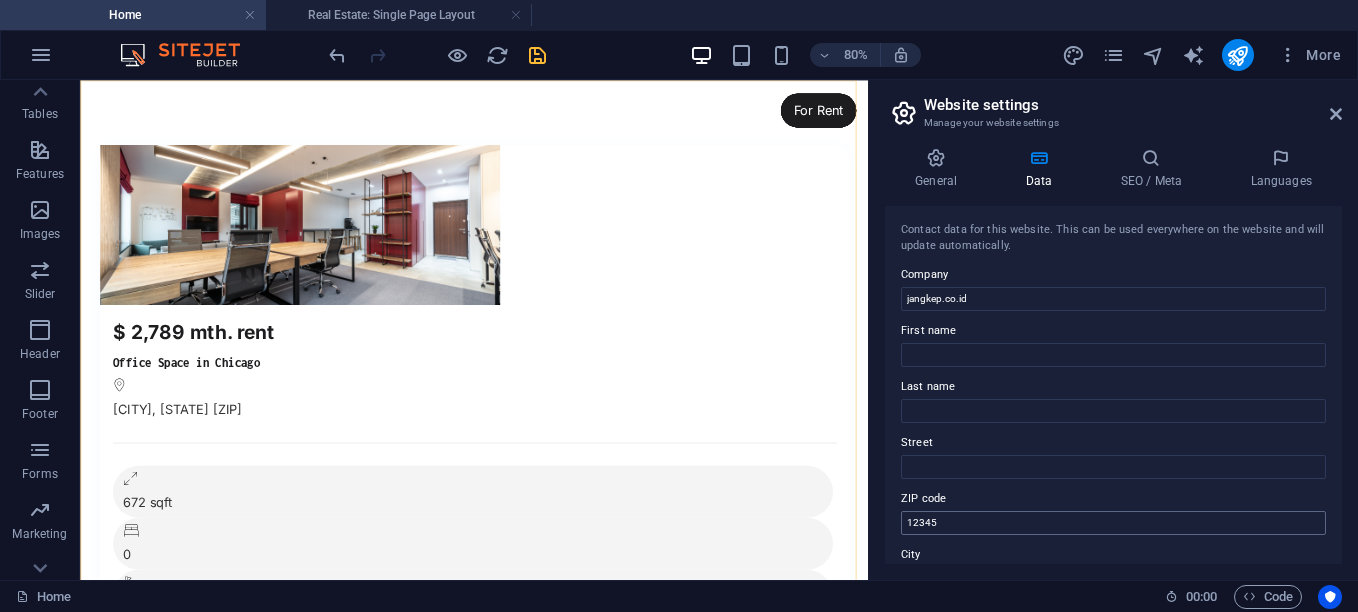 type 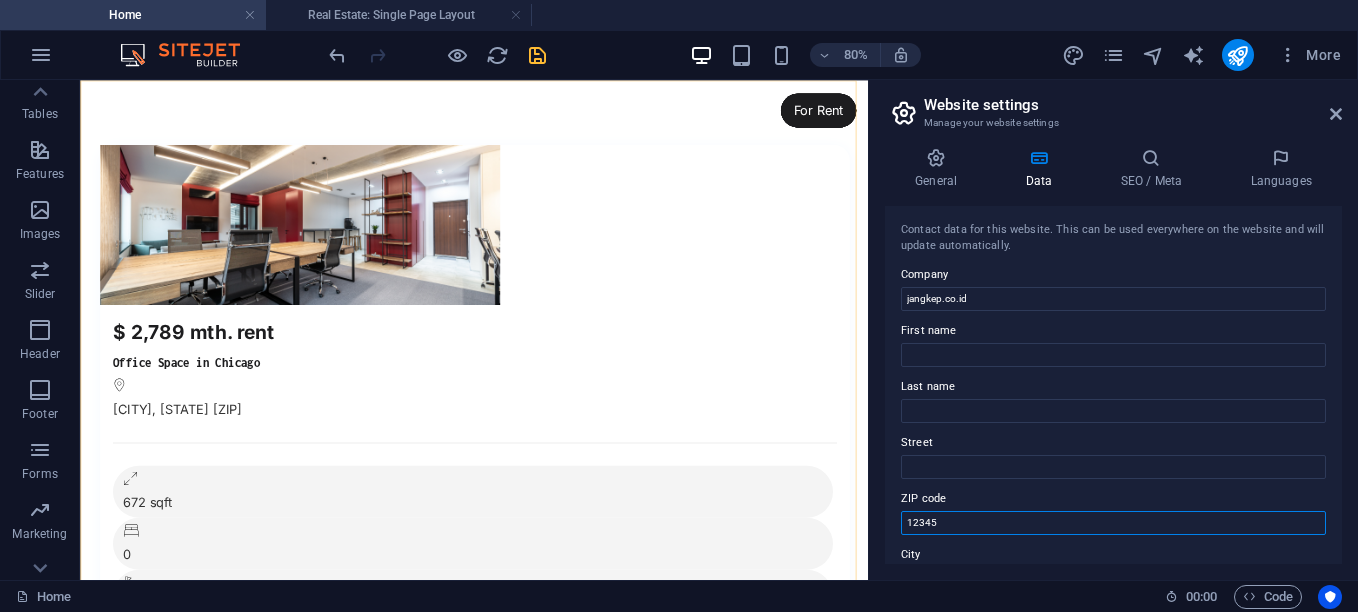 click on "12345" at bounding box center [1113, 523] 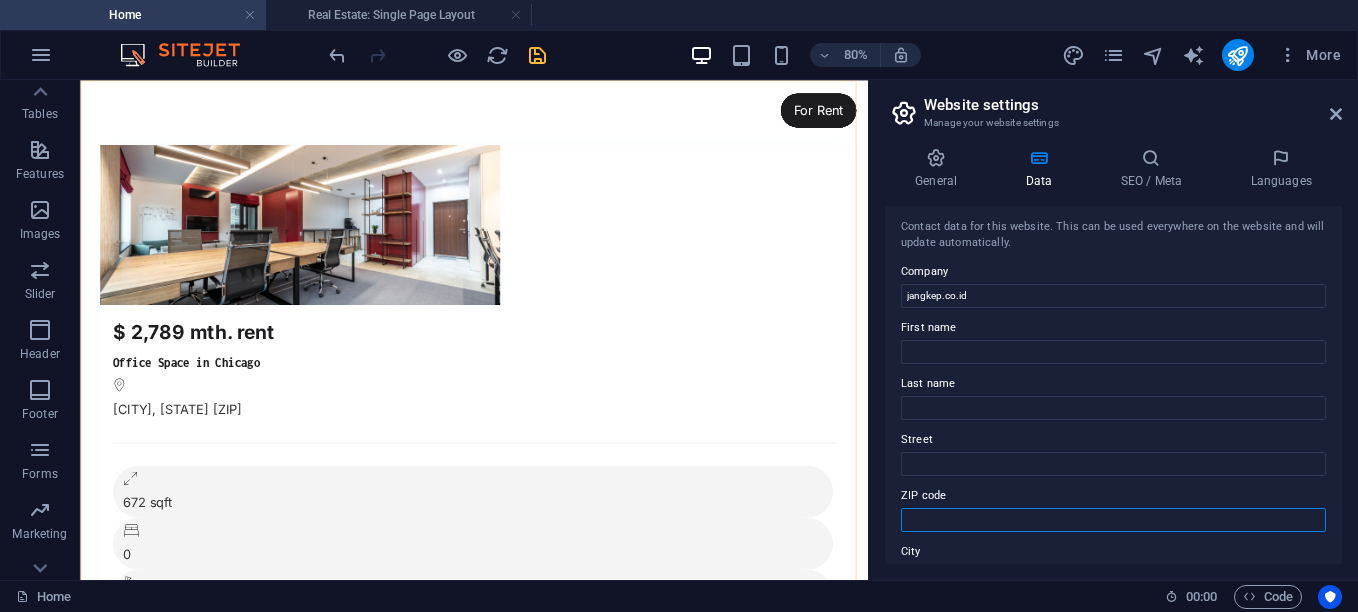 scroll, scrollTop: 0, scrollLeft: 0, axis: both 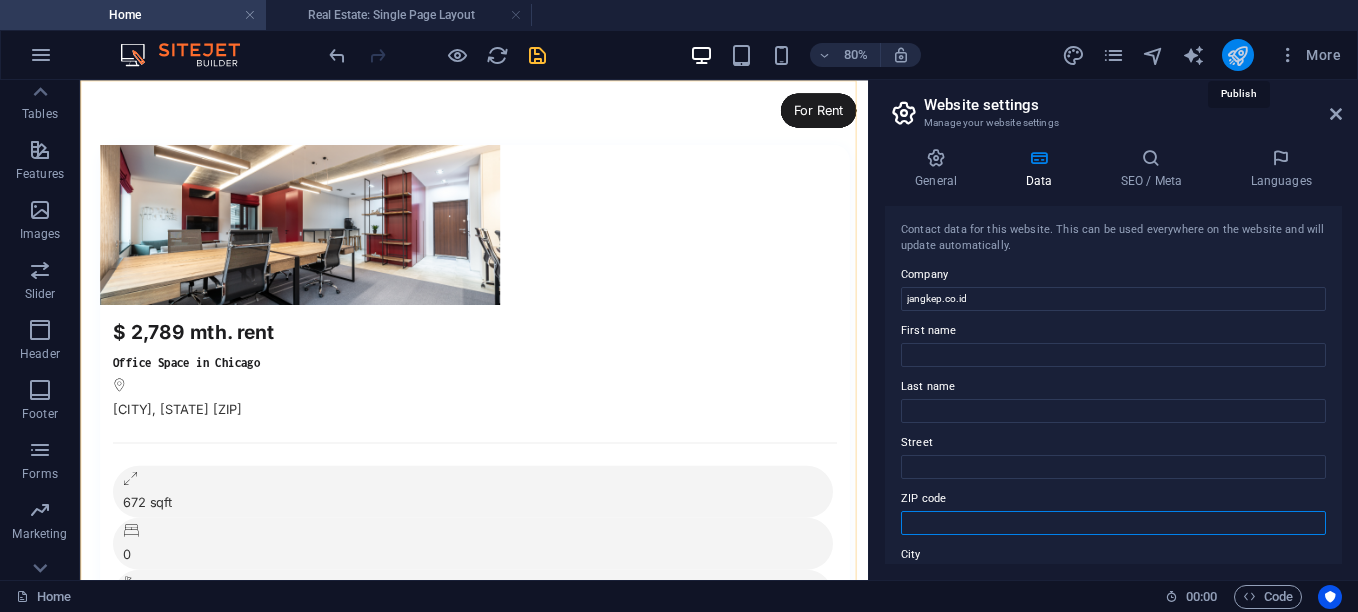 type 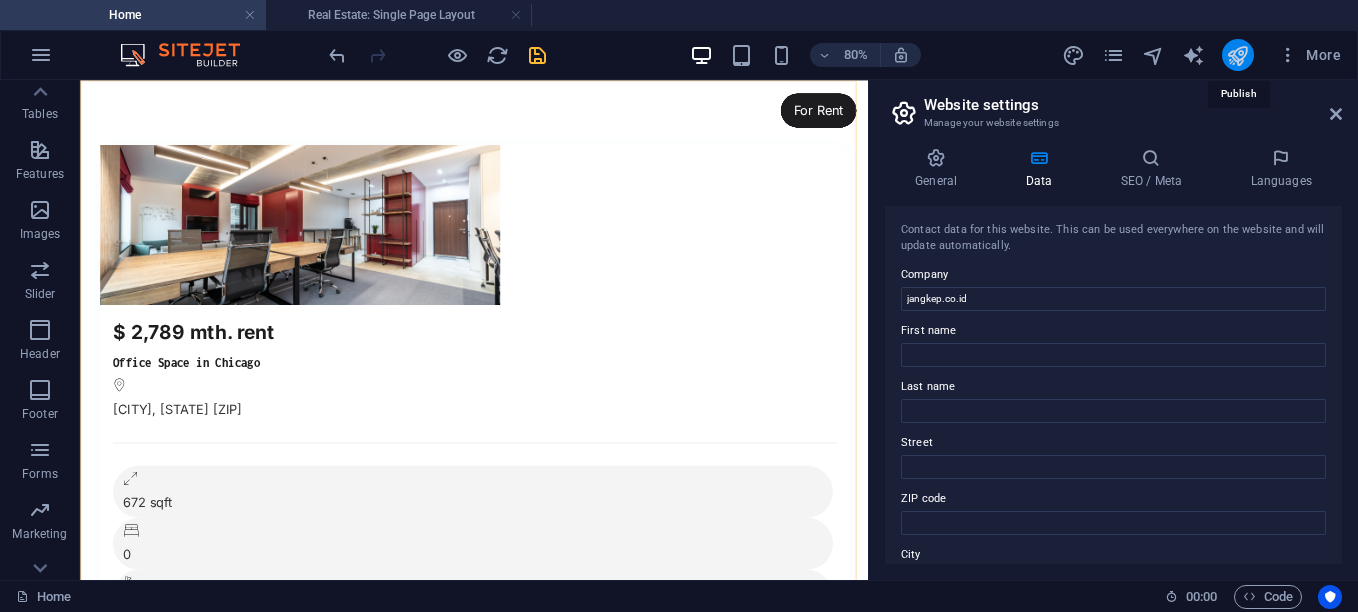 click at bounding box center [1237, 55] 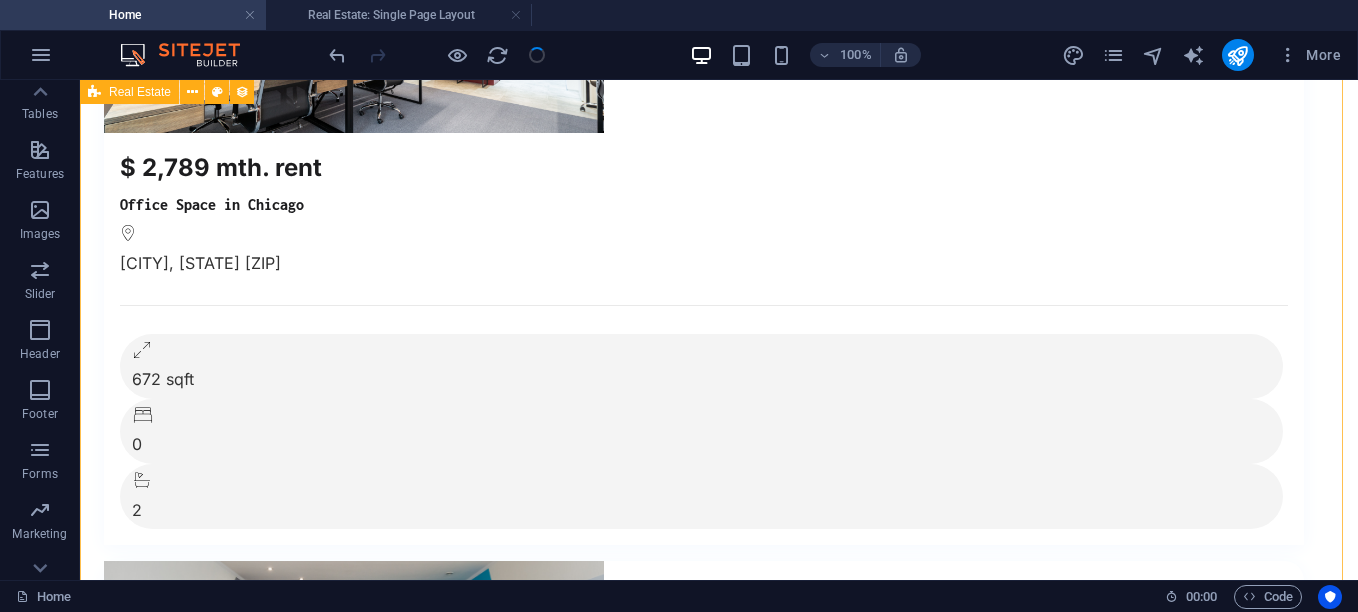 scroll, scrollTop: 600, scrollLeft: 0, axis: vertical 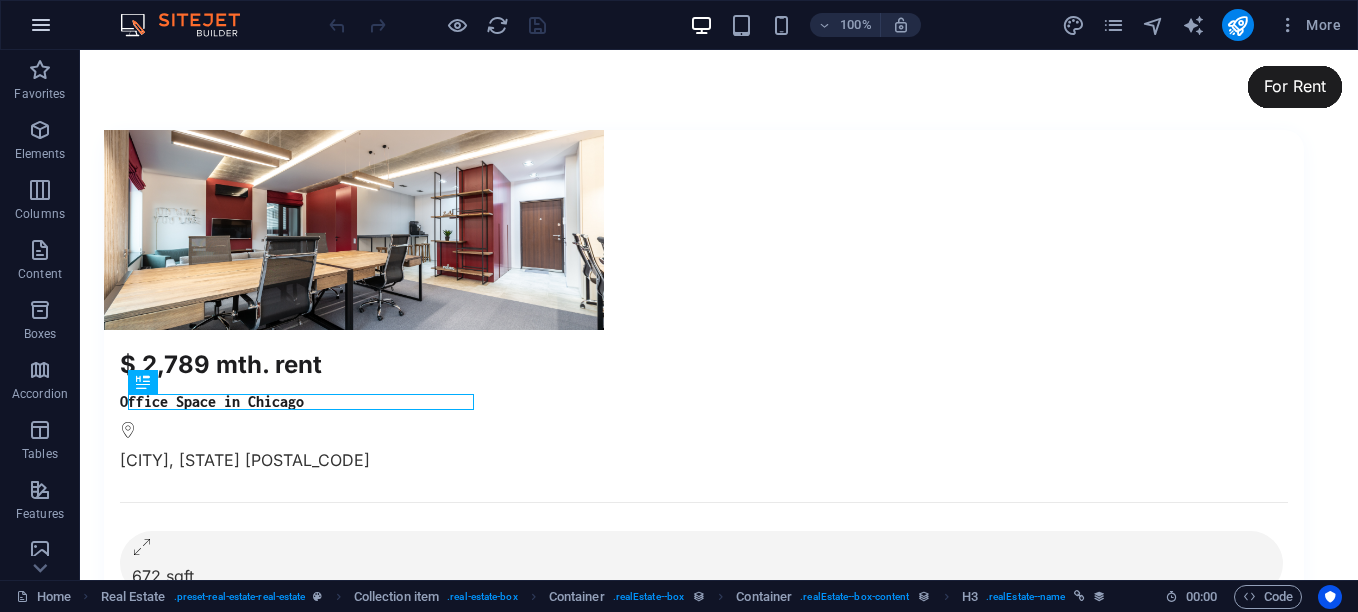 click at bounding box center (41, 25) 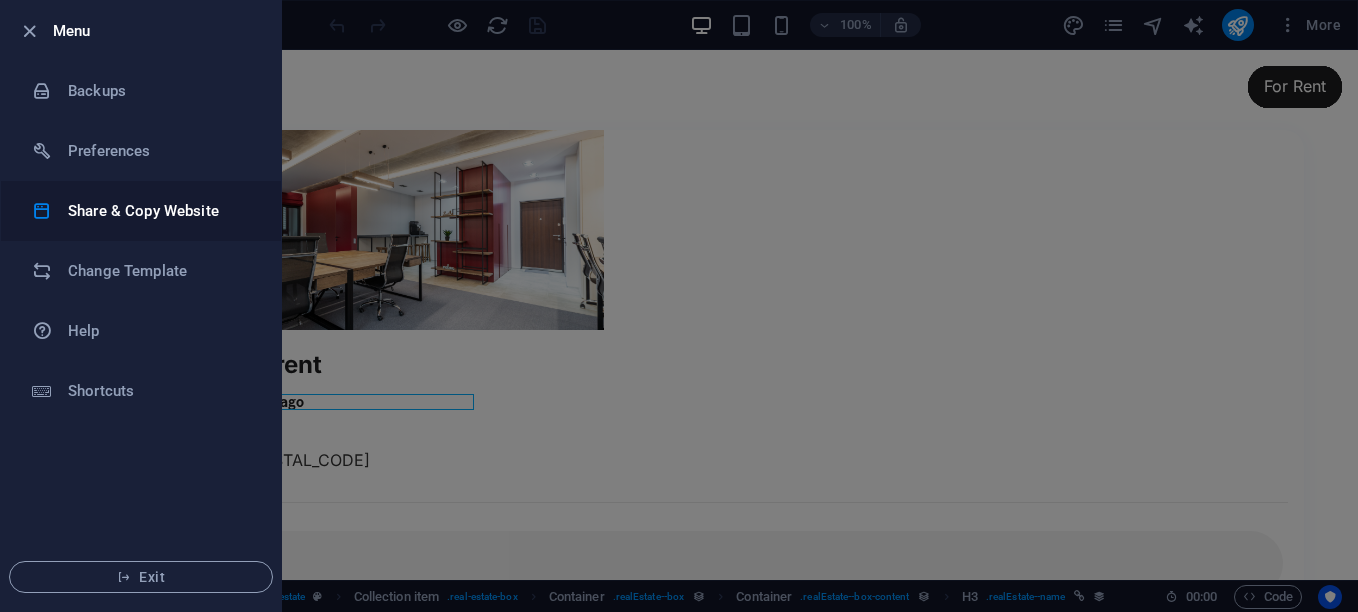 click on "Share & Copy Website" at bounding box center (160, 211) 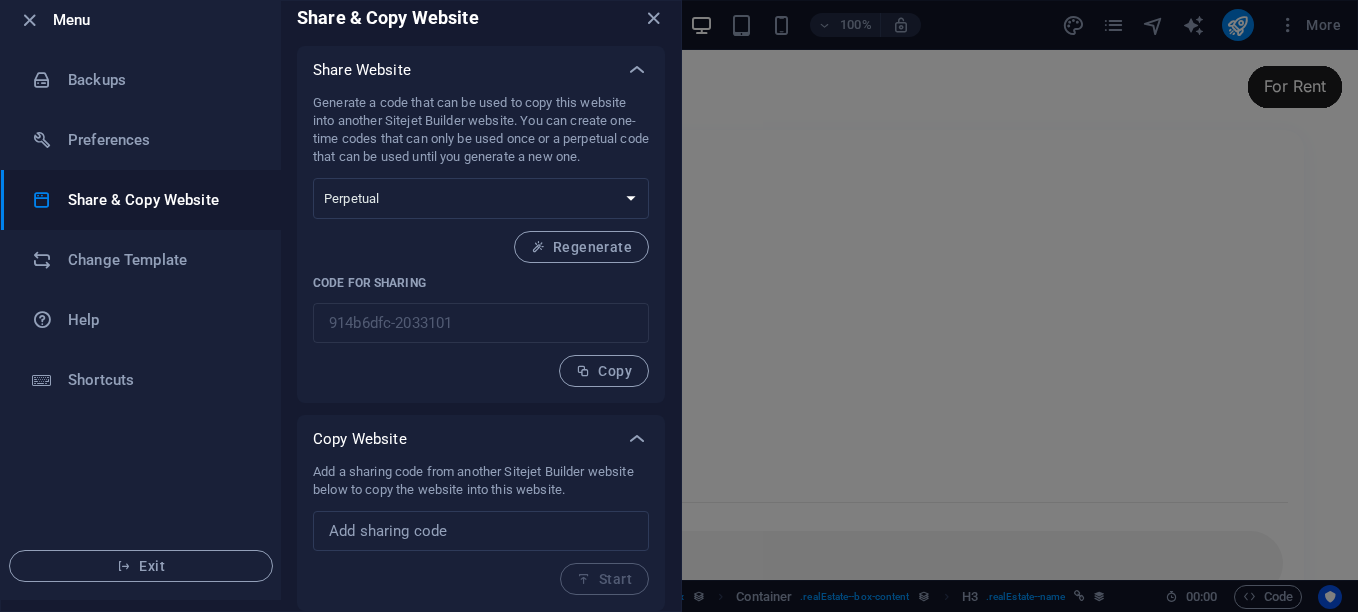 scroll, scrollTop: 0, scrollLeft: 0, axis: both 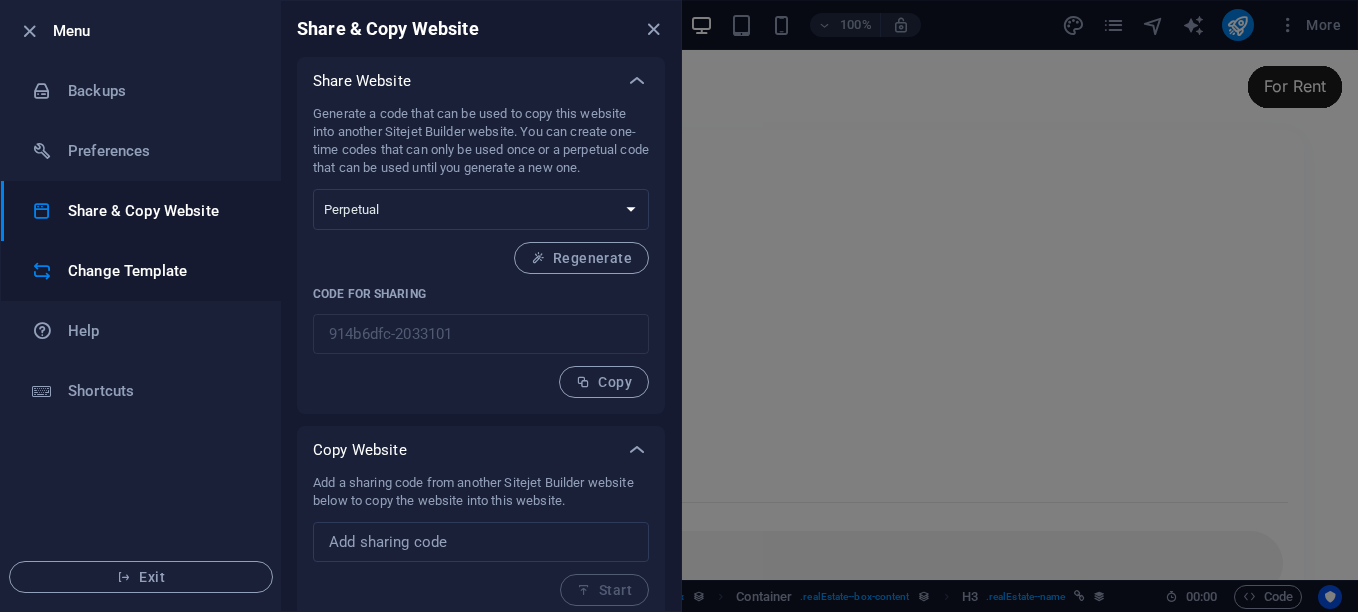 click on "Change Template" at bounding box center [141, 271] 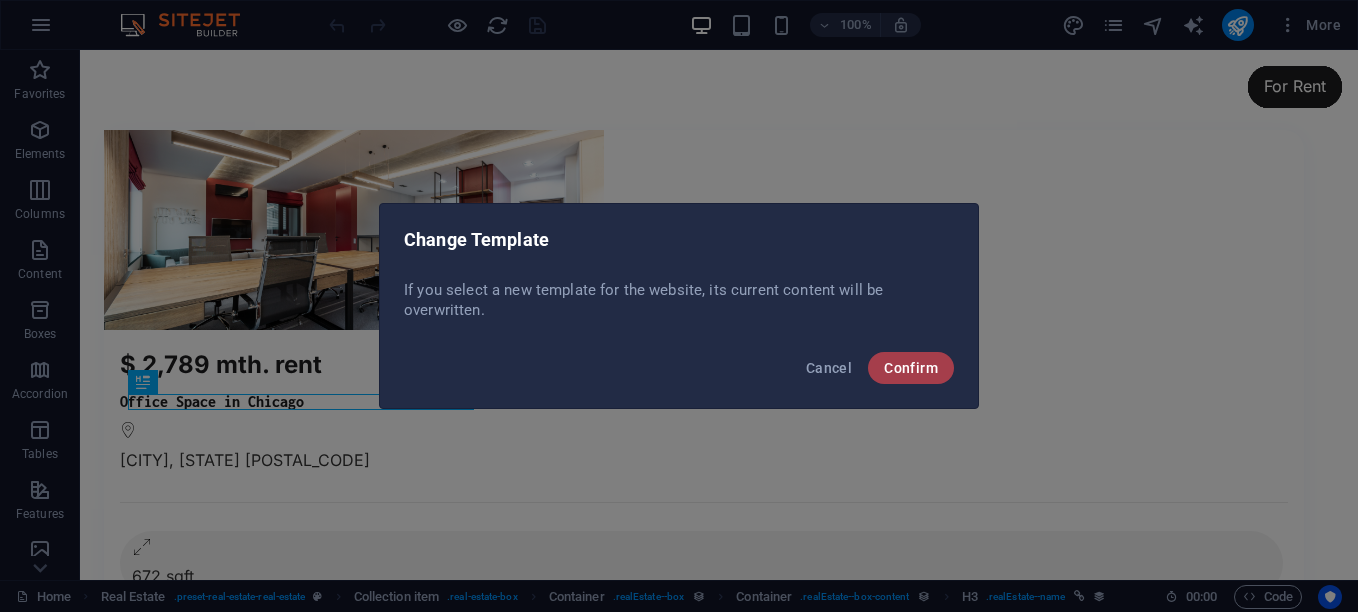 click on "Confirm" at bounding box center (911, 368) 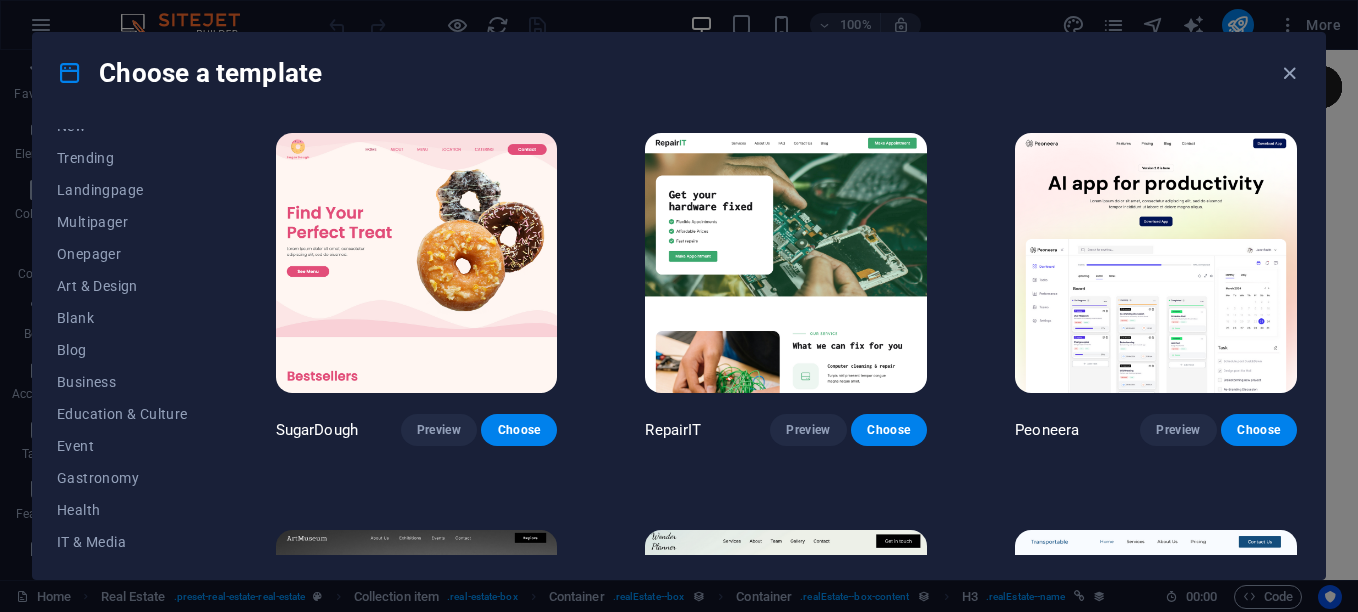 scroll, scrollTop: 0, scrollLeft: 0, axis: both 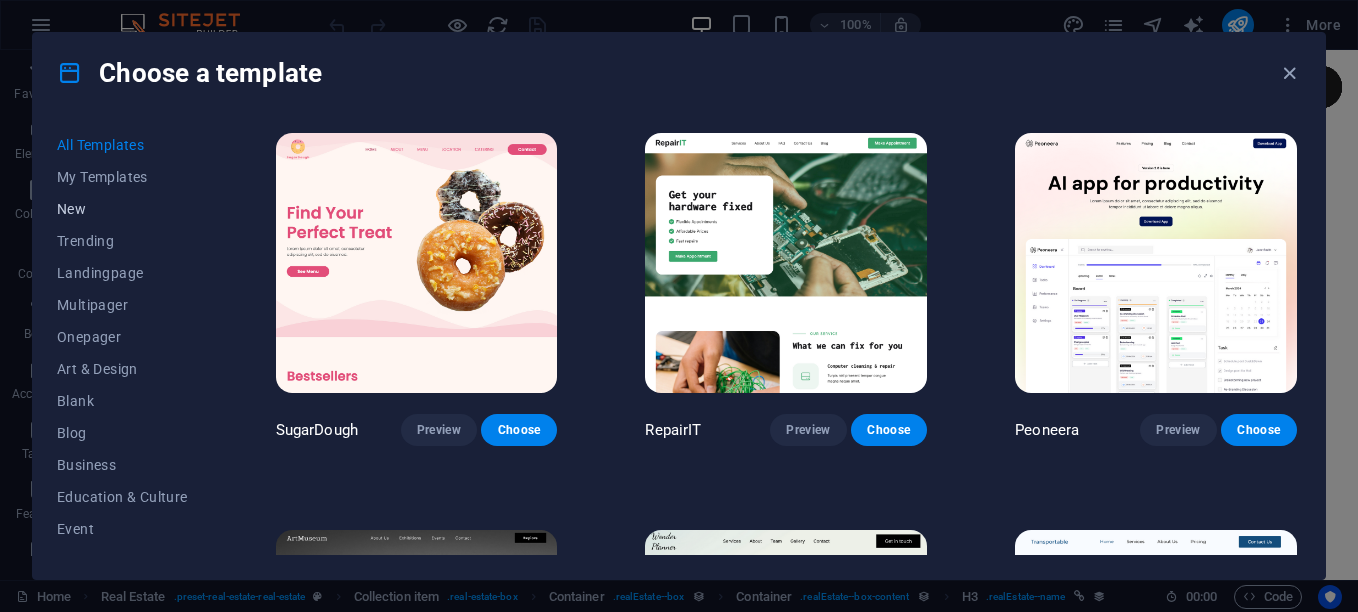 click on "New" at bounding box center [122, 209] 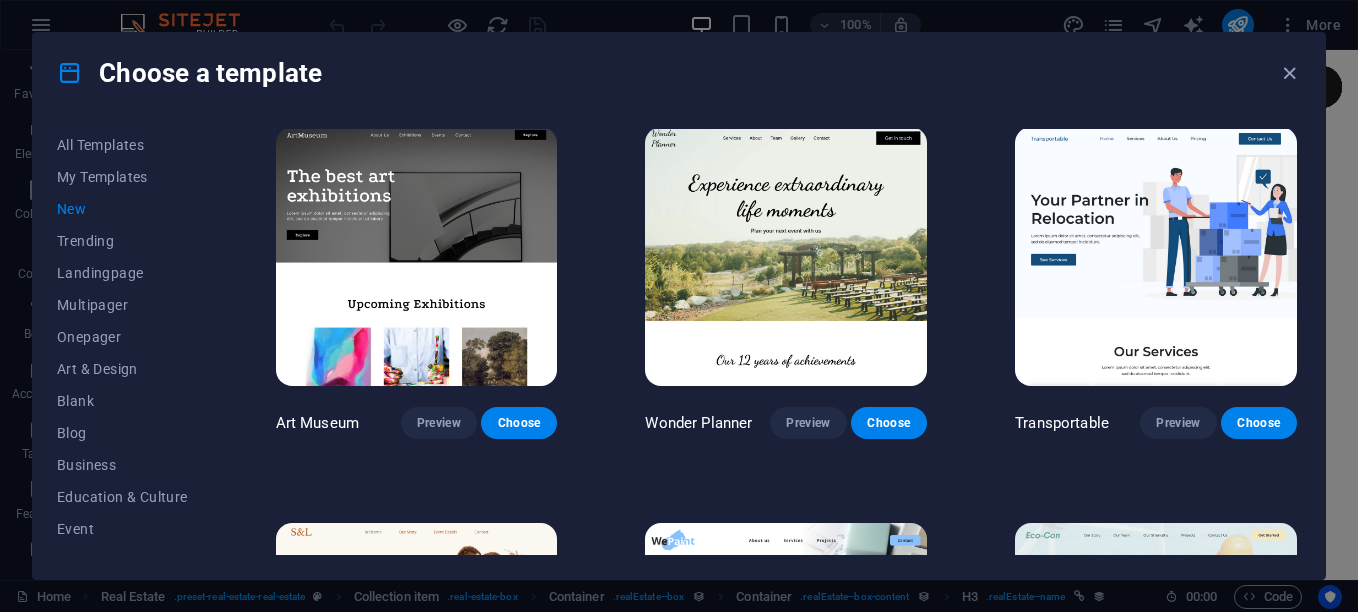 scroll, scrollTop: 500, scrollLeft: 0, axis: vertical 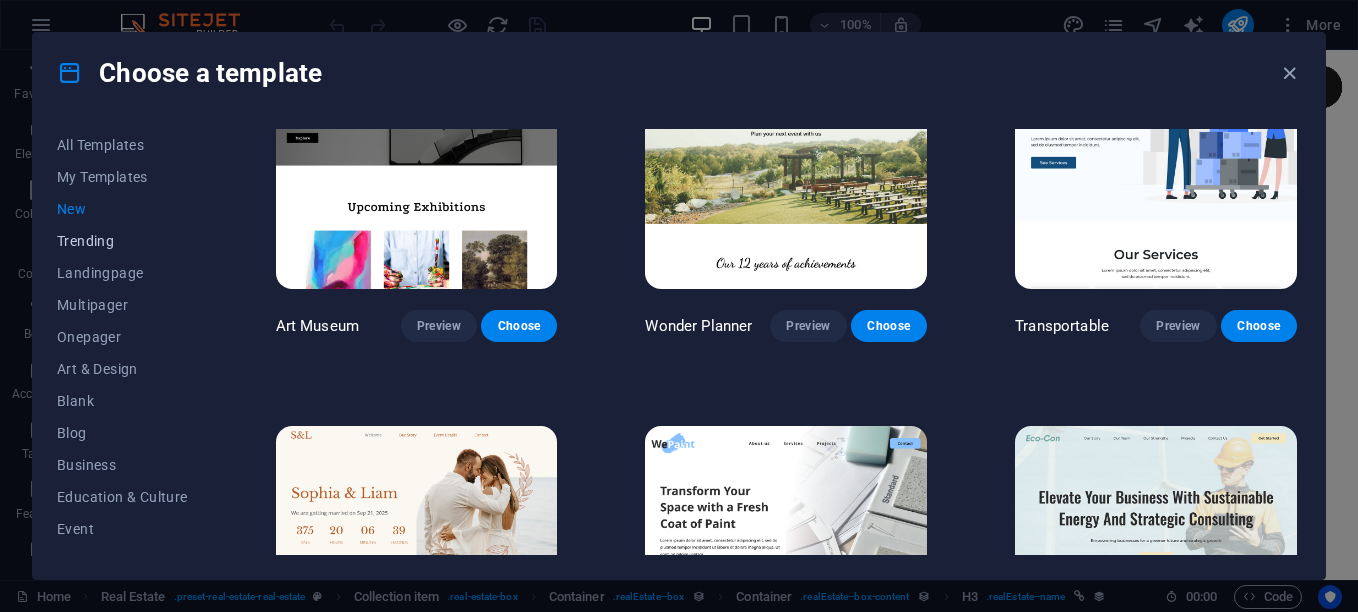 click on "Trending" at bounding box center (122, 241) 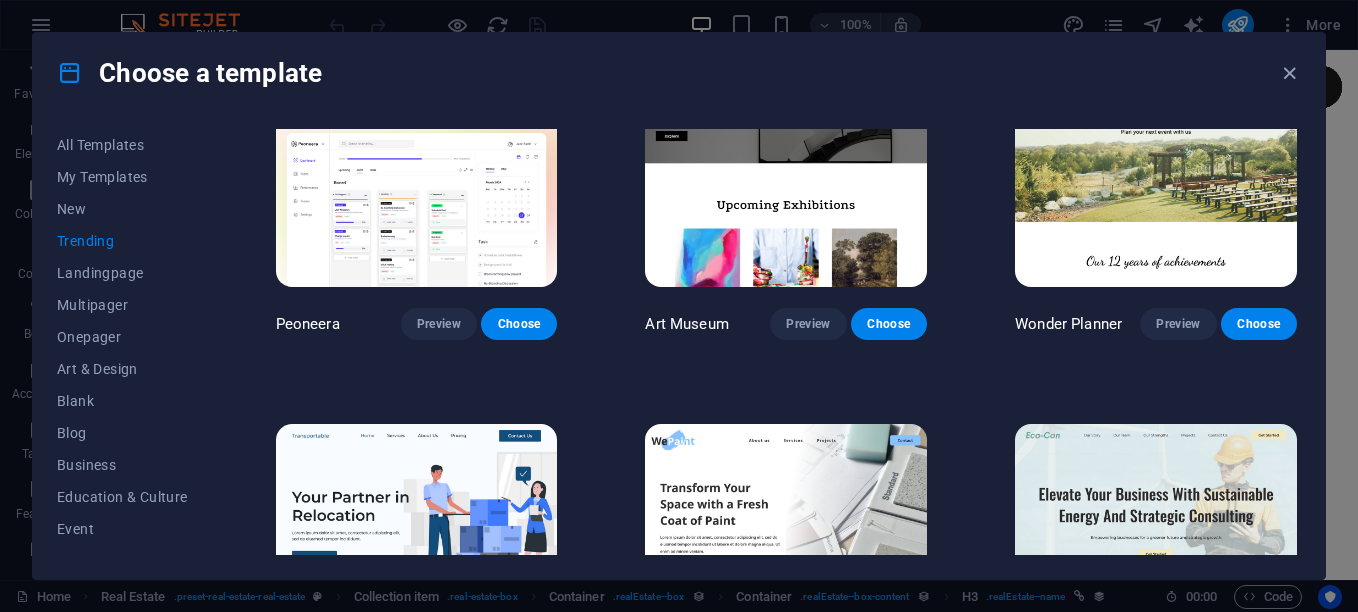 scroll, scrollTop: 0, scrollLeft: 0, axis: both 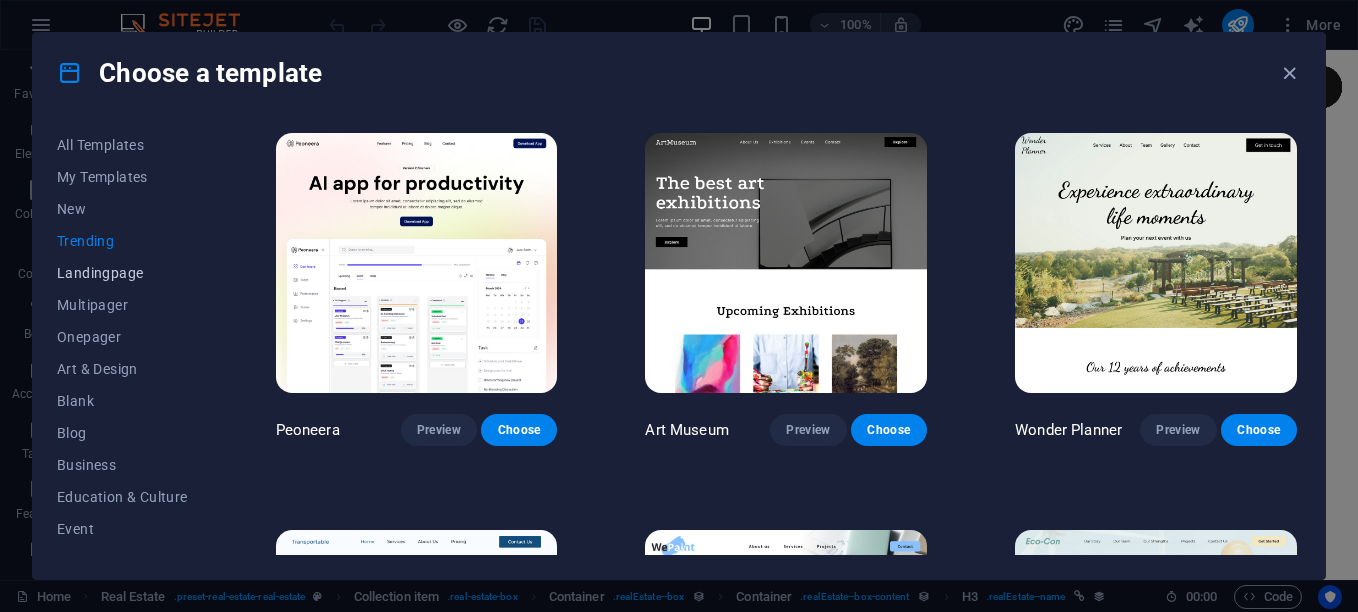 click on "Landingpage" at bounding box center (122, 273) 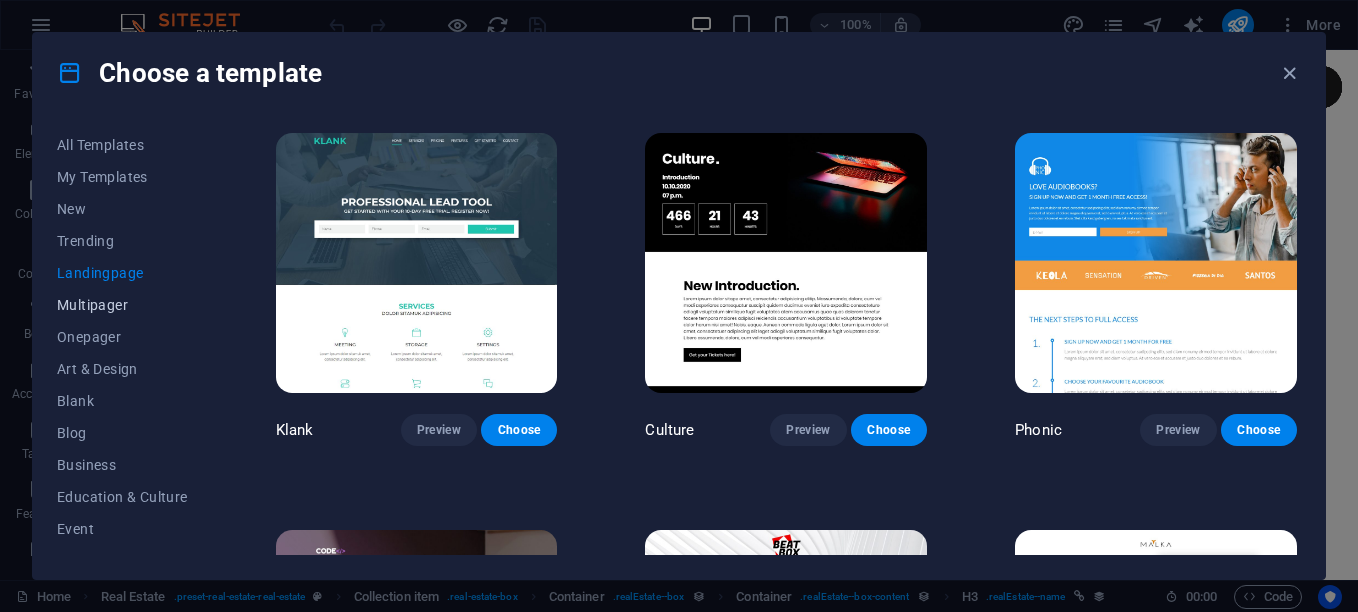 click on "Multipager" at bounding box center (122, 305) 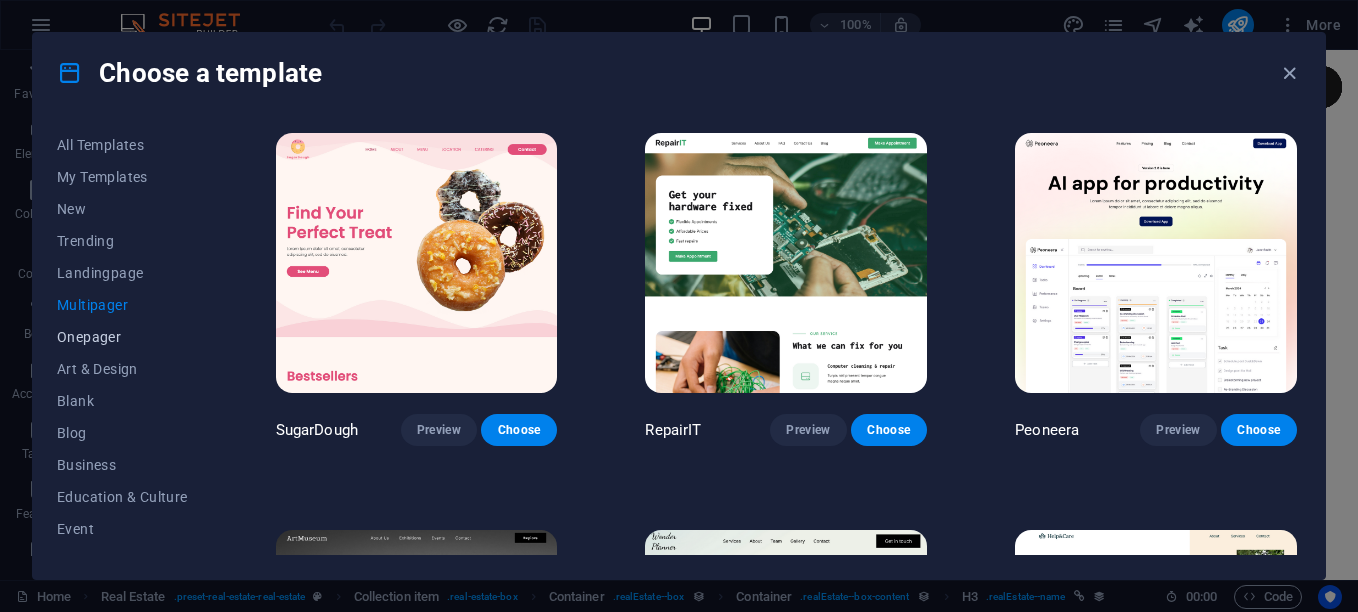 click on "Onepager" at bounding box center [122, 337] 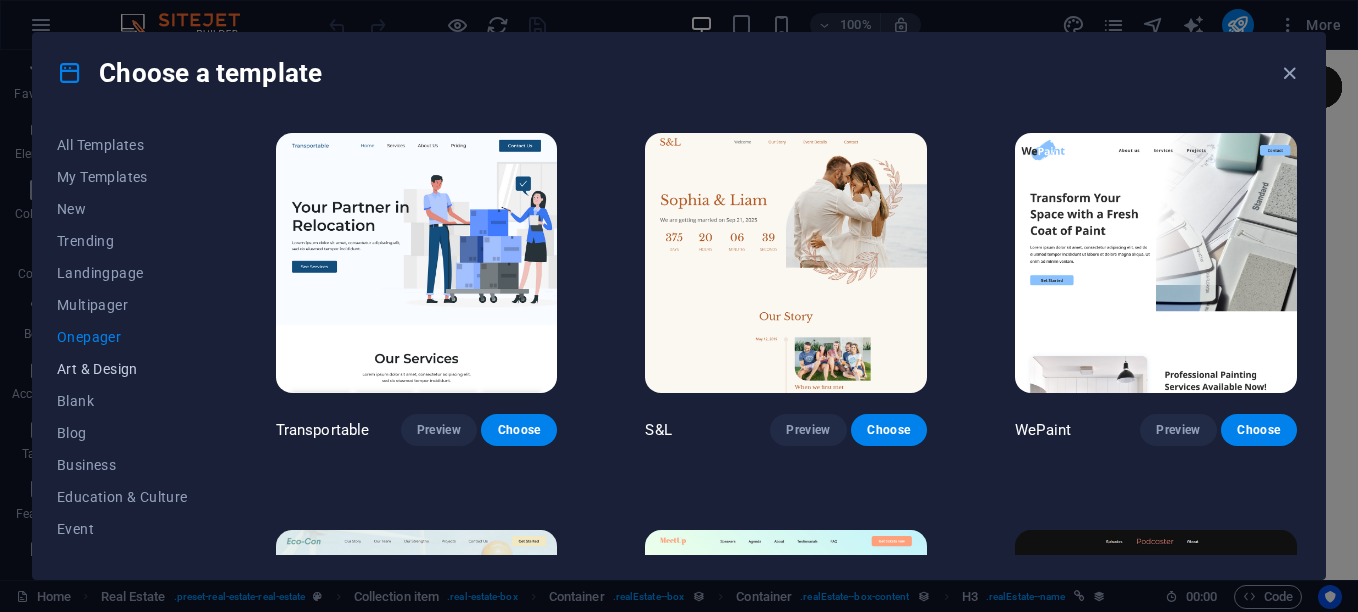 click on "Art & Design" at bounding box center [122, 369] 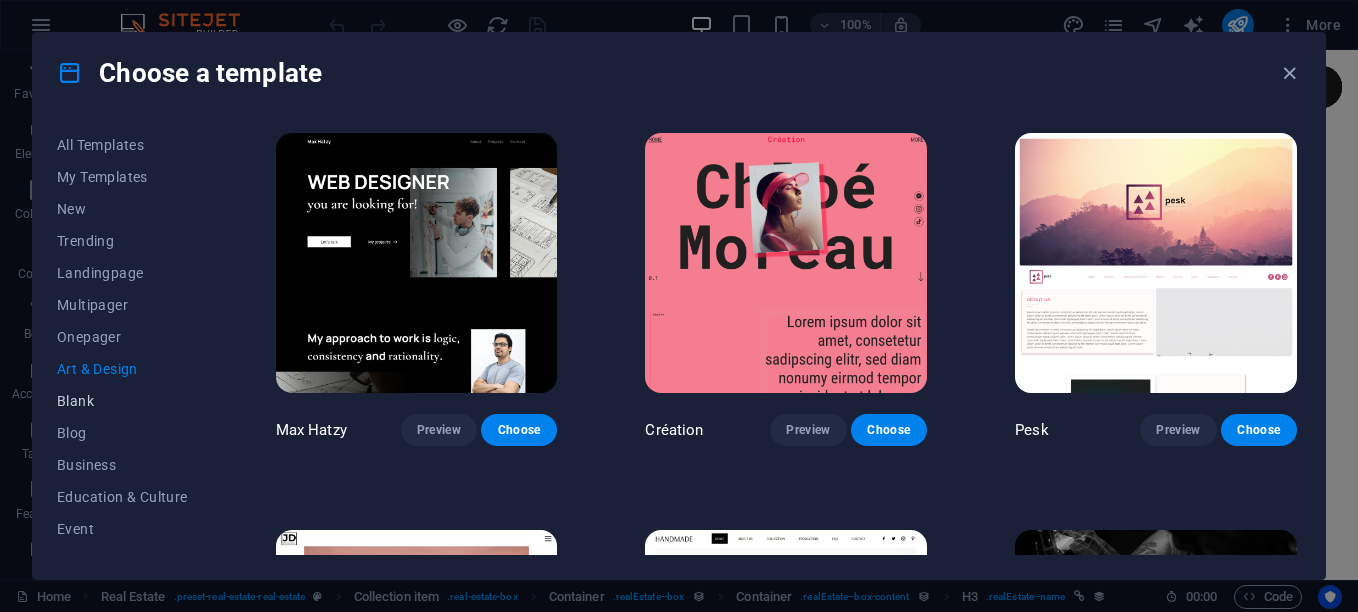 click on "Blank" at bounding box center (122, 401) 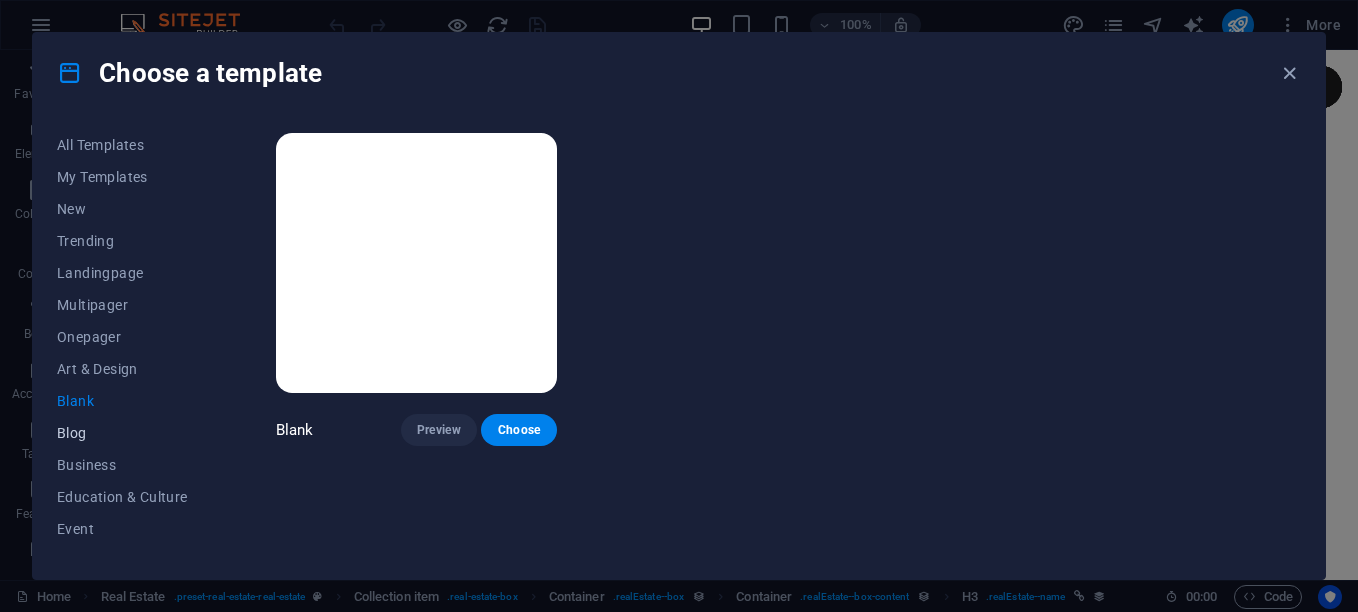 click on "Blog" at bounding box center [122, 433] 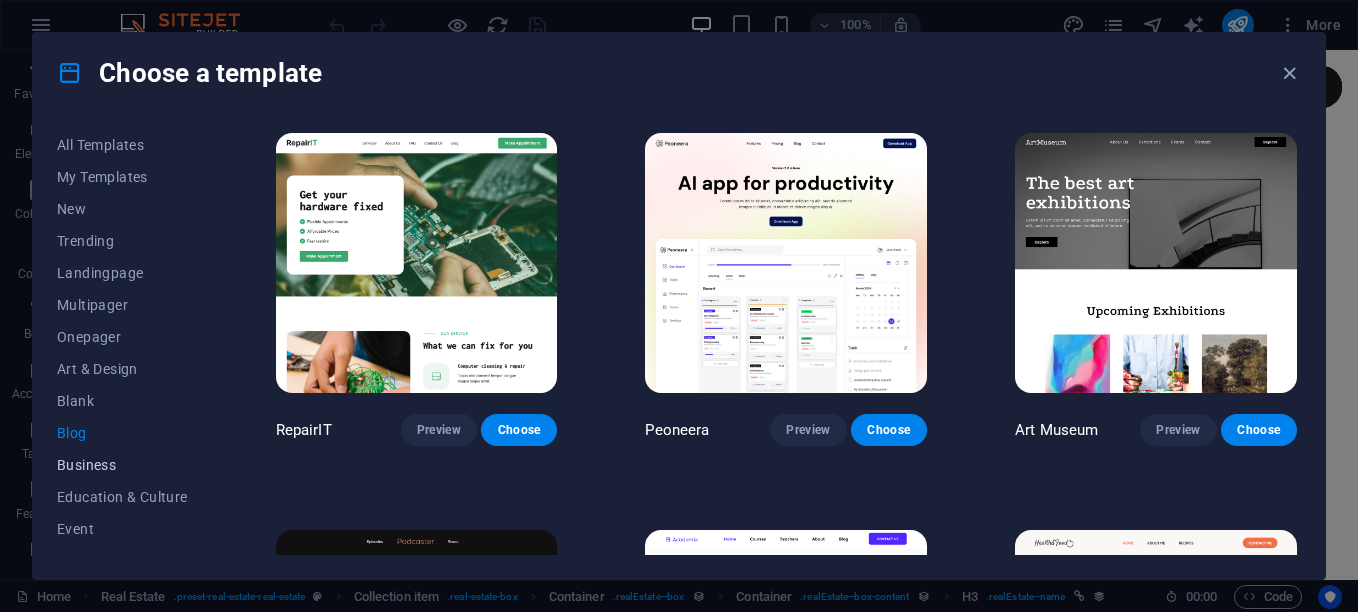 click on "Business" at bounding box center [122, 465] 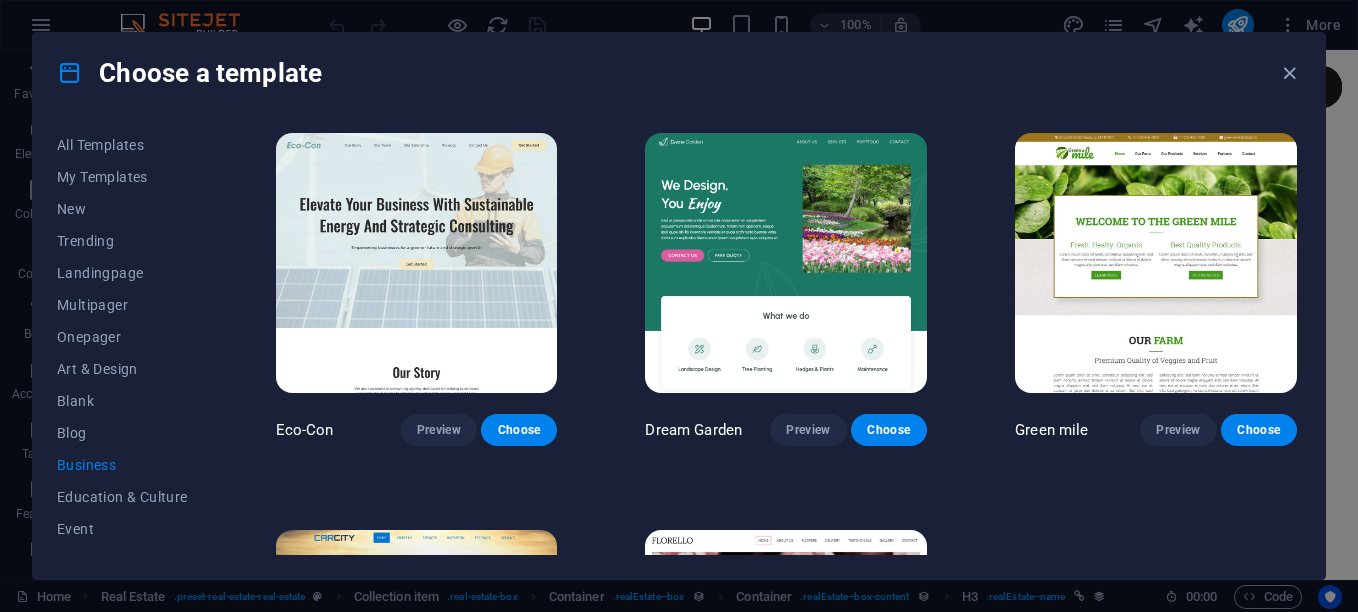 scroll, scrollTop: 283, scrollLeft: 0, axis: vertical 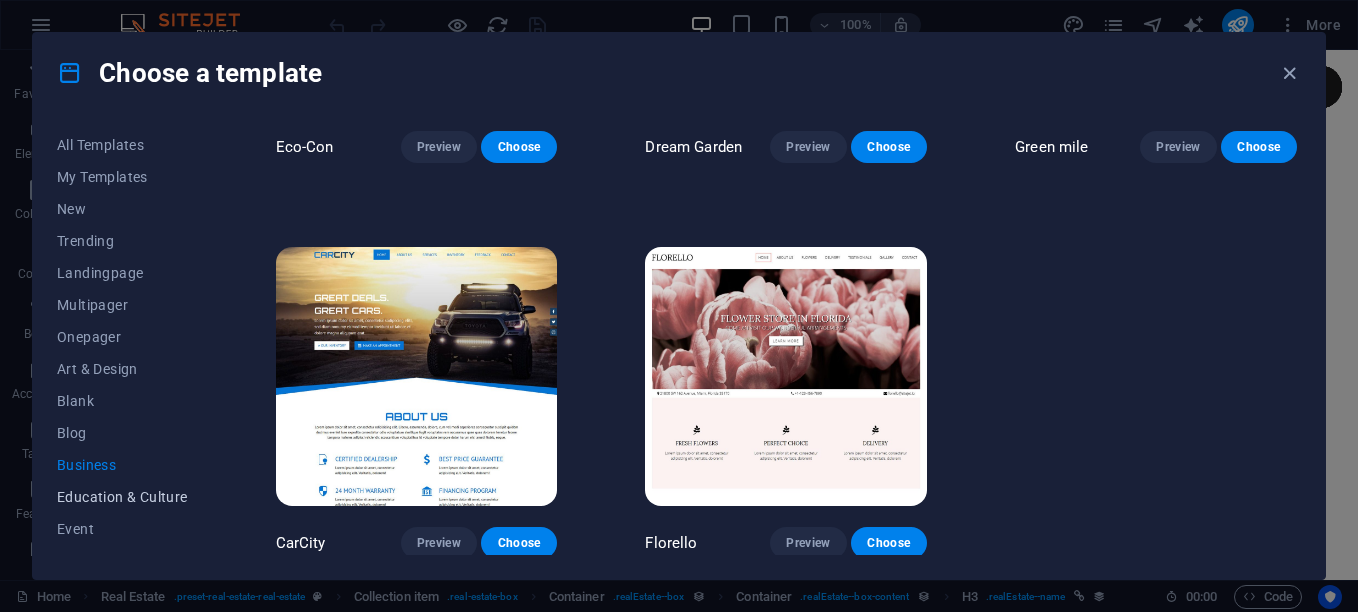 click on "Education & Culture" at bounding box center (122, 497) 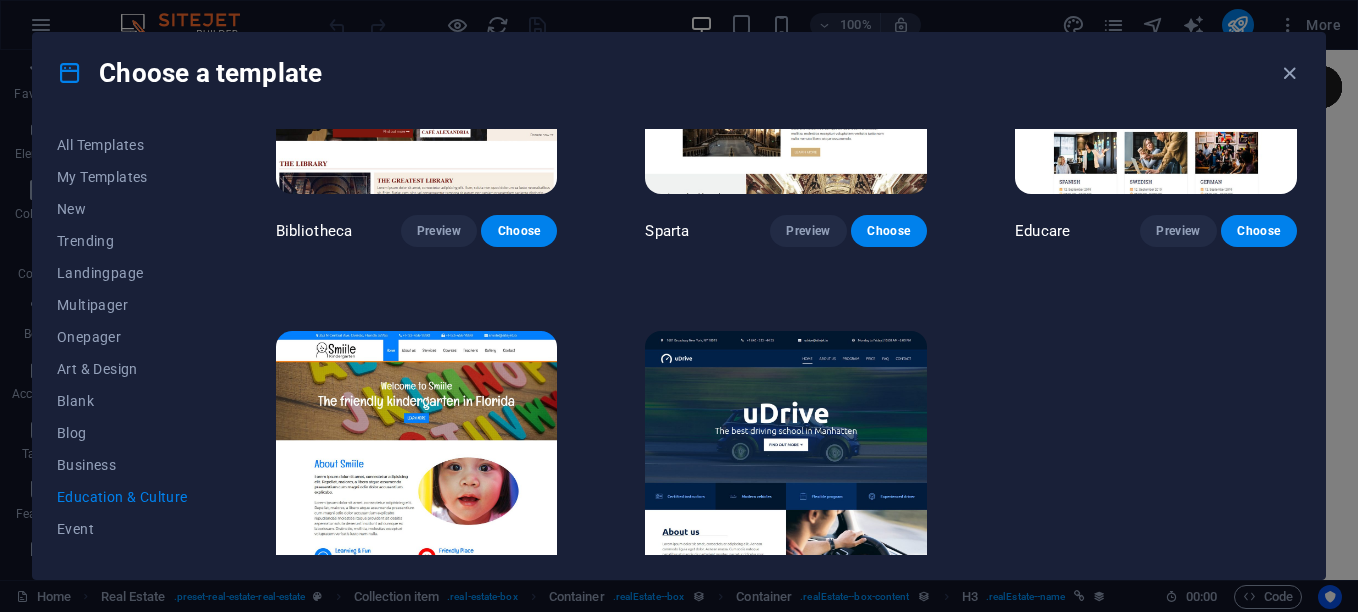 scroll, scrollTop: 677, scrollLeft: 0, axis: vertical 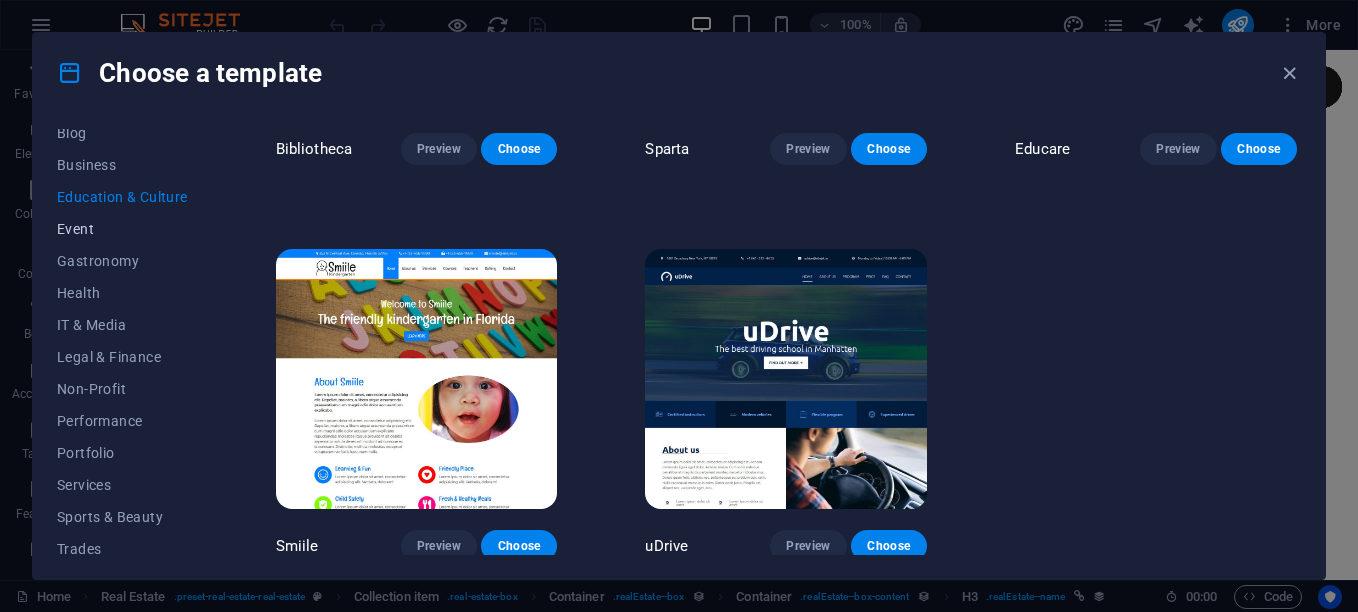 click on "Event" at bounding box center (122, 229) 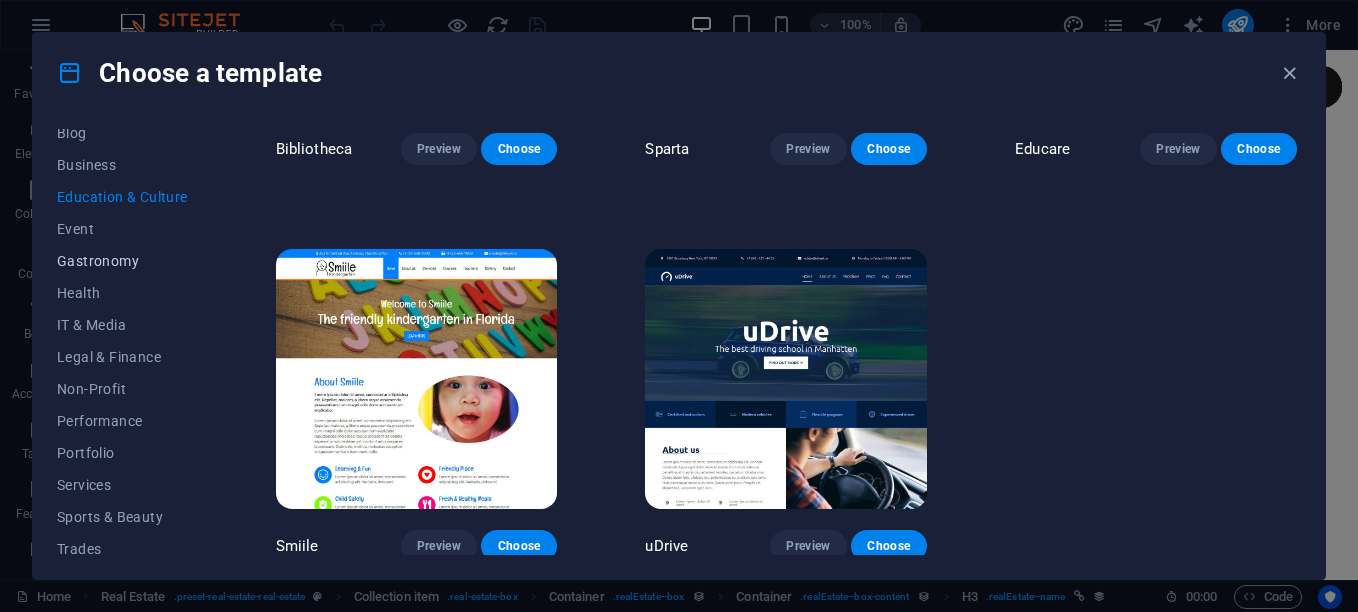 scroll, scrollTop: 0, scrollLeft: 0, axis: both 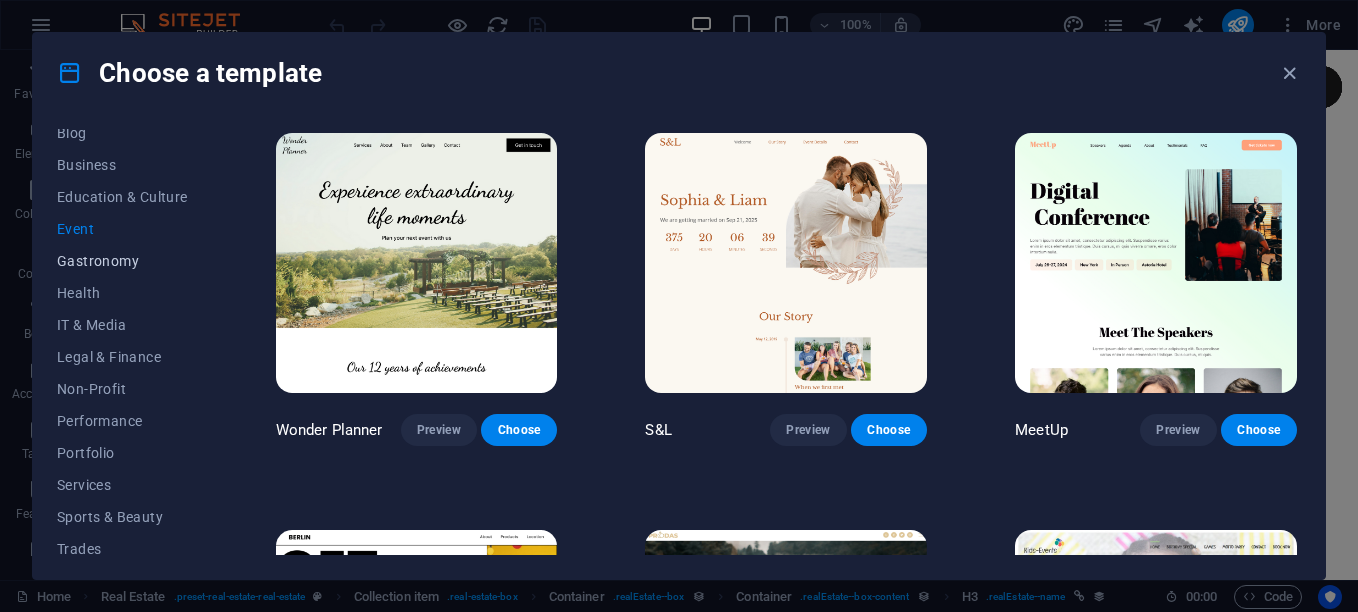 click on "Gastronomy" at bounding box center (122, 261) 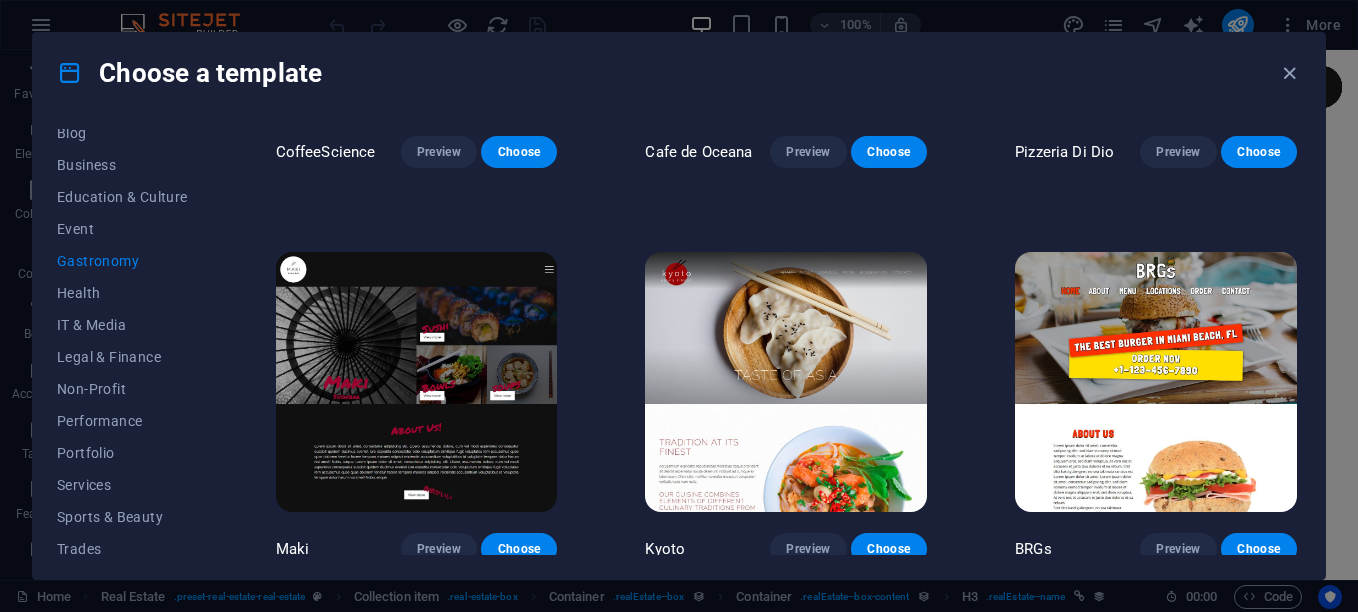 scroll, scrollTop: 900, scrollLeft: 0, axis: vertical 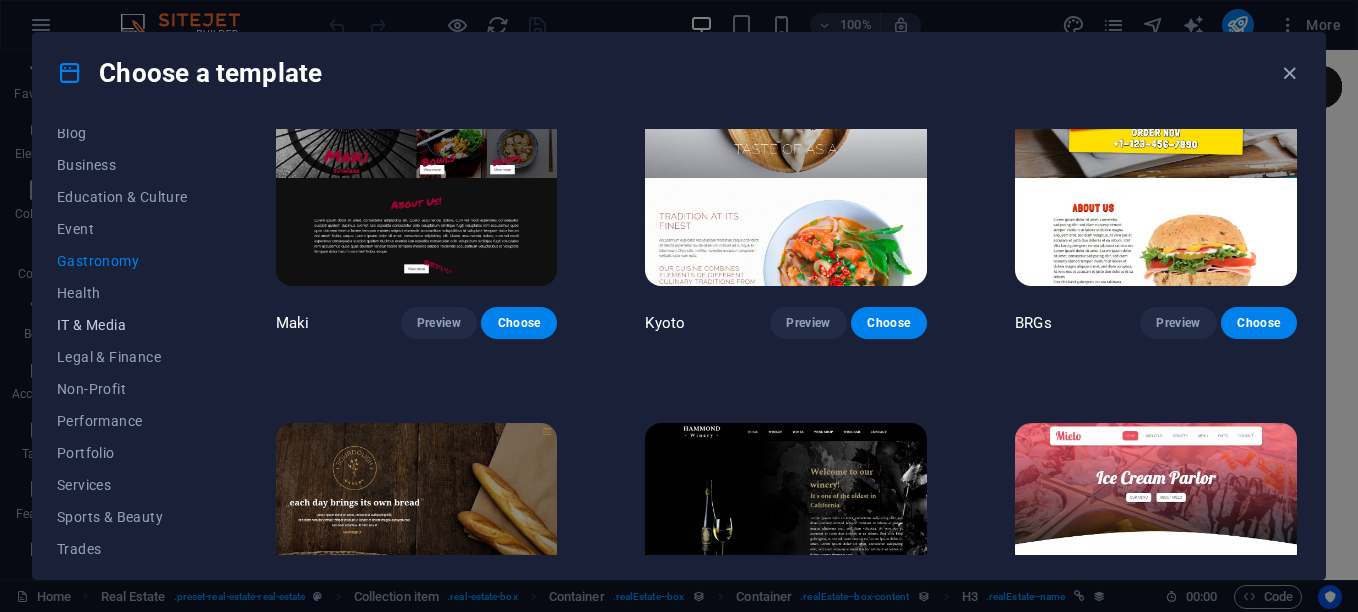 click on "IT & Media" at bounding box center (122, 325) 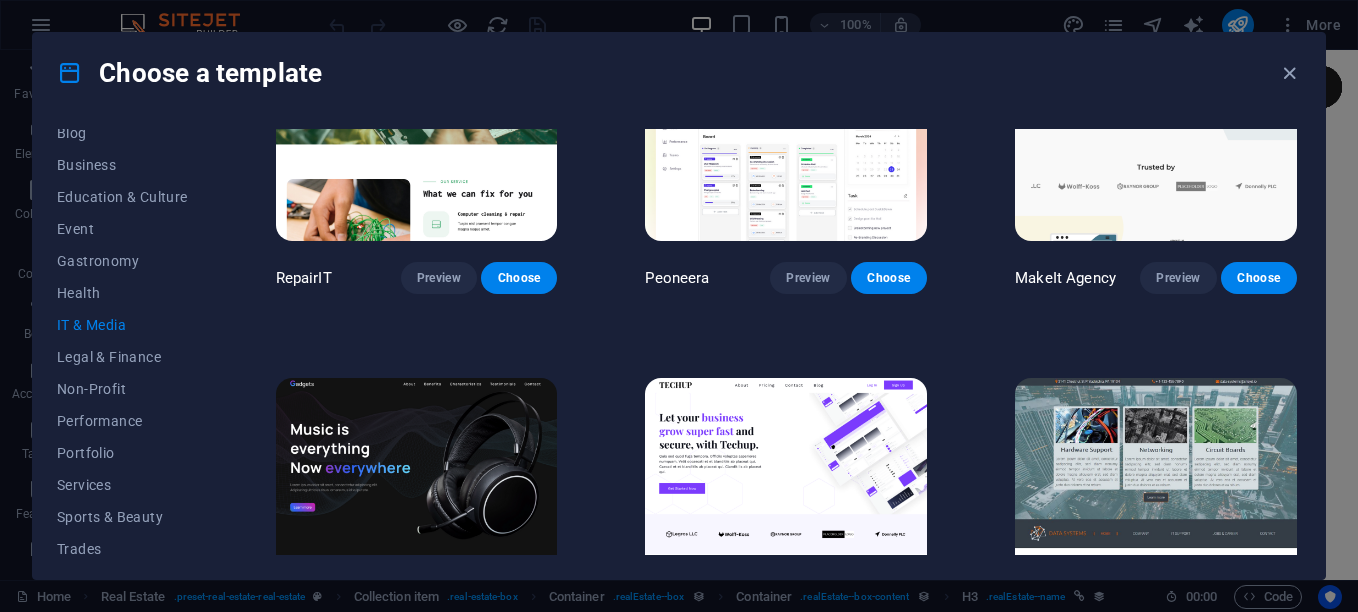 scroll, scrollTop: 0, scrollLeft: 0, axis: both 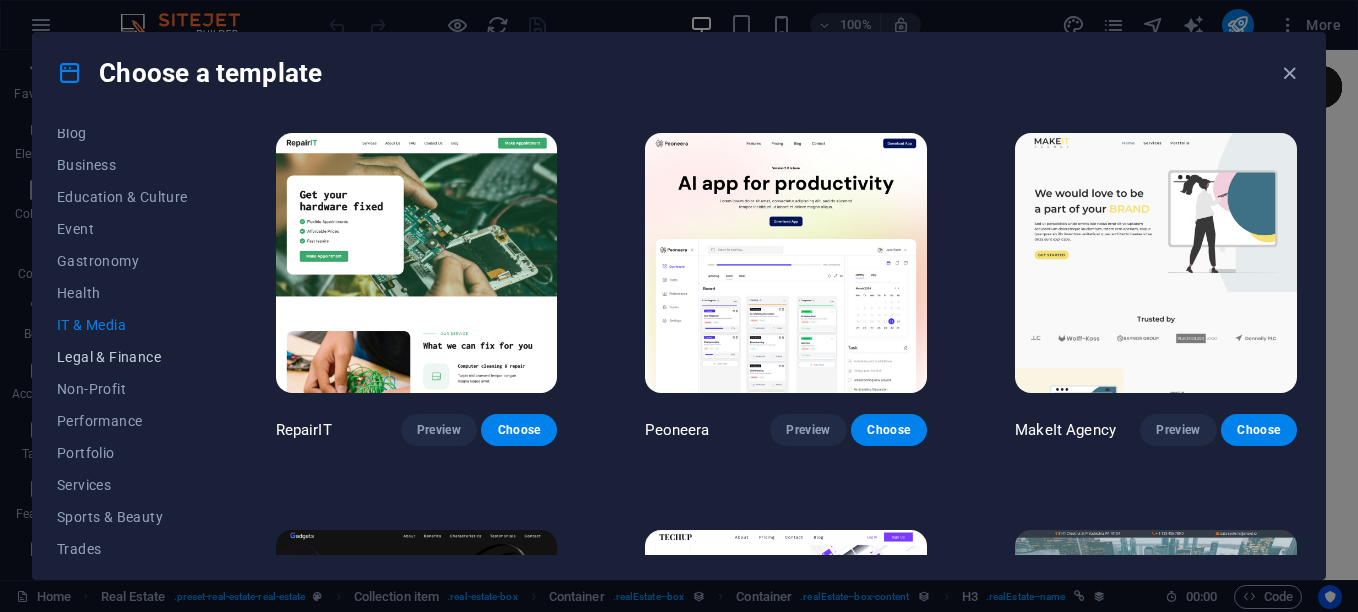 click on "Legal & Finance" at bounding box center [122, 357] 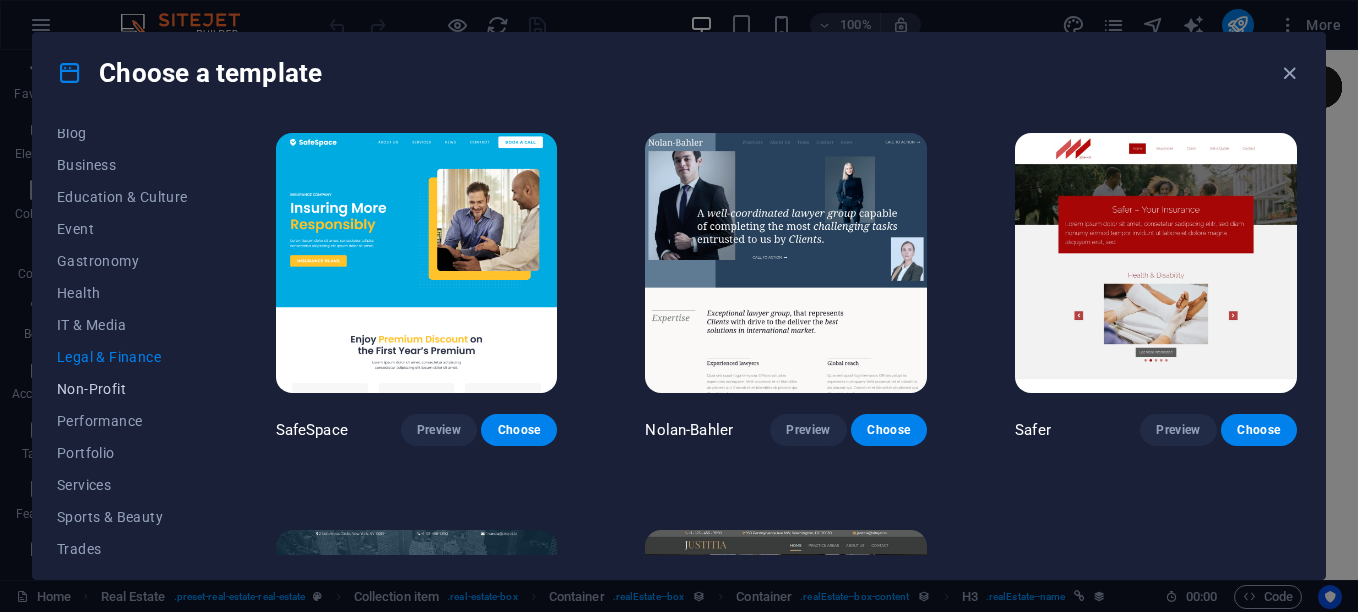 click on "Non-Profit" at bounding box center [122, 389] 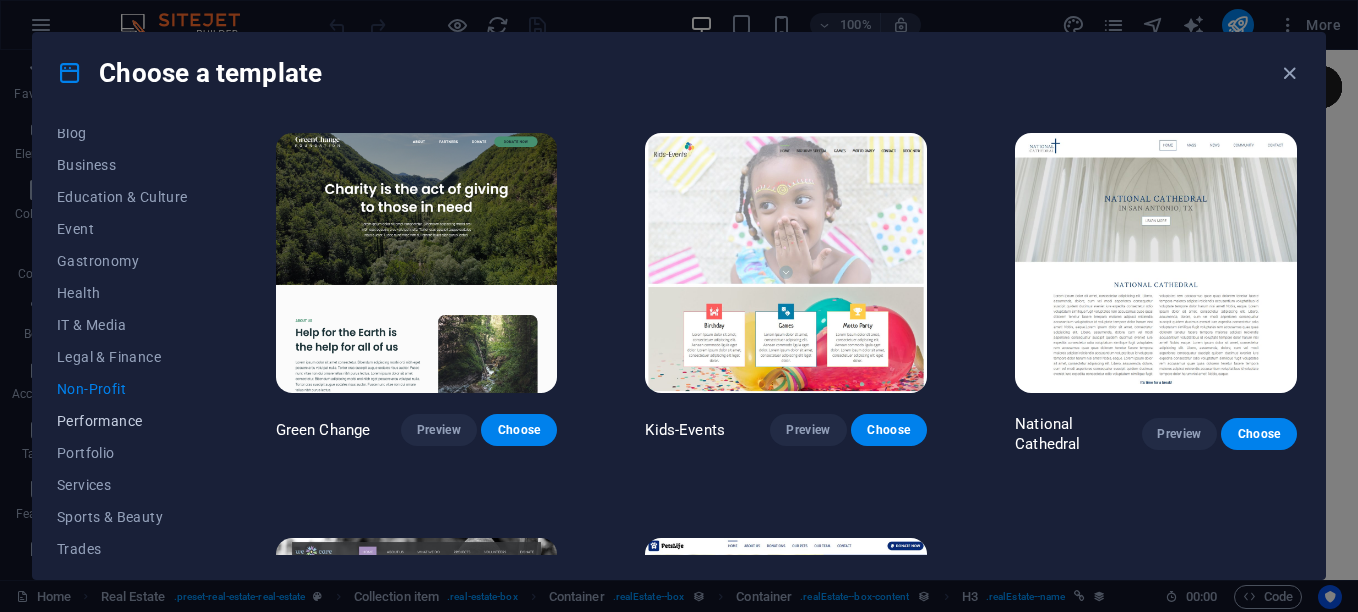 click on "Performance" at bounding box center [122, 421] 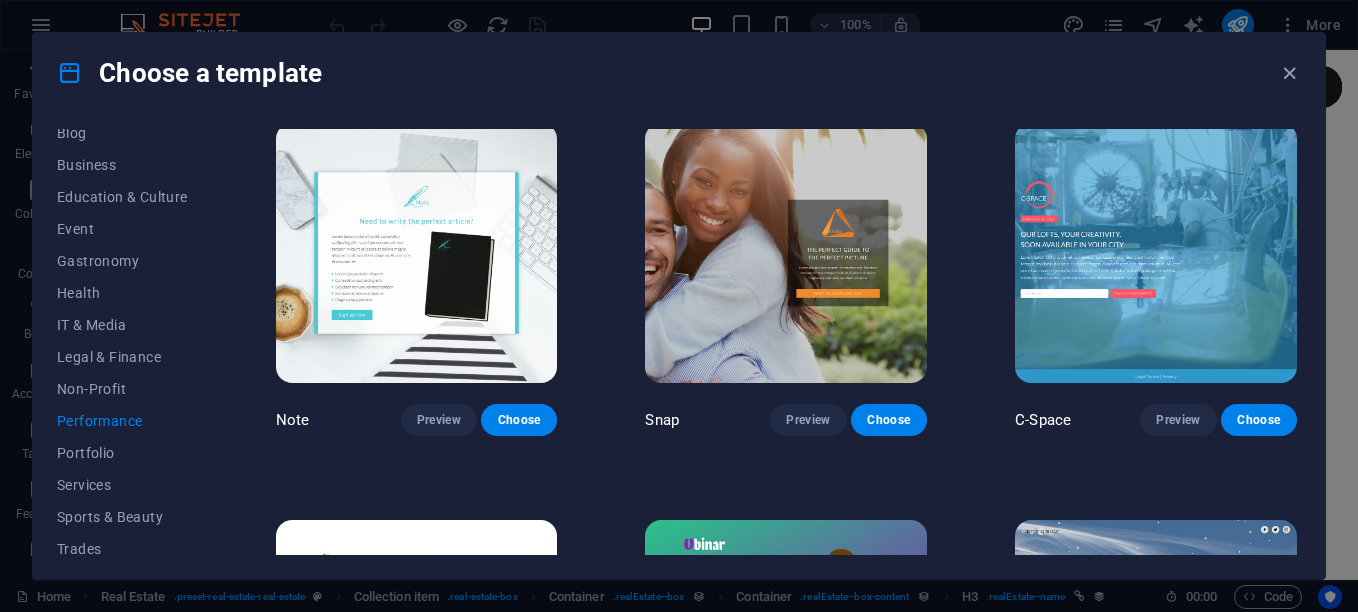 scroll, scrollTop: 1600, scrollLeft: 0, axis: vertical 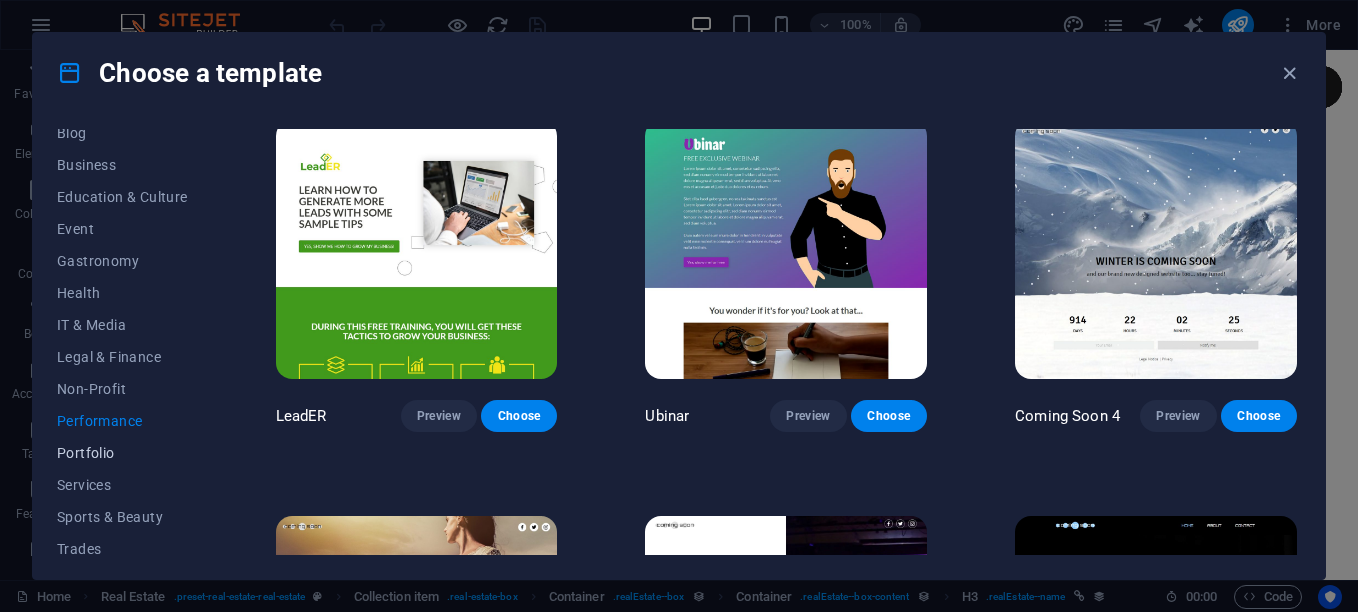 click on "Portfolio" at bounding box center [122, 453] 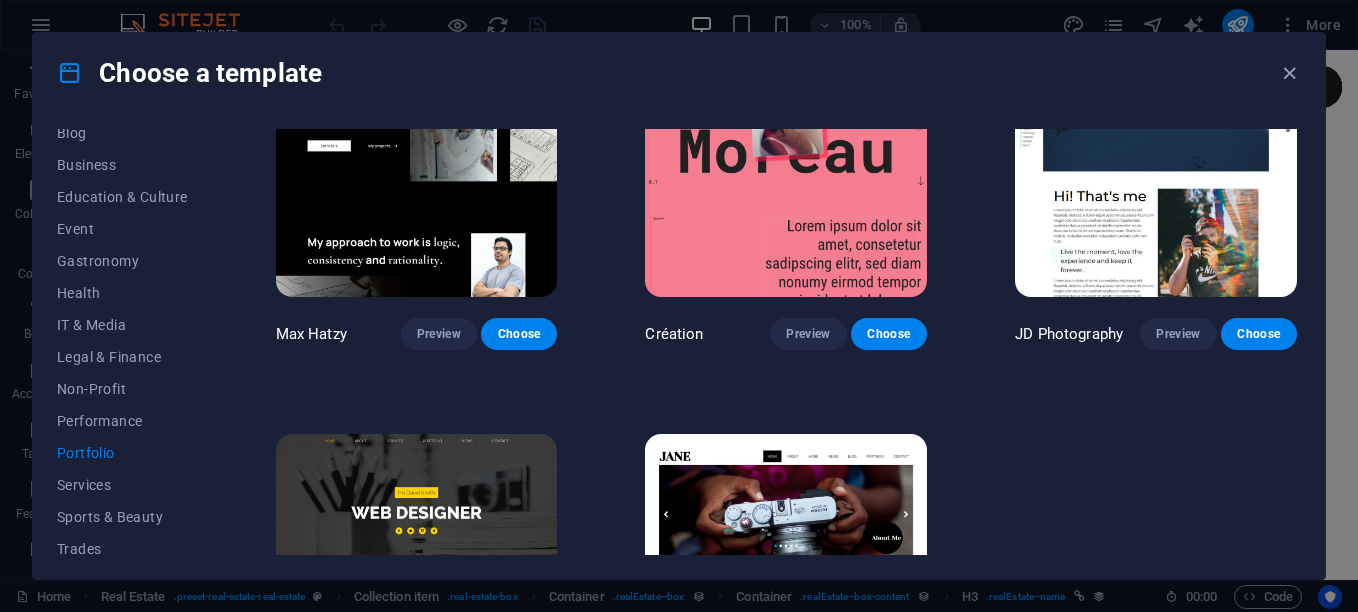 scroll, scrollTop: 685, scrollLeft: 0, axis: vertical 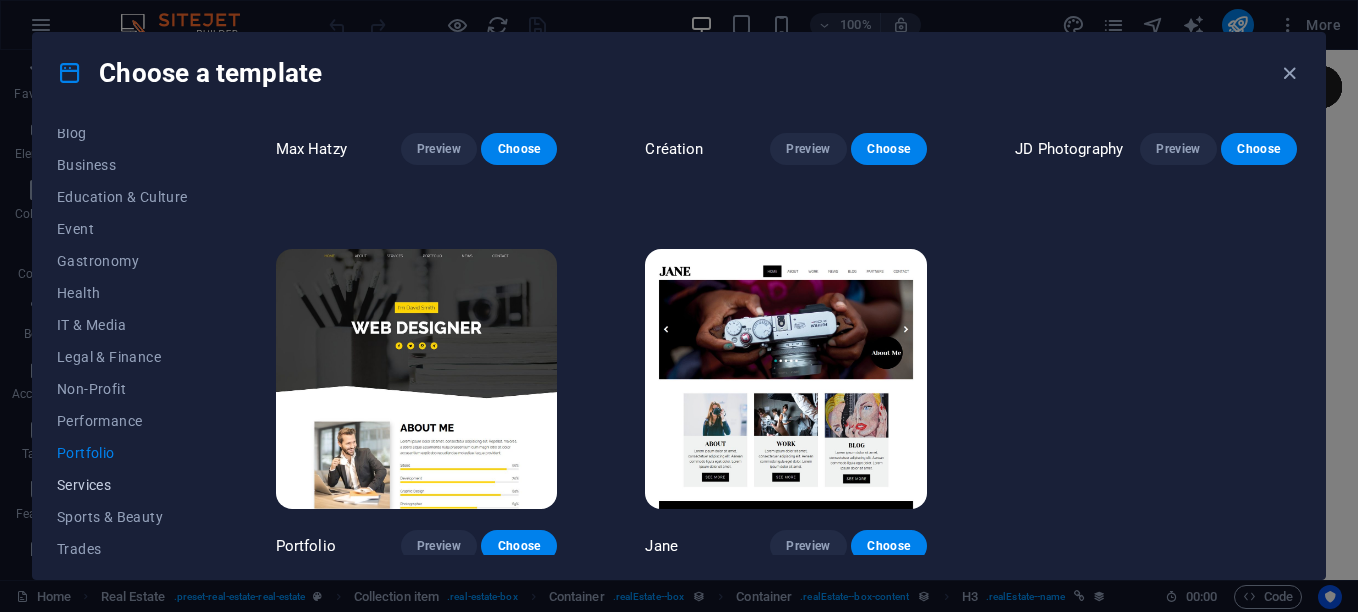 click on "Services" at bounding box center [122, 485] 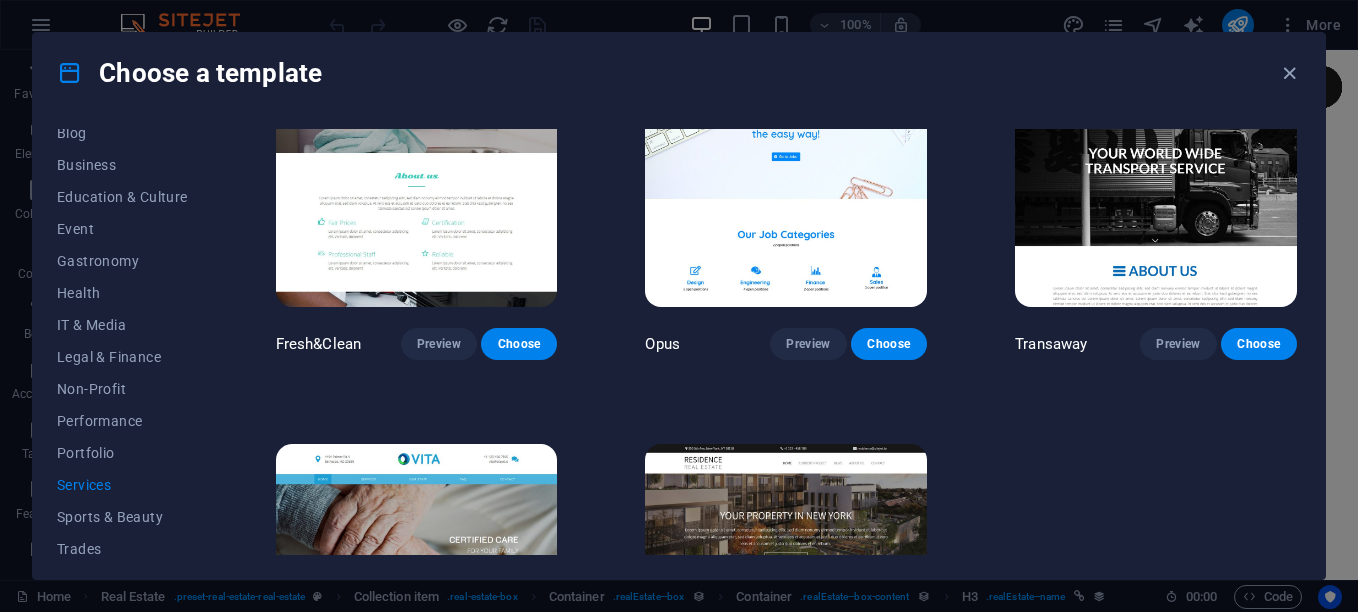 scroll, scrollTop: 2271, scrollLeft: 0, axis: vertical 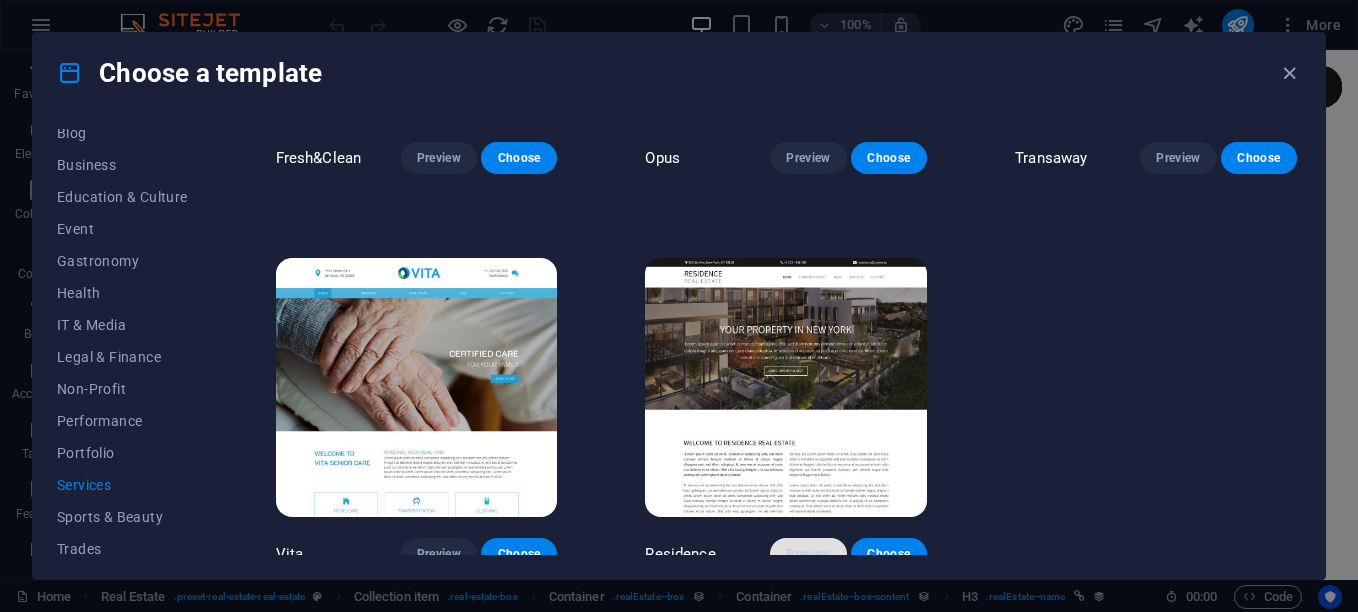 click on "Preview" at bounding box center [808, 554] 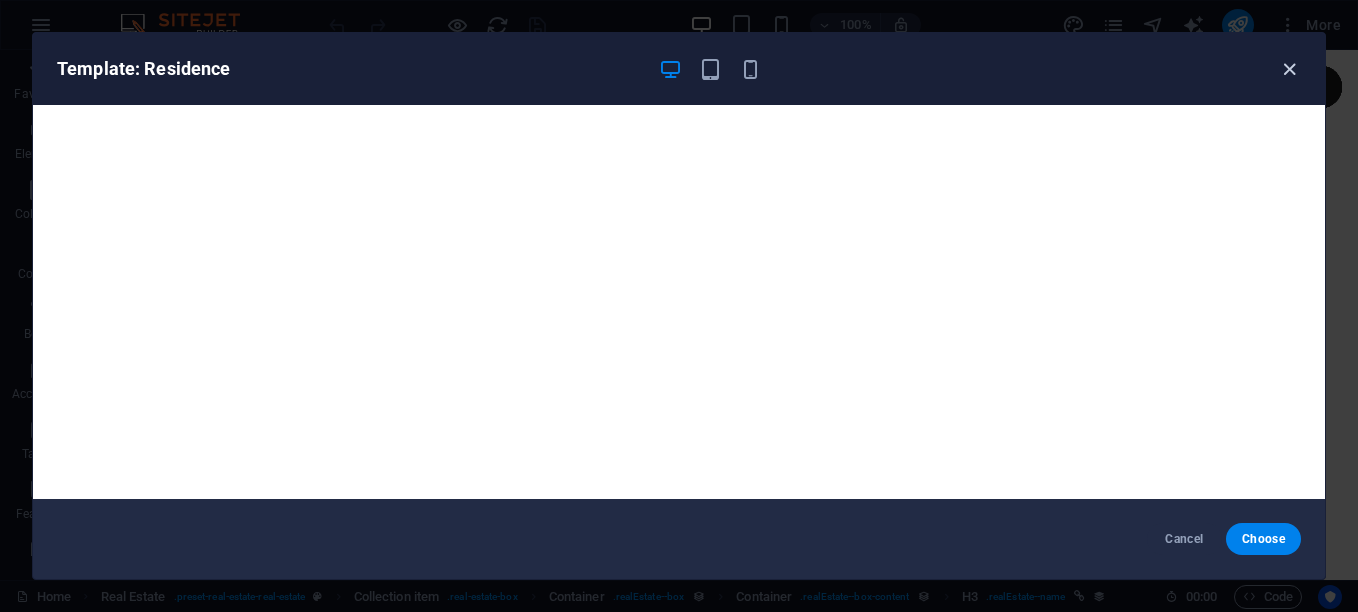 click at bounding box center (1289, 69) 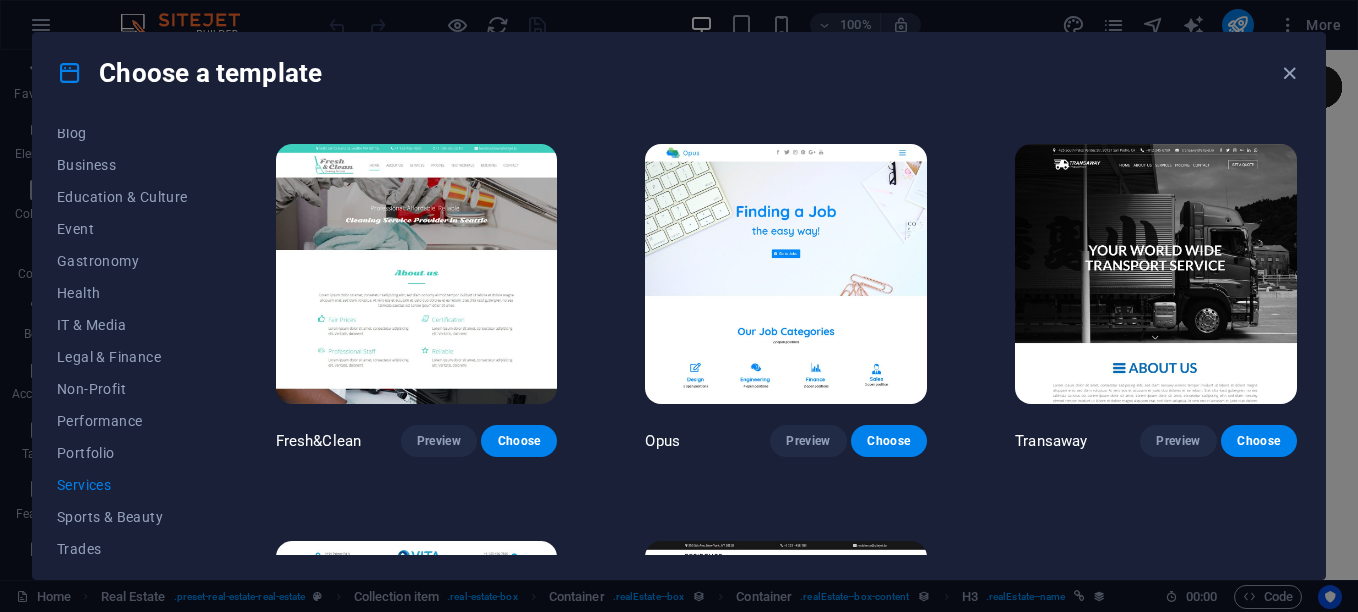 scroll, scrollTop: 1971, scrollLeft: 0, axis: vertical 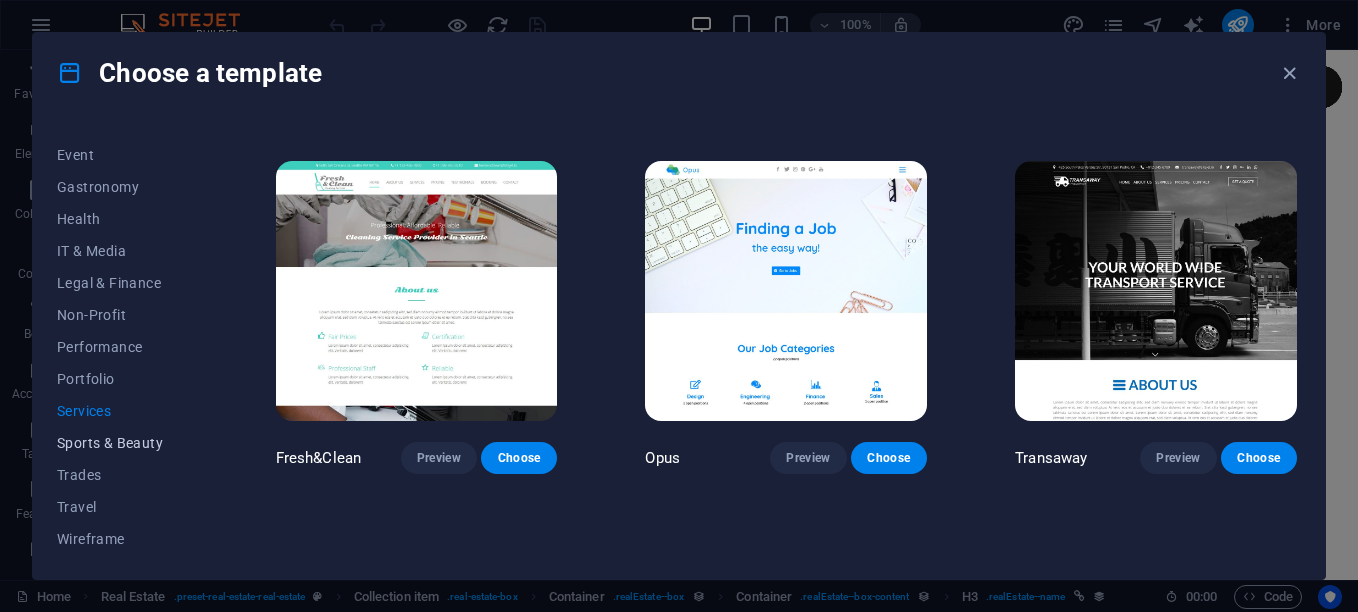 click on "Sports & Beauty" at bounding box center (122, 443) 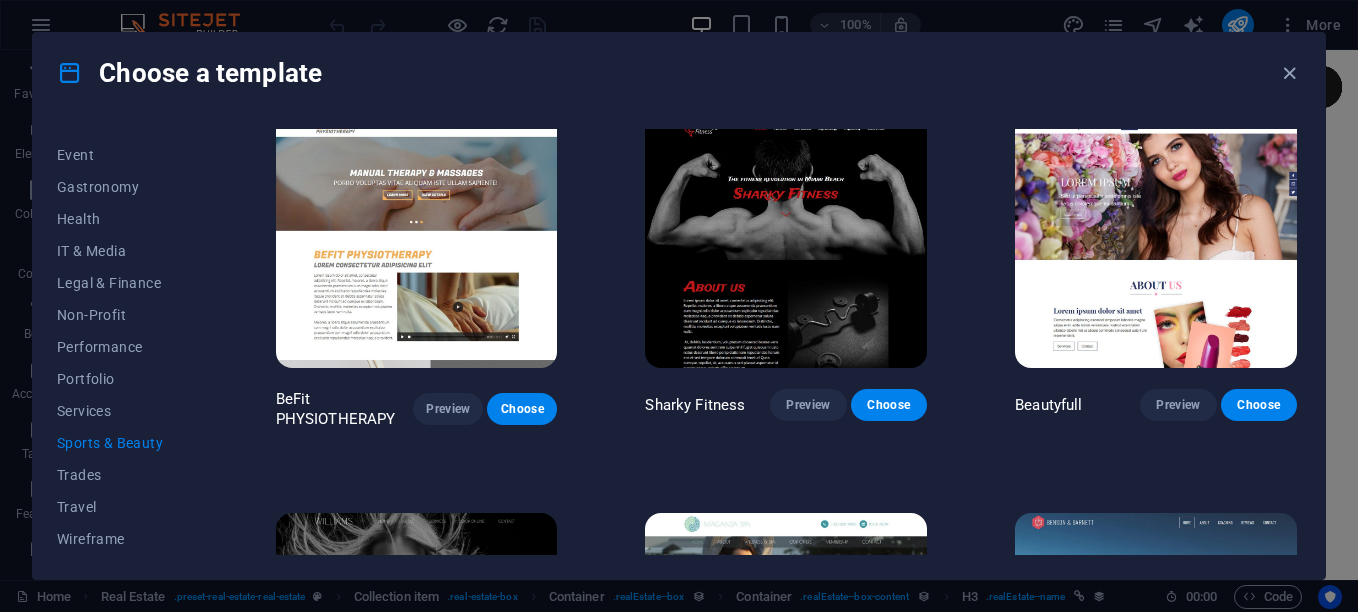scroll, scrollTop: 1082, scrollLeft: 0, axis: vertical 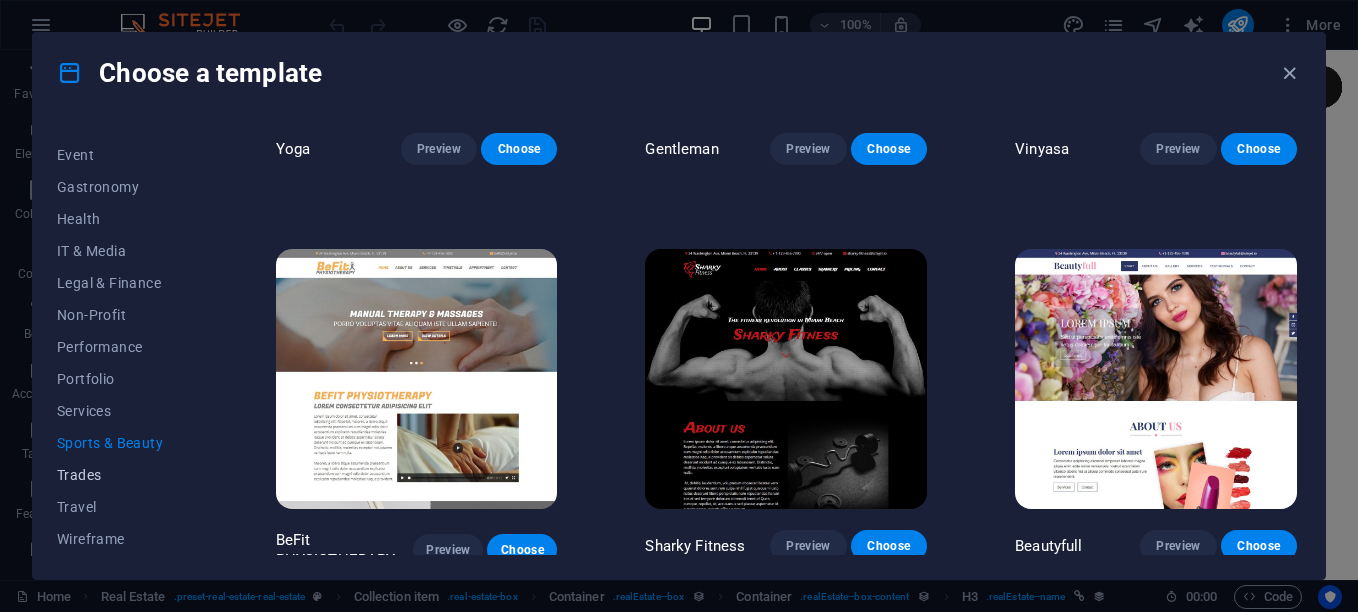click on "Trades" at bounding box center (122, 475) 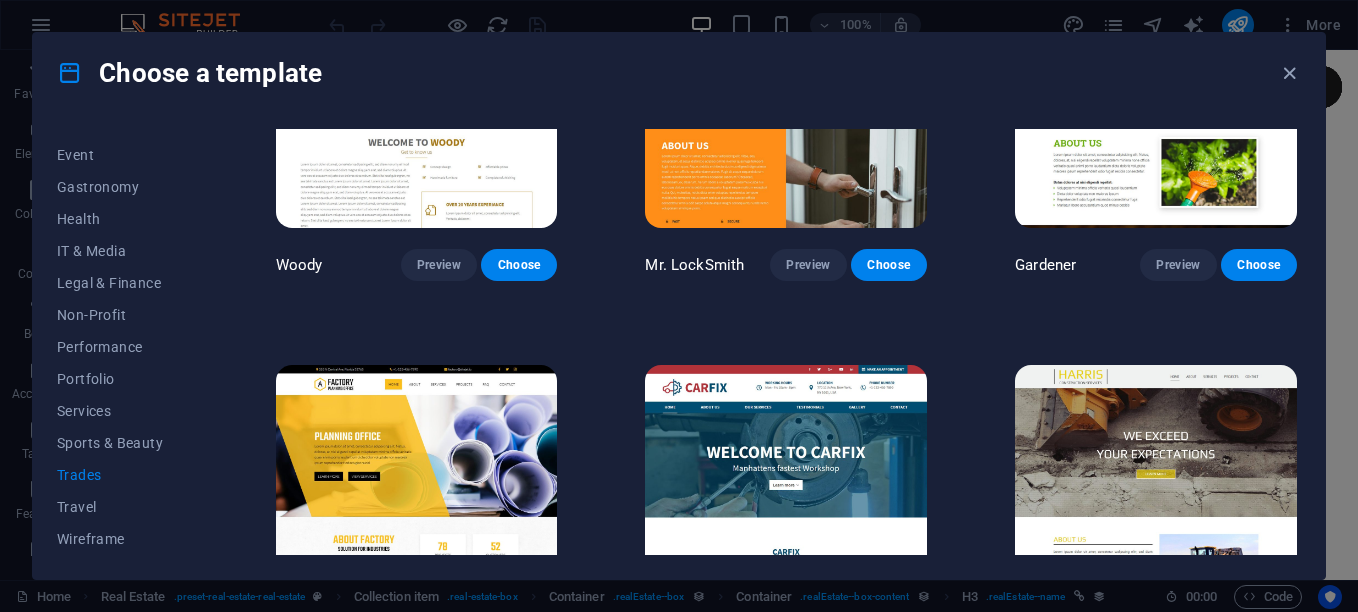 scroll, scrollTop: 677, scrollLeft: 0, axis: vertical 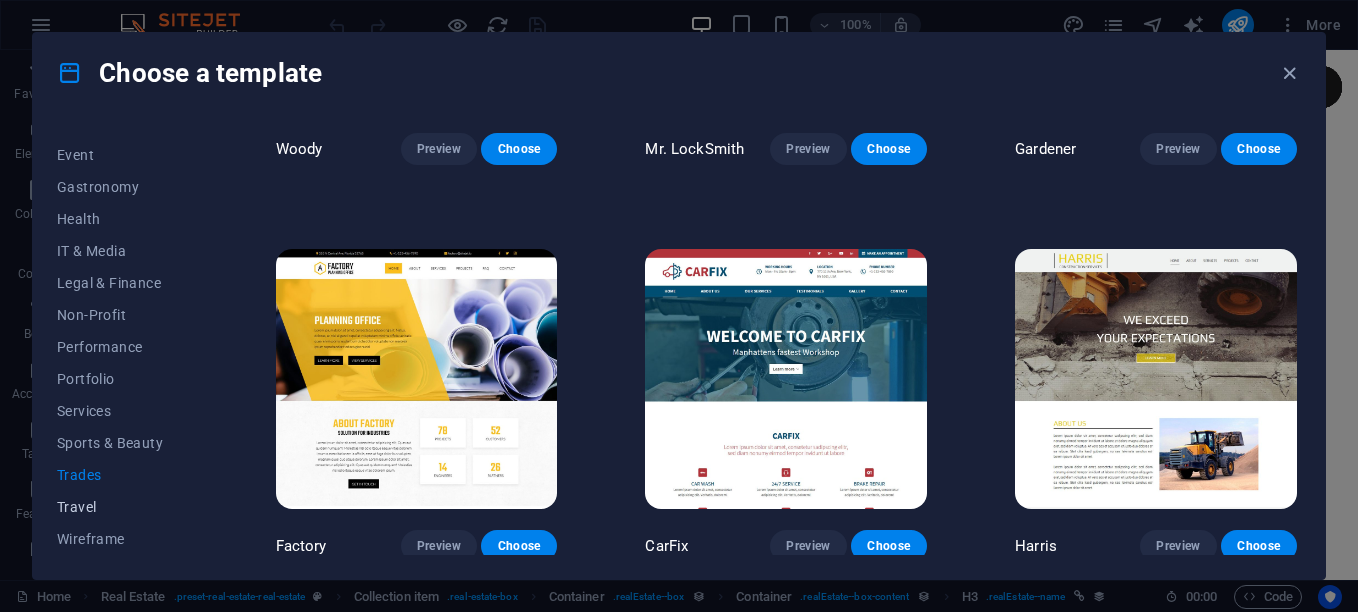 click on "Travel" at bounding box center (122, 507) 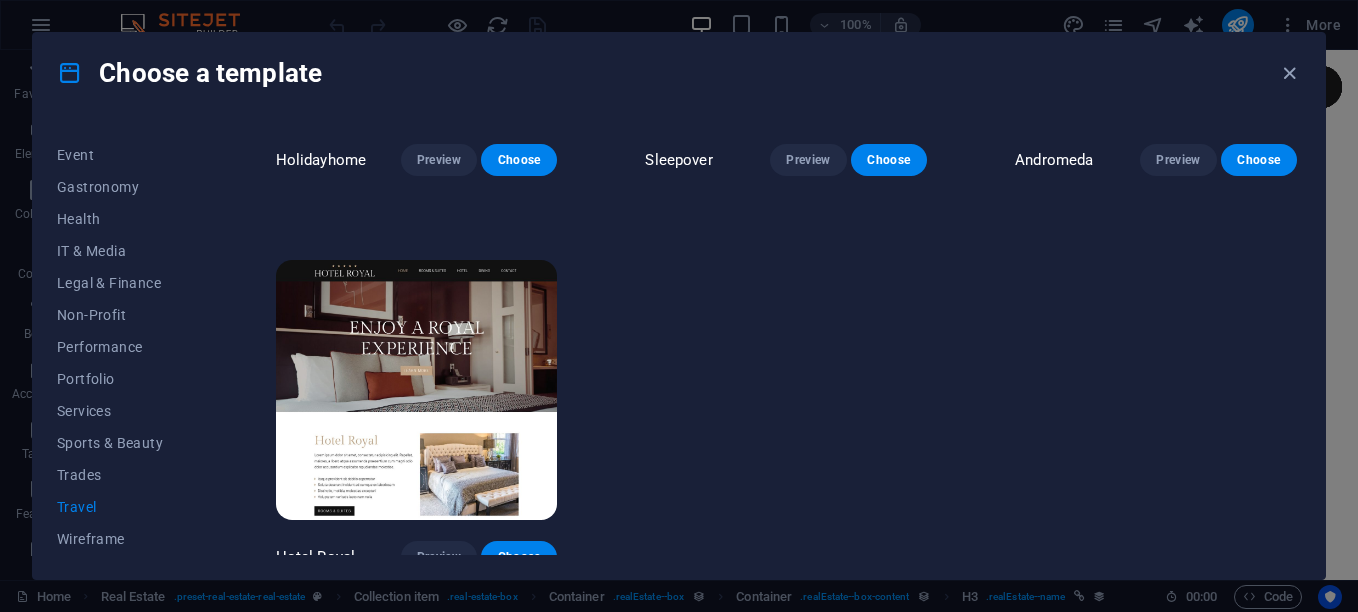 scroll, scrollTop: 677, scrollLeft: 0, axis: vertical 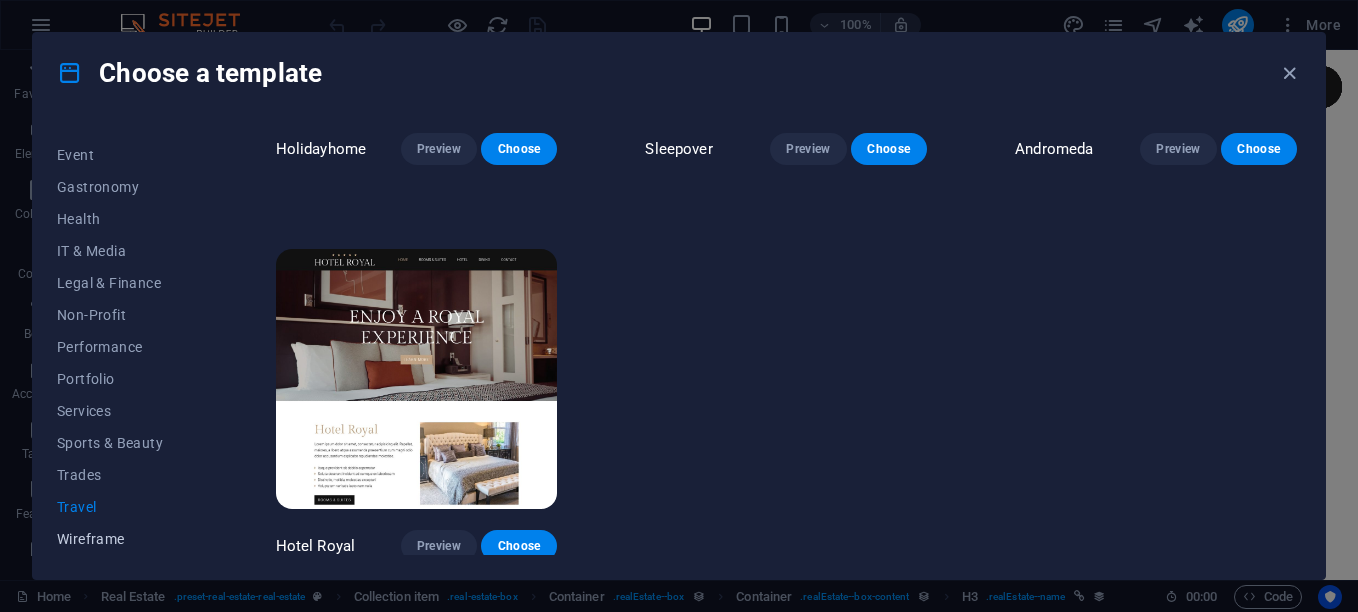 click on "Wireframe" at bounding box center (122, 539) 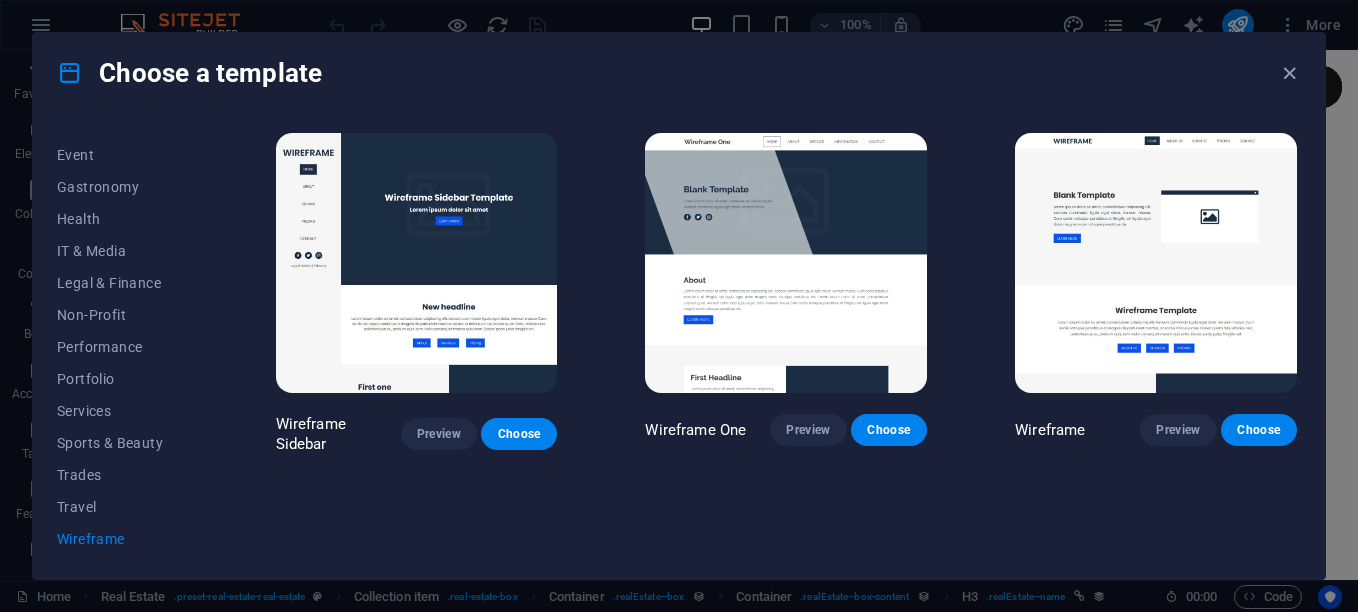 scroll, scrollTop: 0, scrollLeft: 0, axis: both 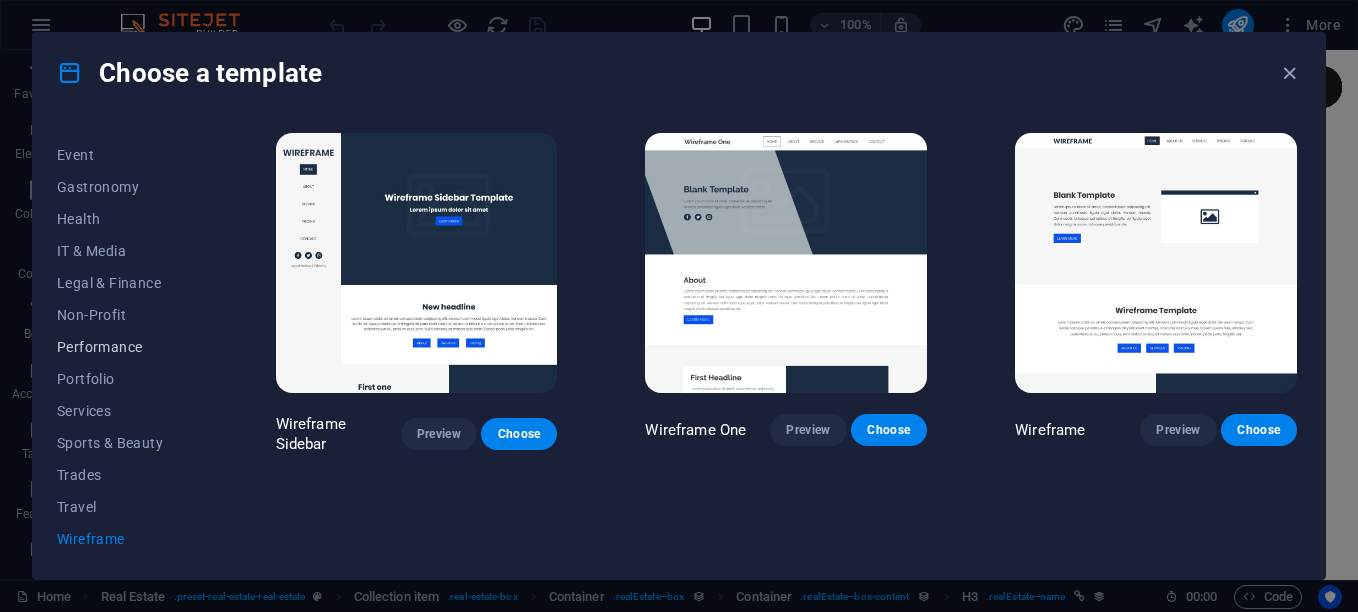 click on "Performance" at bounding box center (122, 347) 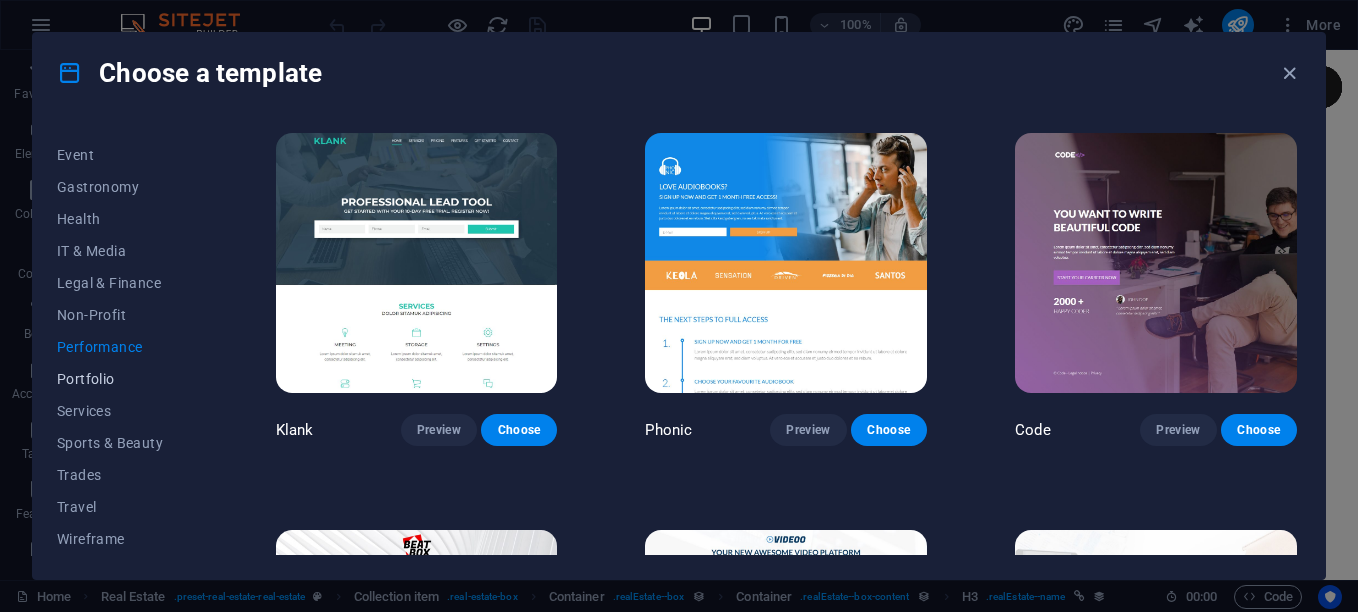 click on "Portfolio" at bounding box center (122, 379) 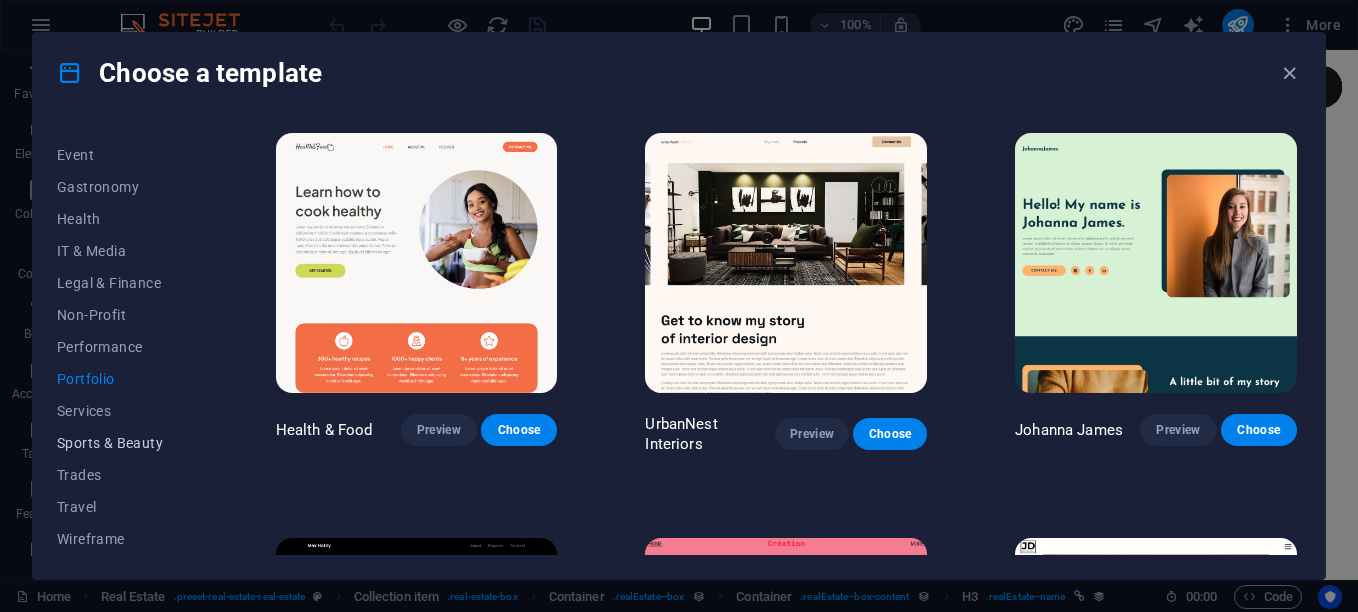 click on "Sports & Beauty" at bounding box center (122, 443) 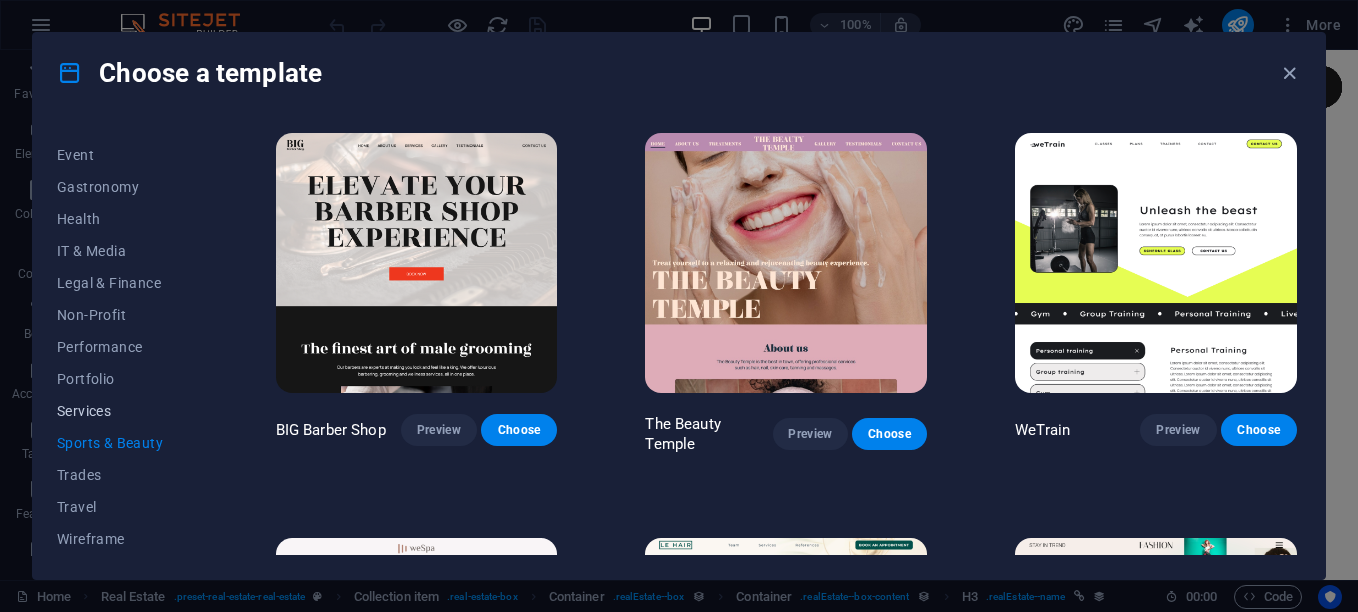 click on "Services" at bounding box center [122, 411] 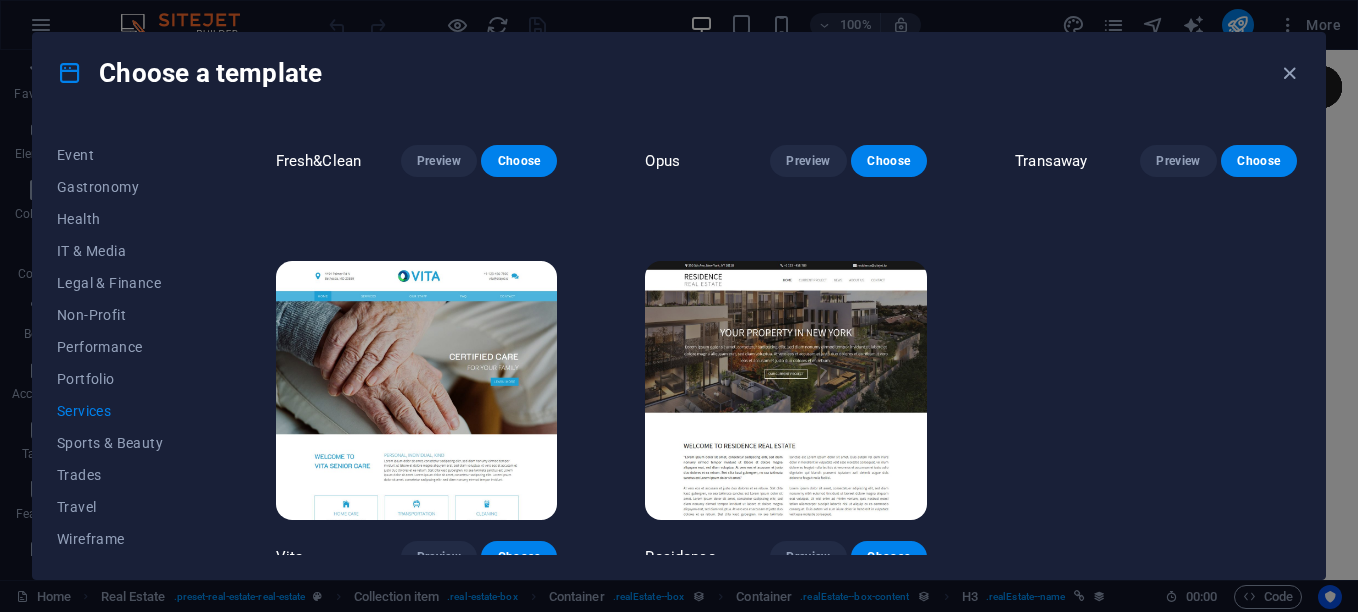 scroll, scrollTop: 2271, scrollLeft: 0, axis: vertical 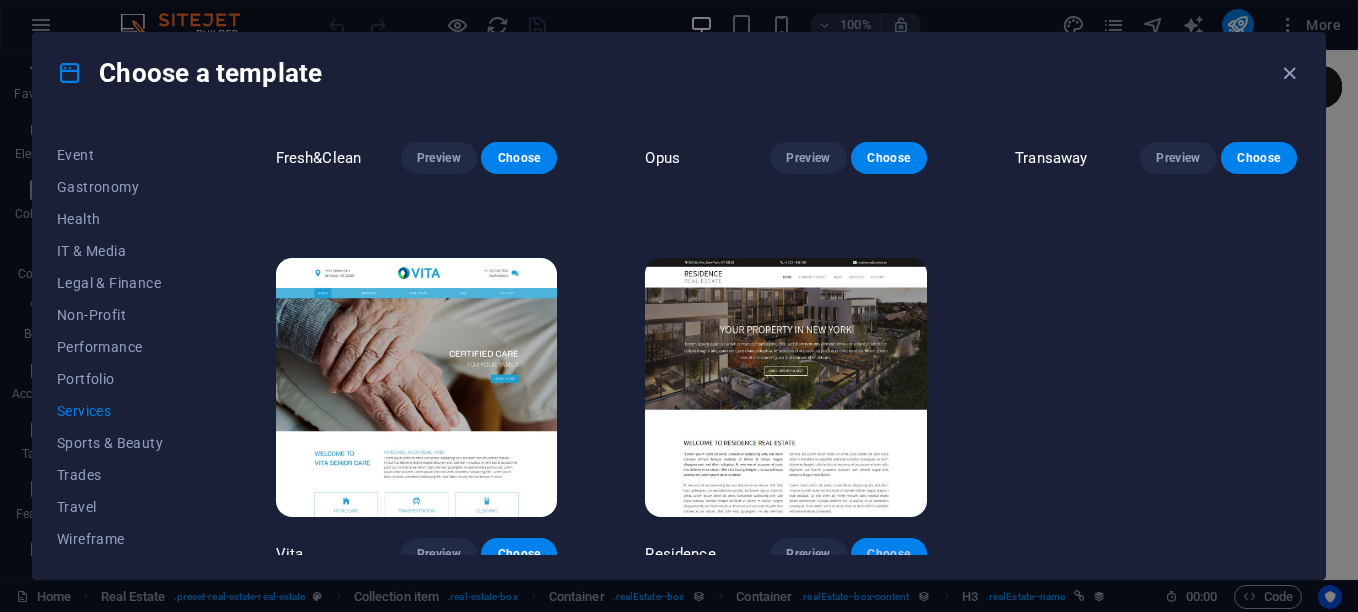 click on "Choose" at bounding box center (889, 554) 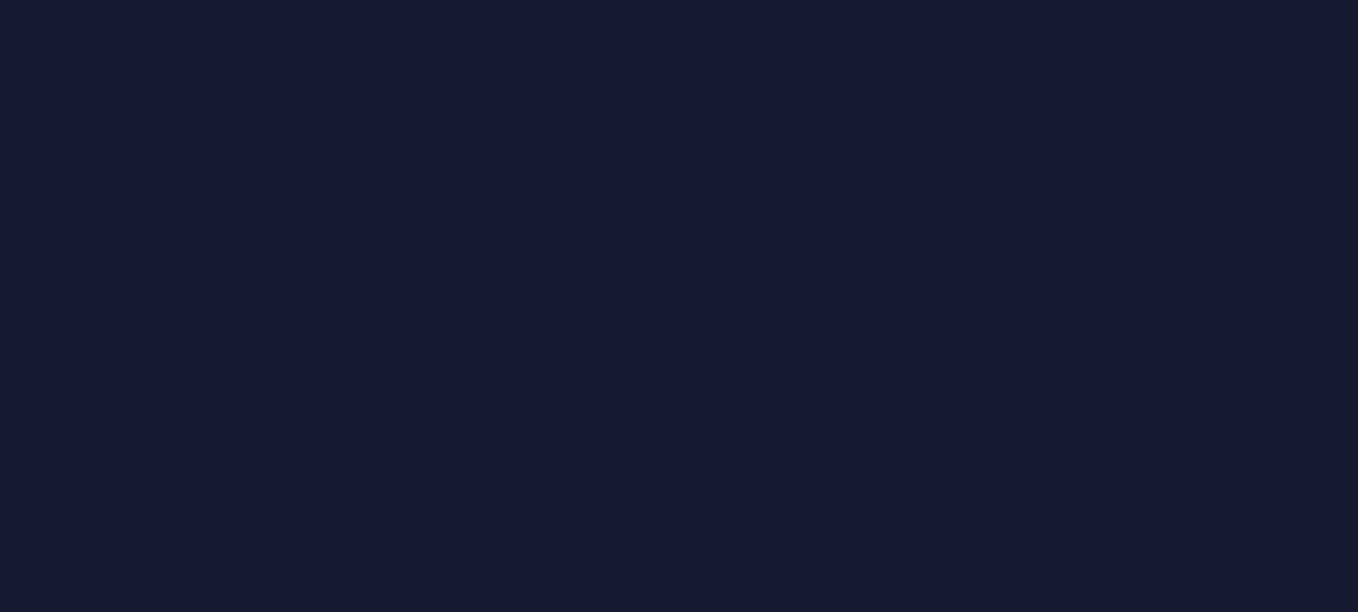 scroll, scrollTop: 0, scrollLeft: 0, axis: both 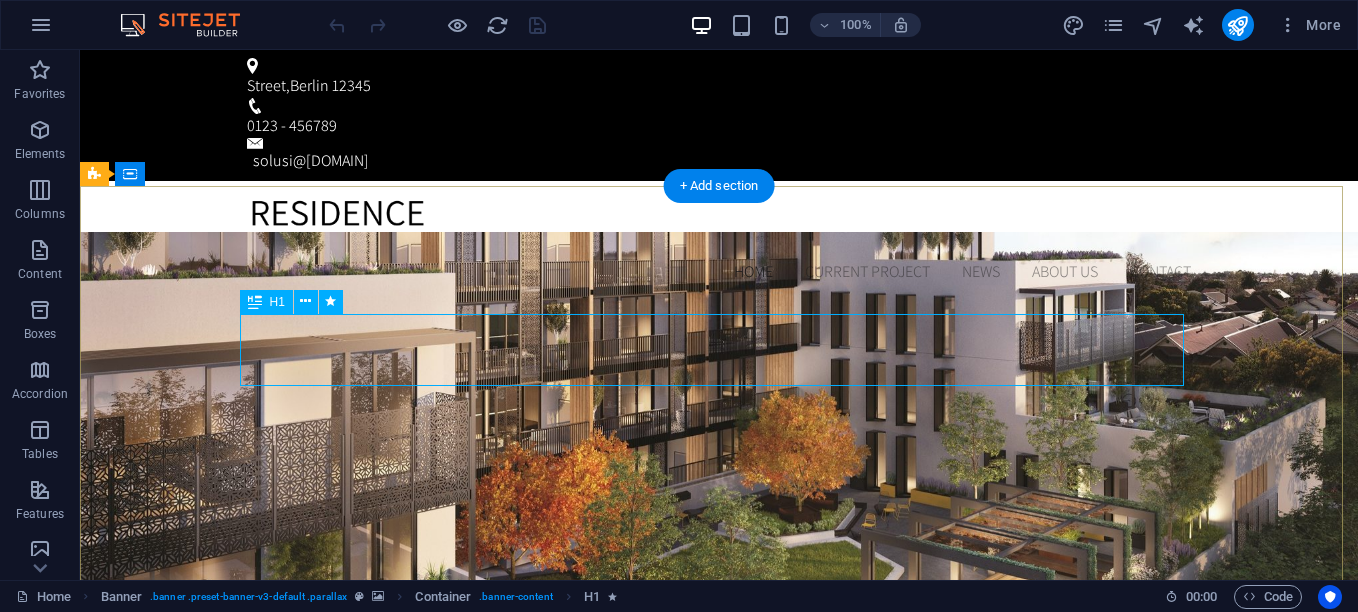 click on "Your Property in New York" at bounding box center (719, 964) 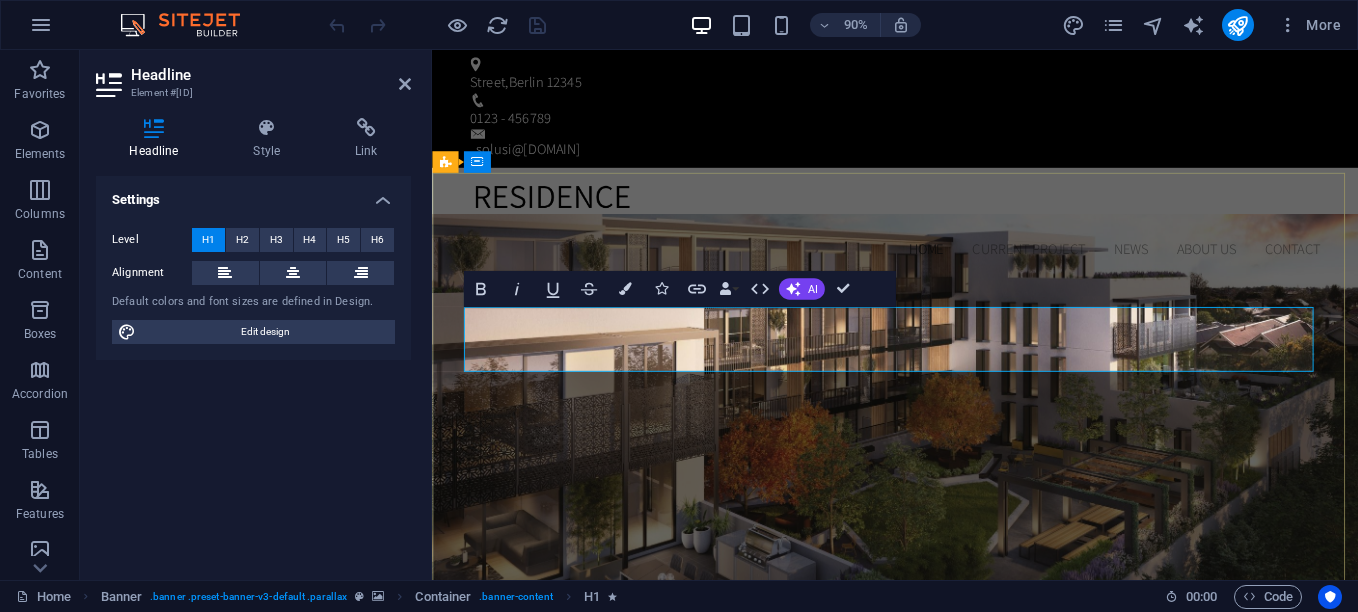 click on "Your Property in New York" at bounding box center (946, 963) 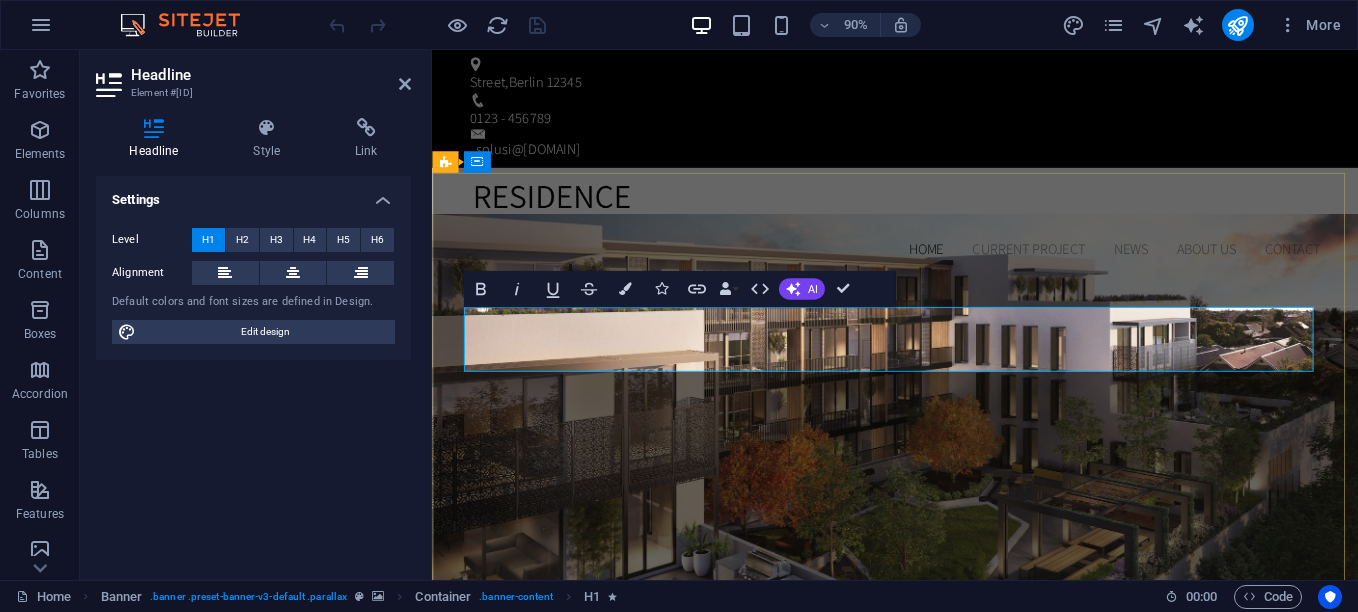 click on "Your Property in New York" at bounding box center [946, 1014] 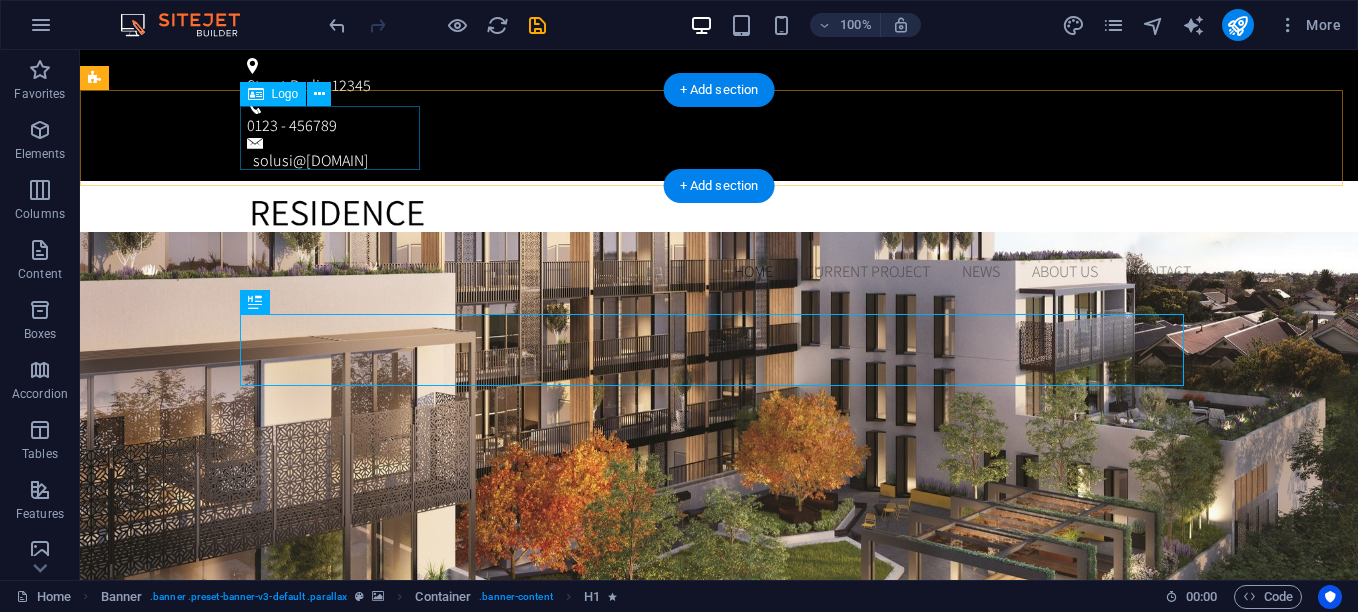 click at bounding box center [719, 229] 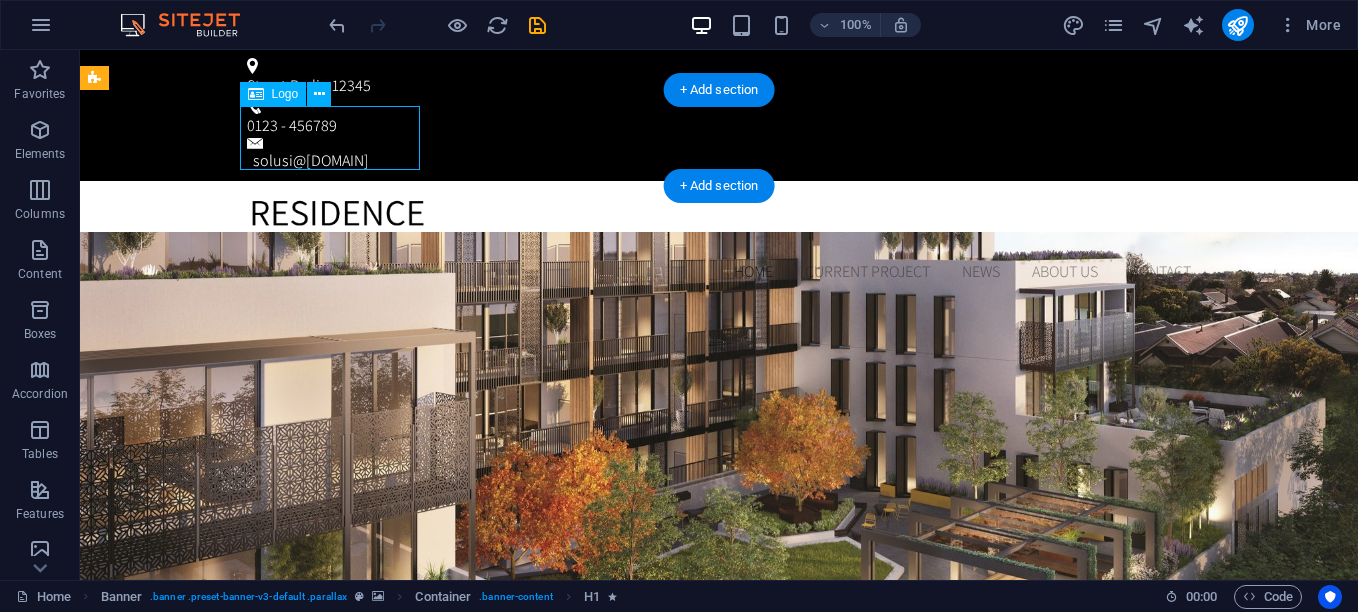 click at bounding box center (719, 229) 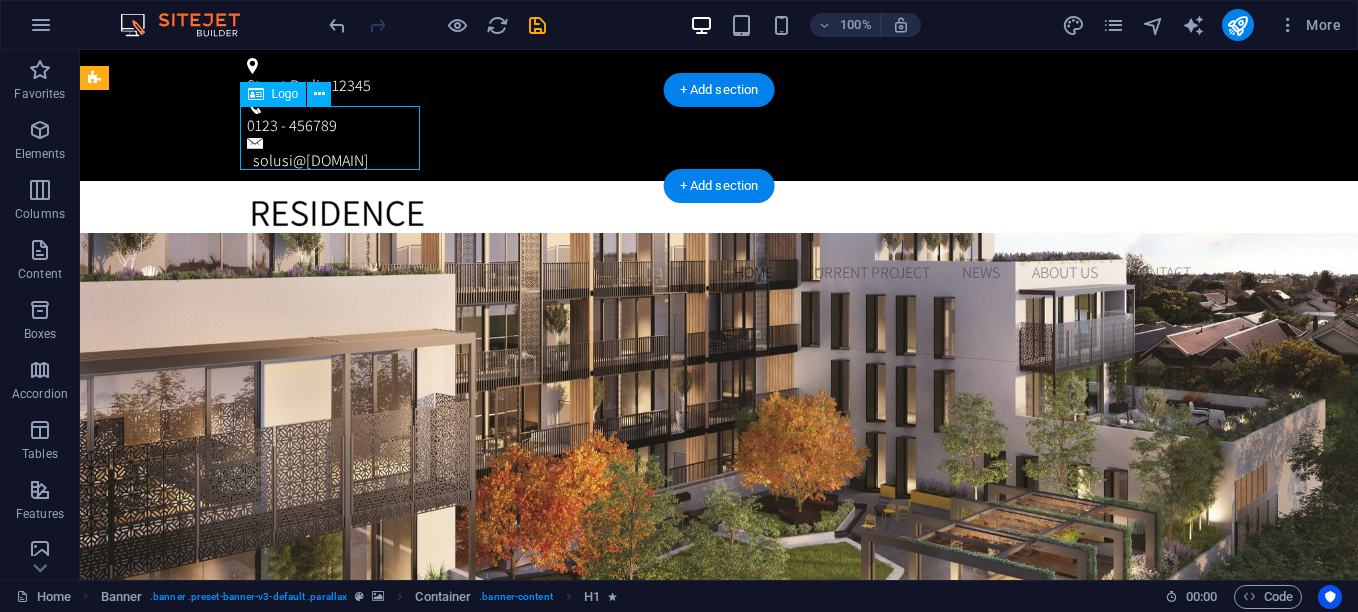 select on "px" 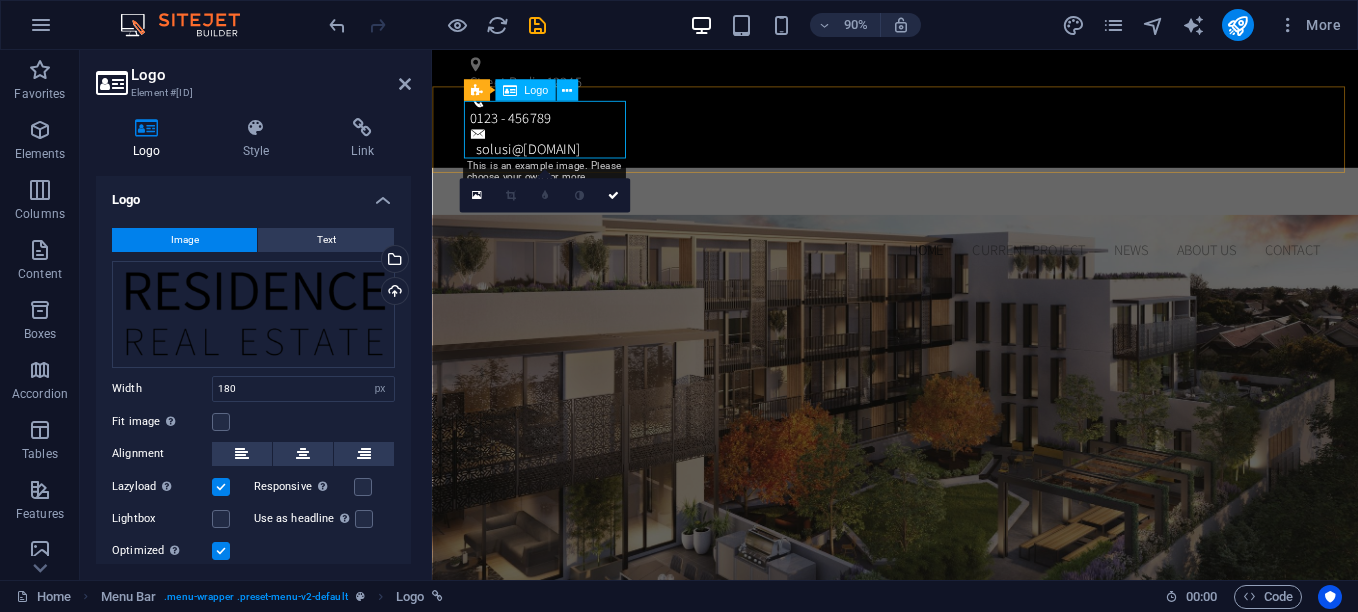click at bounding box center [947, 229] 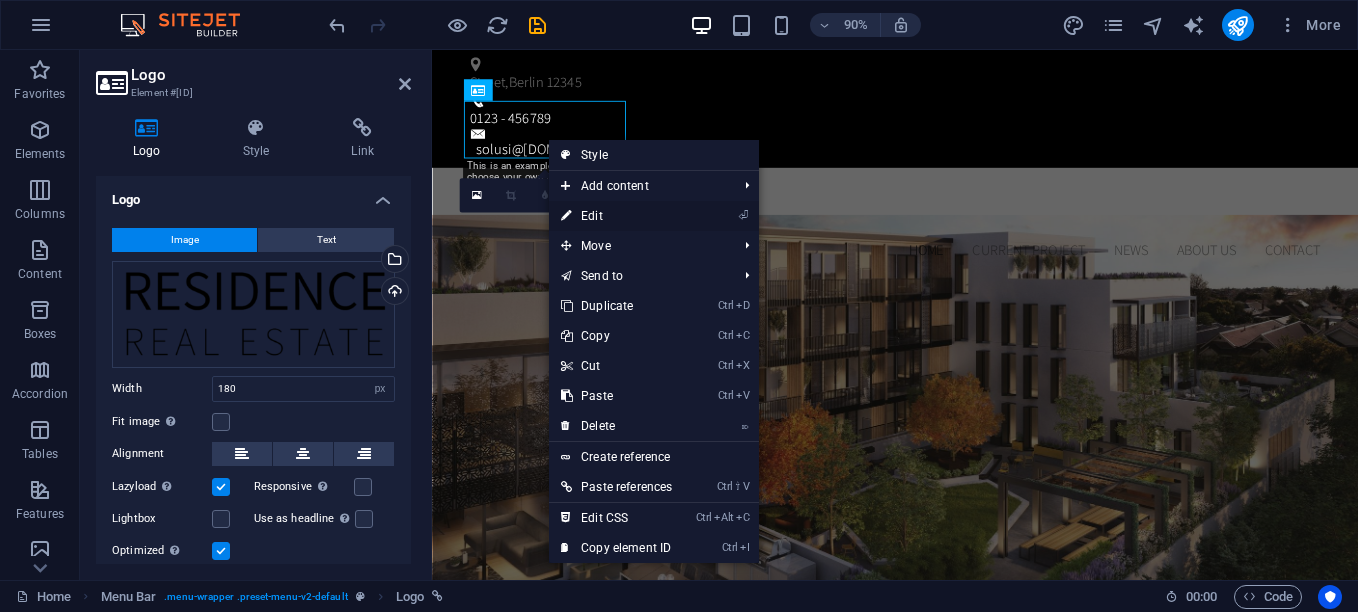 click on "⏎  Edit" at bounding box center [616, 216] 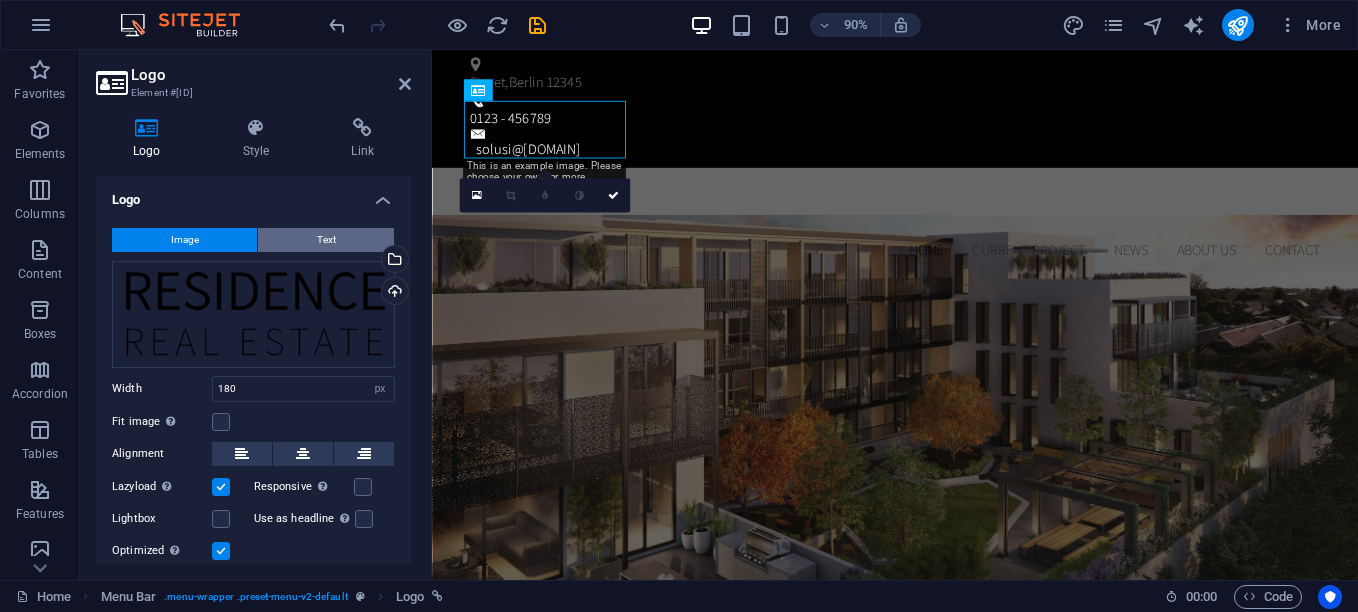click on "Text" at bounding box center (326, 240) 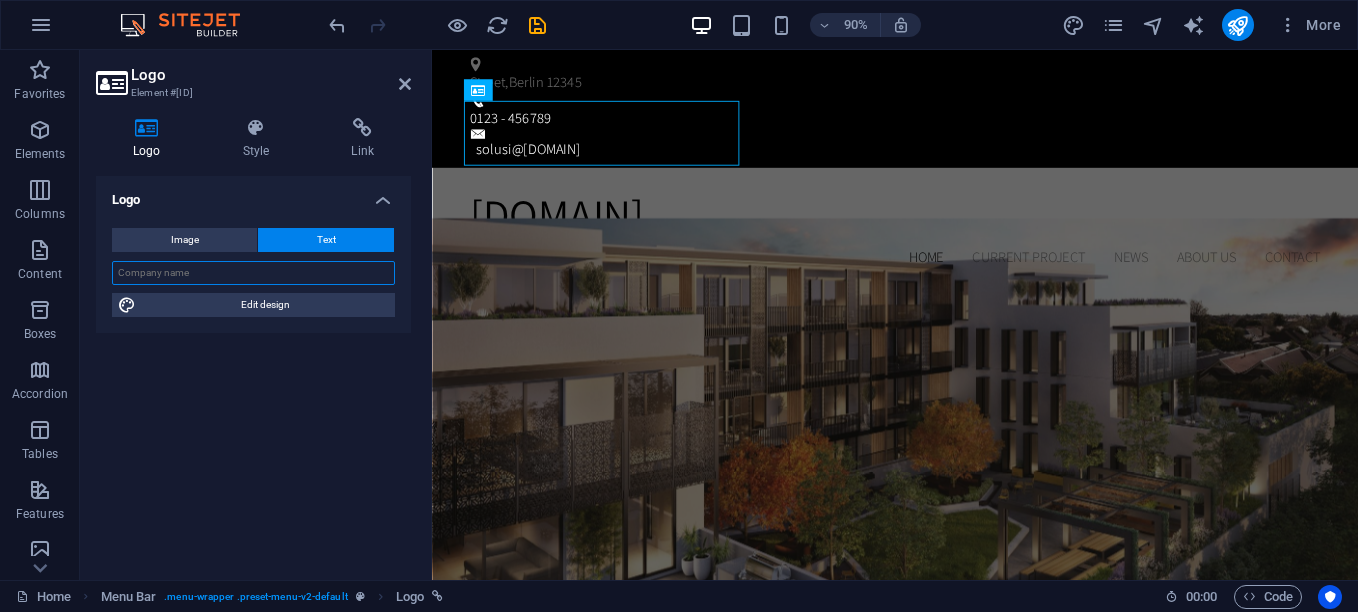 click at bounding box center (253, 273) 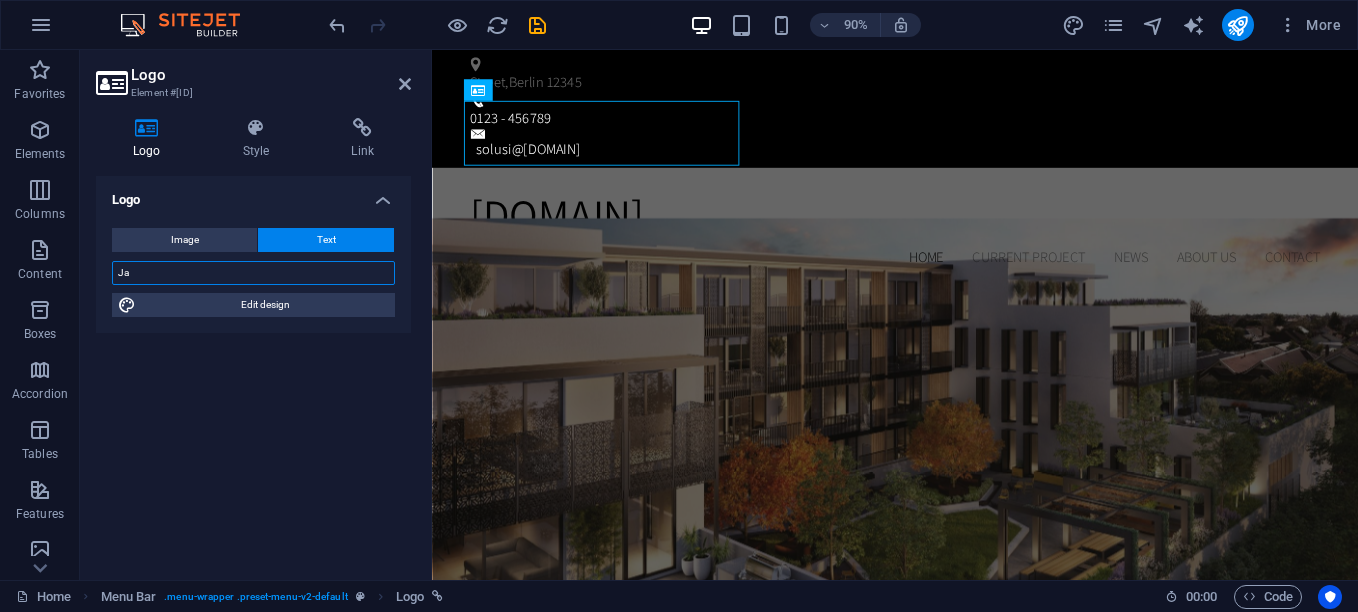 type on "J" 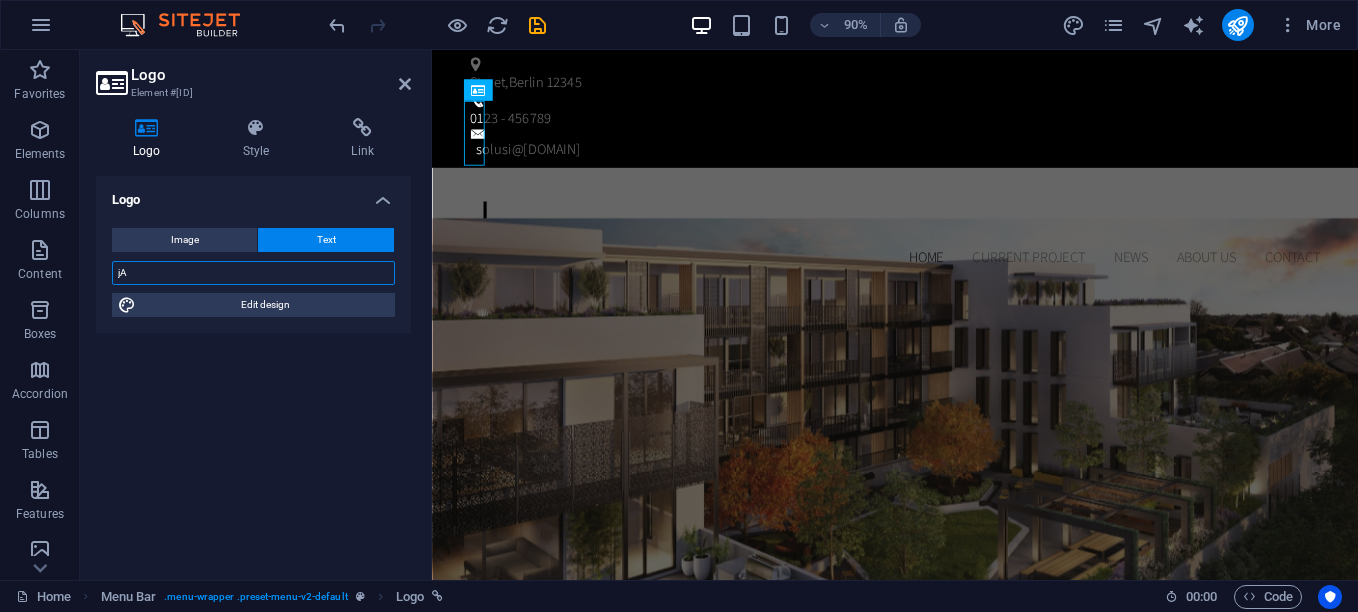 type on "j" 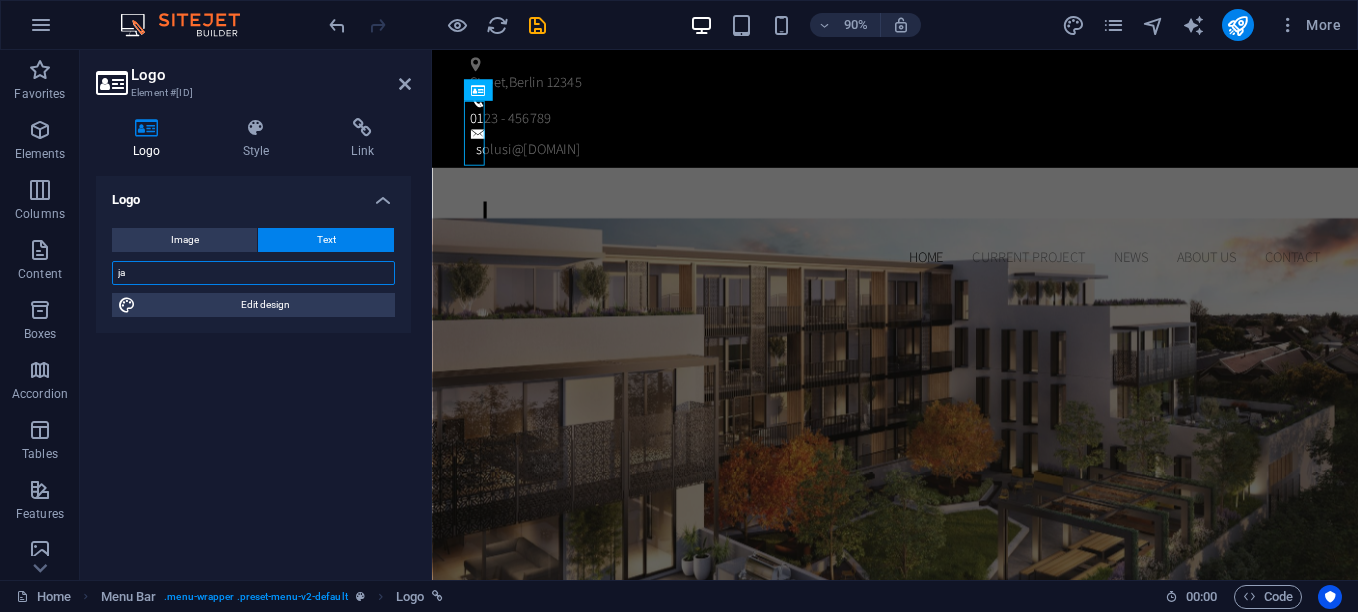 type on "j" 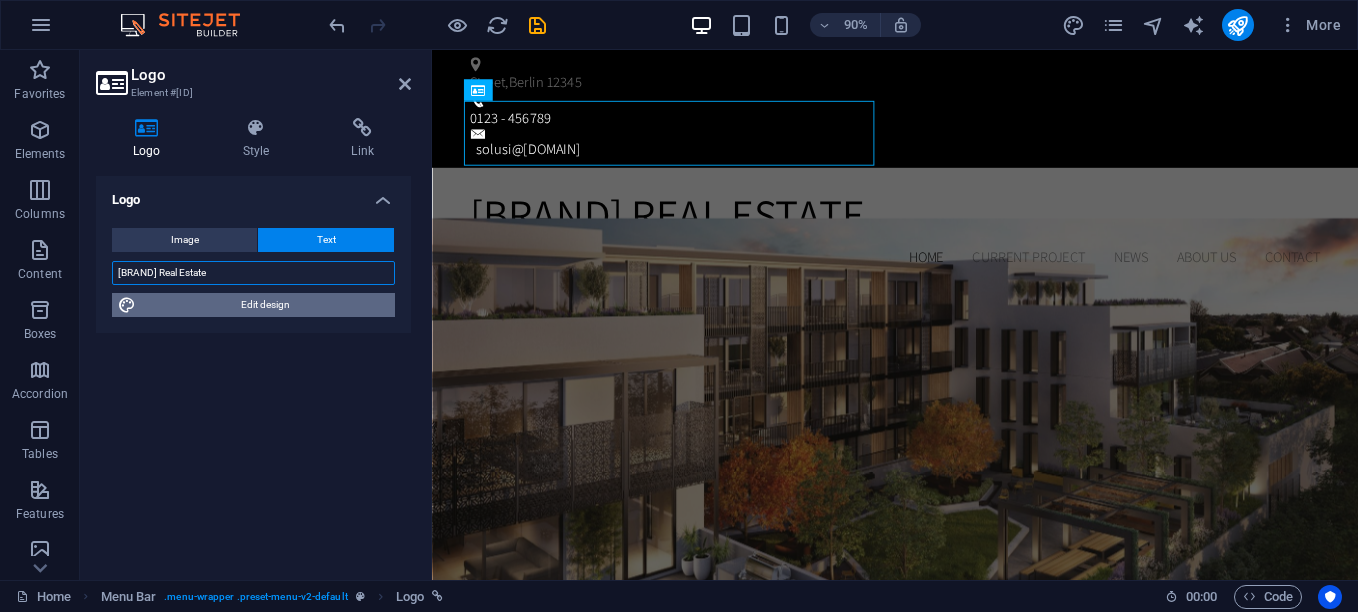 type on "JANGKEP Real Estate" 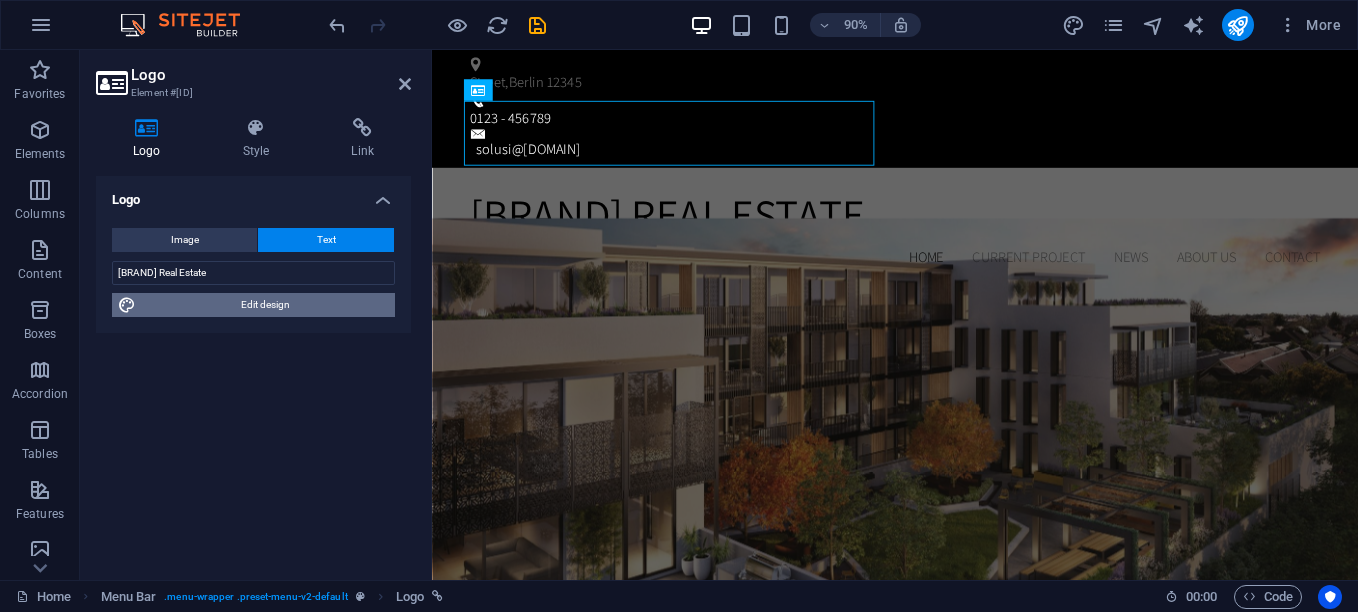 click on "Edit design" at bounding box center (265, 305) 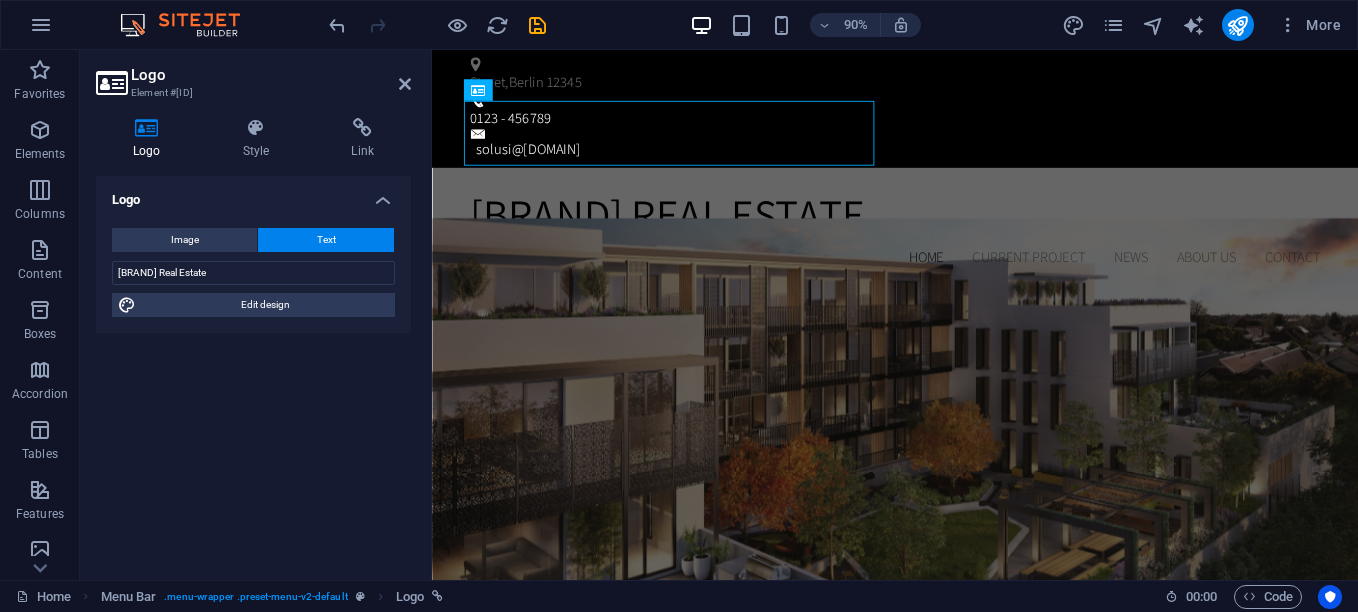 select on "rem" 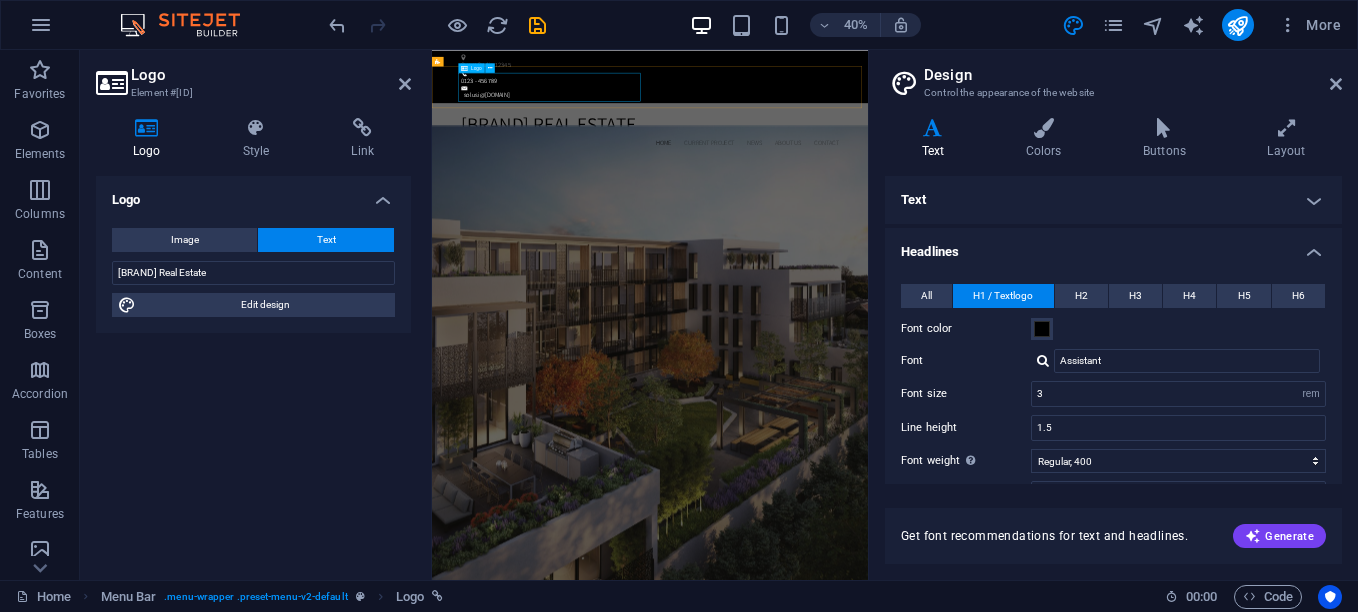 click on "JANGKEP Real Estate" at bounding box center [977, 233] 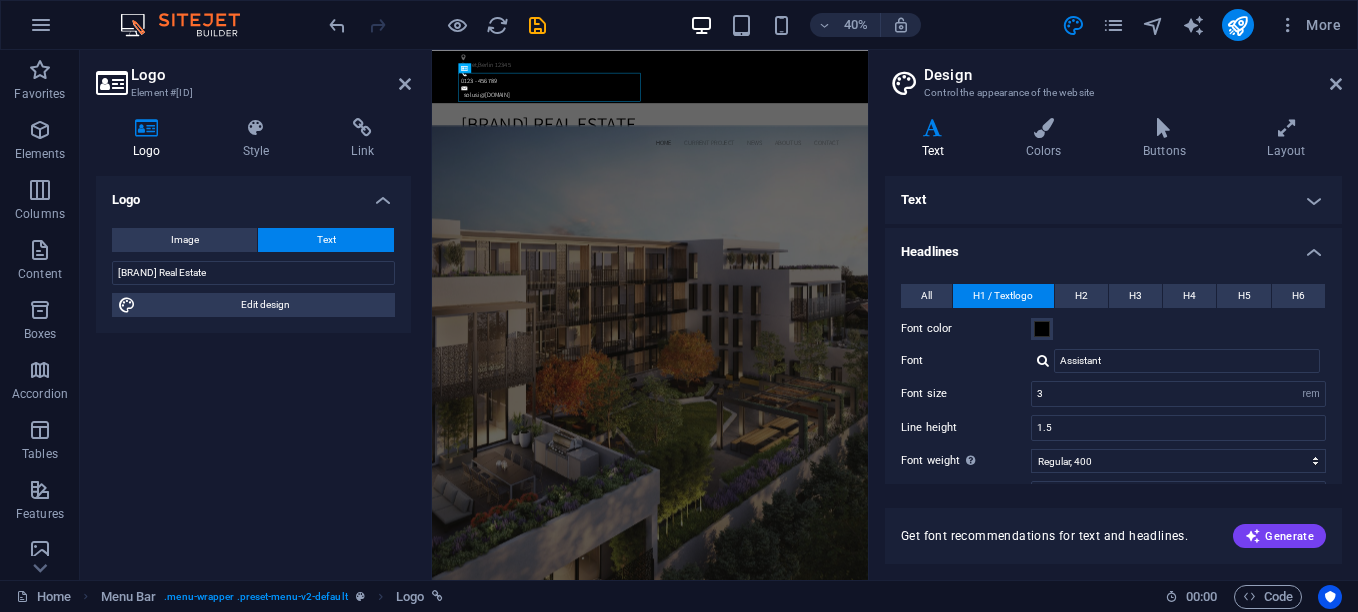 click on "Headlines" at bounding box center (1113, 246) 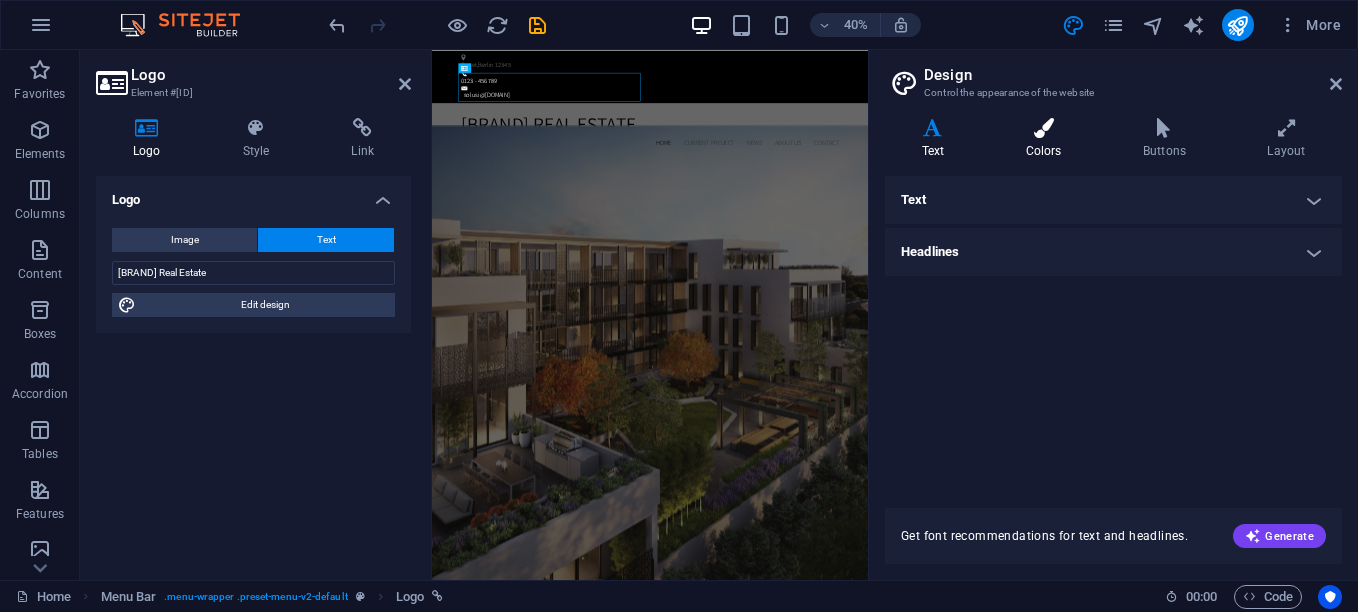 click at bounding box center [1043, 128] 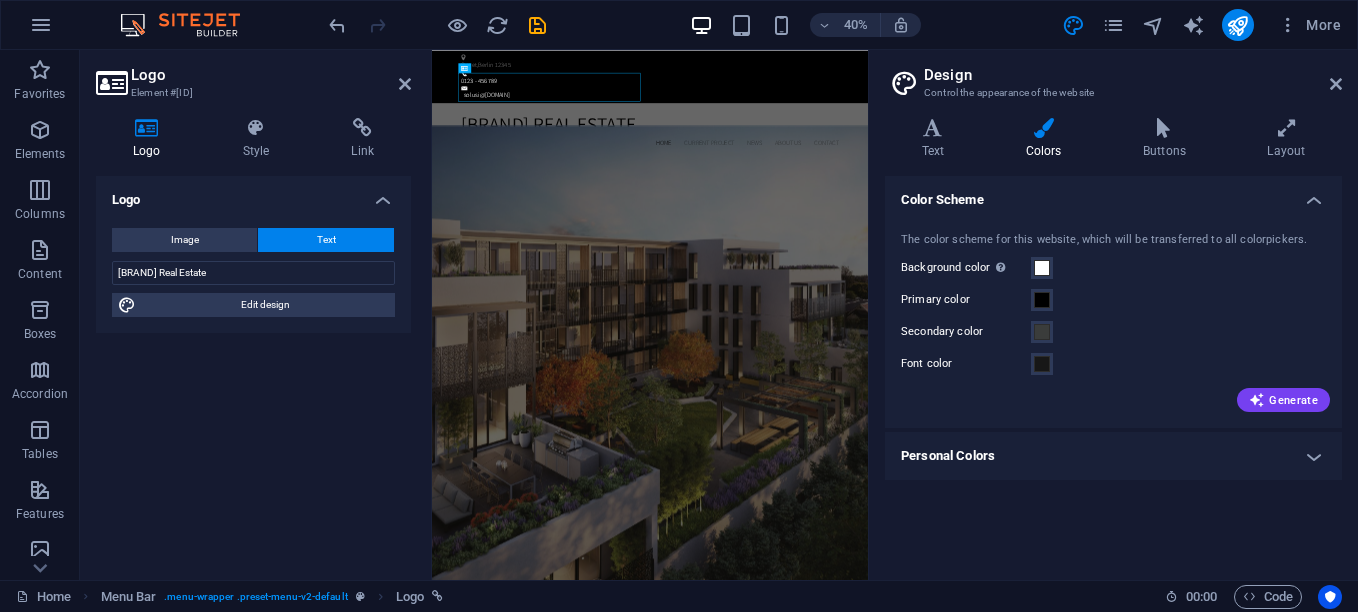 click on "Design" at bounding box center (1133, 75) 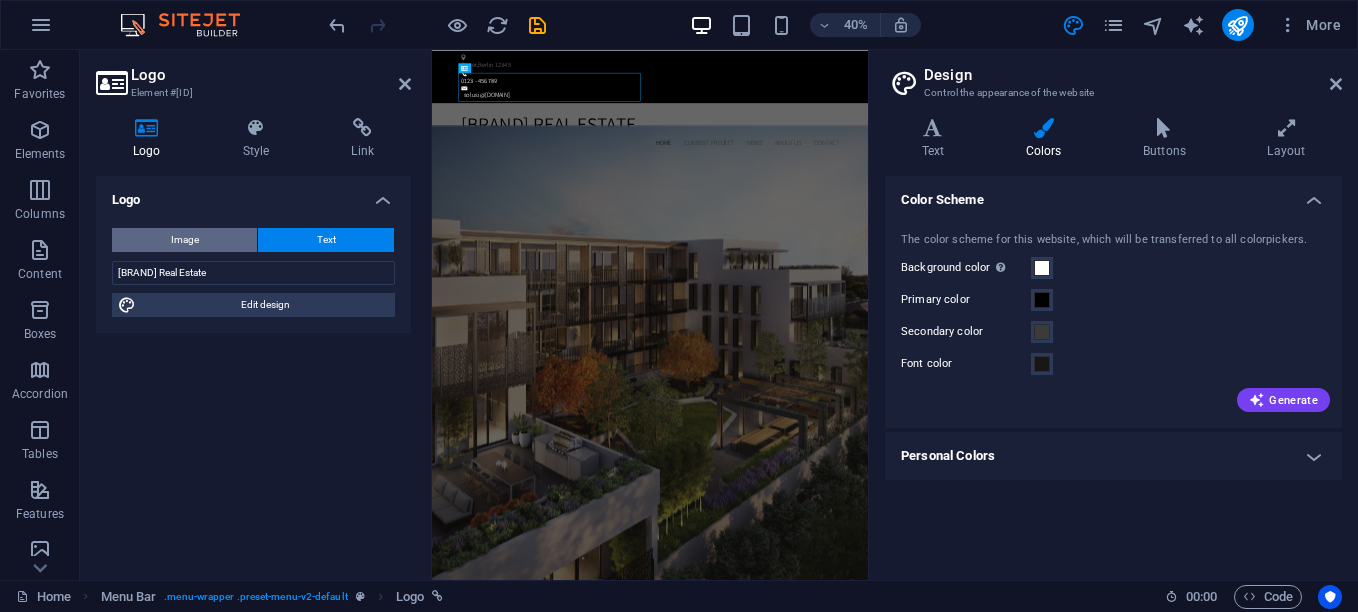 click on "Image" at bounding box center [185, 240] 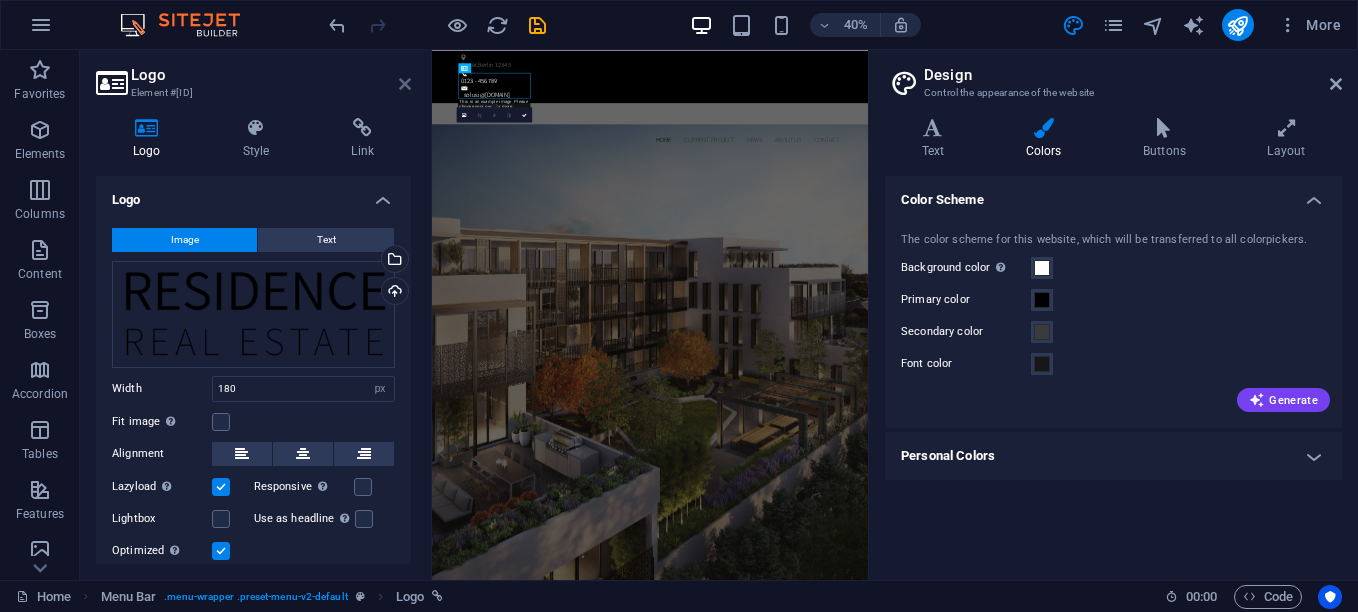 click at bounding box center [405, 84] 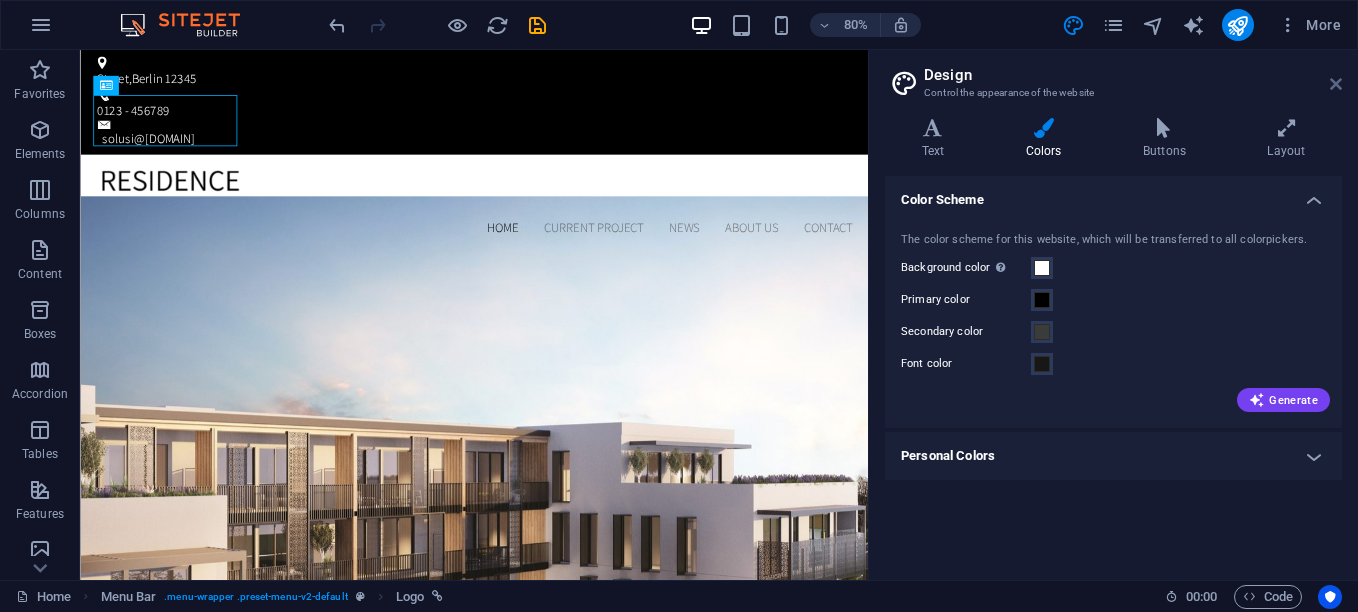 click at bounding box center [1336, 84] 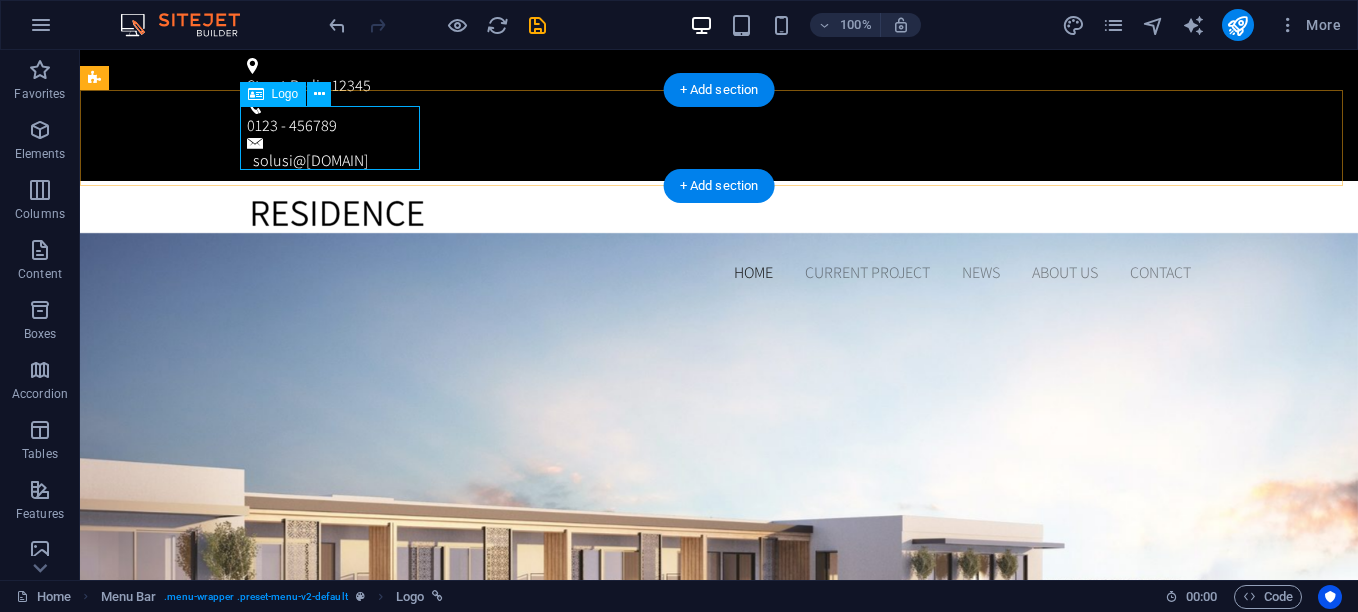 click at bounding box center [719, 229] 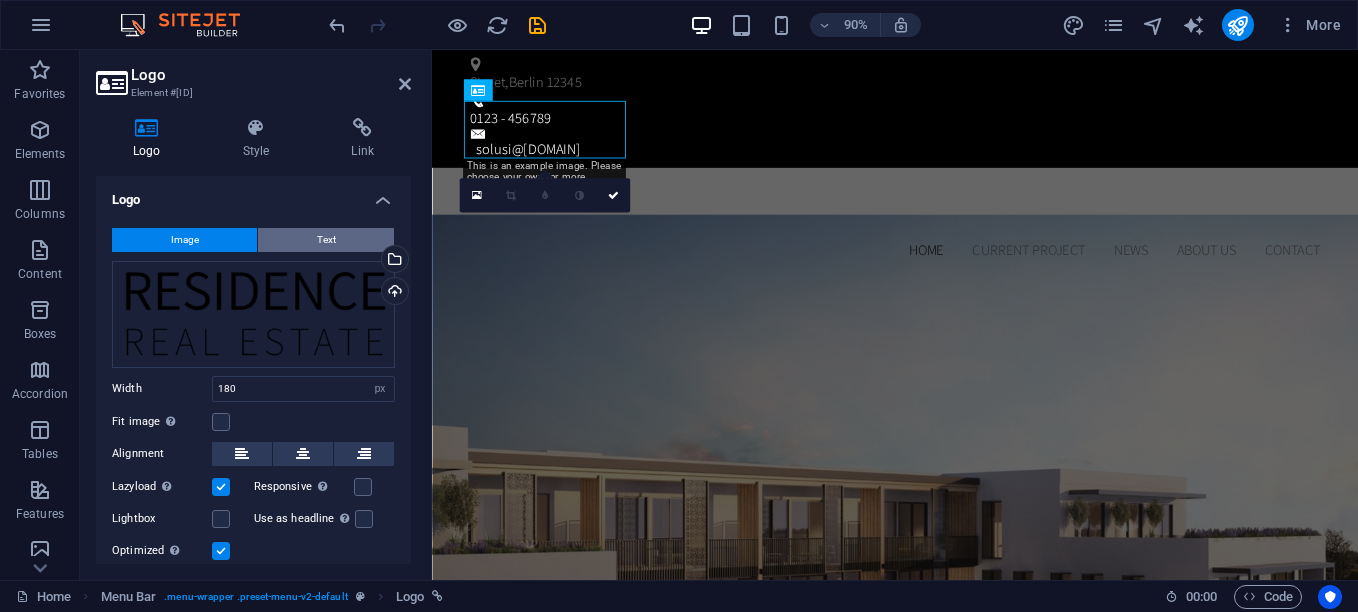 click on "Text" at bounding box center (326, 240) 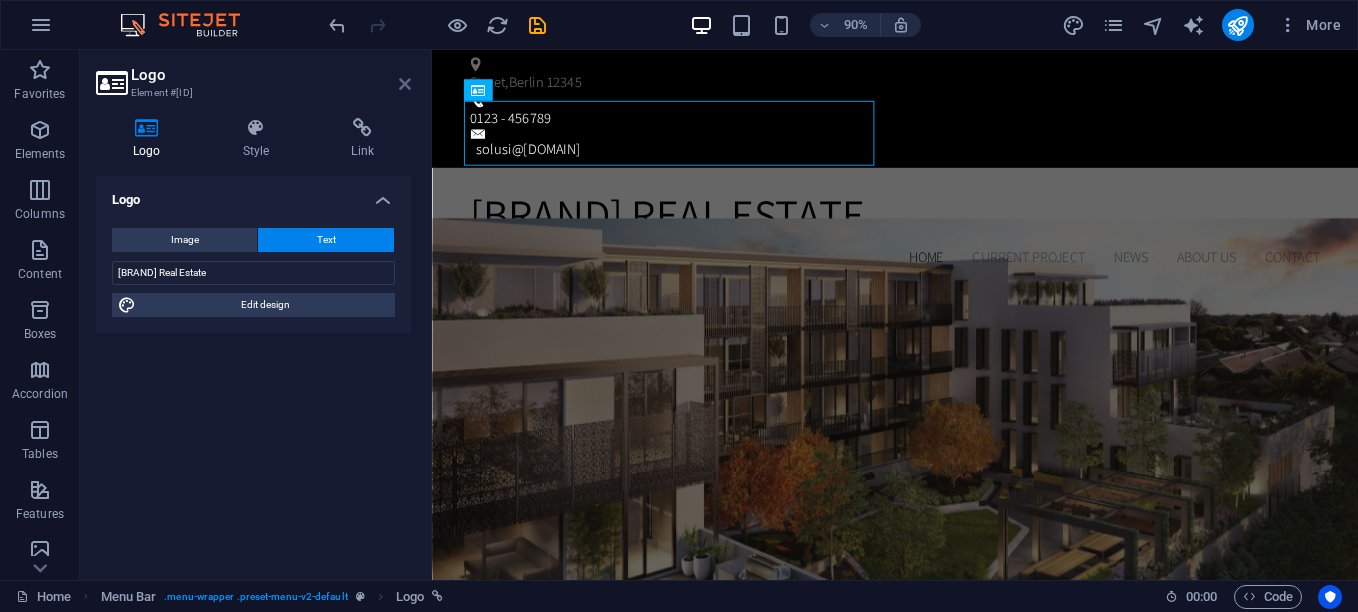 click at bounding box center (405, 84) 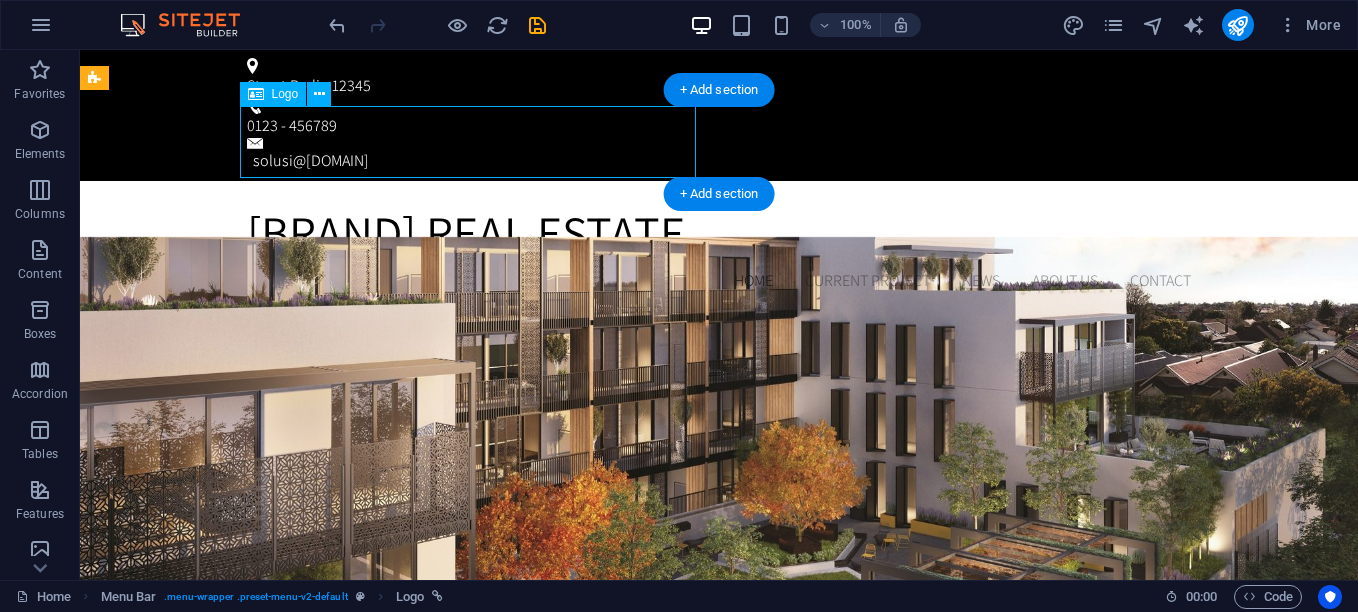 drag, startPoint x: 500, startPoint y: 169, endPoint x: 428, endPoint y: 164, distance: 72.1734 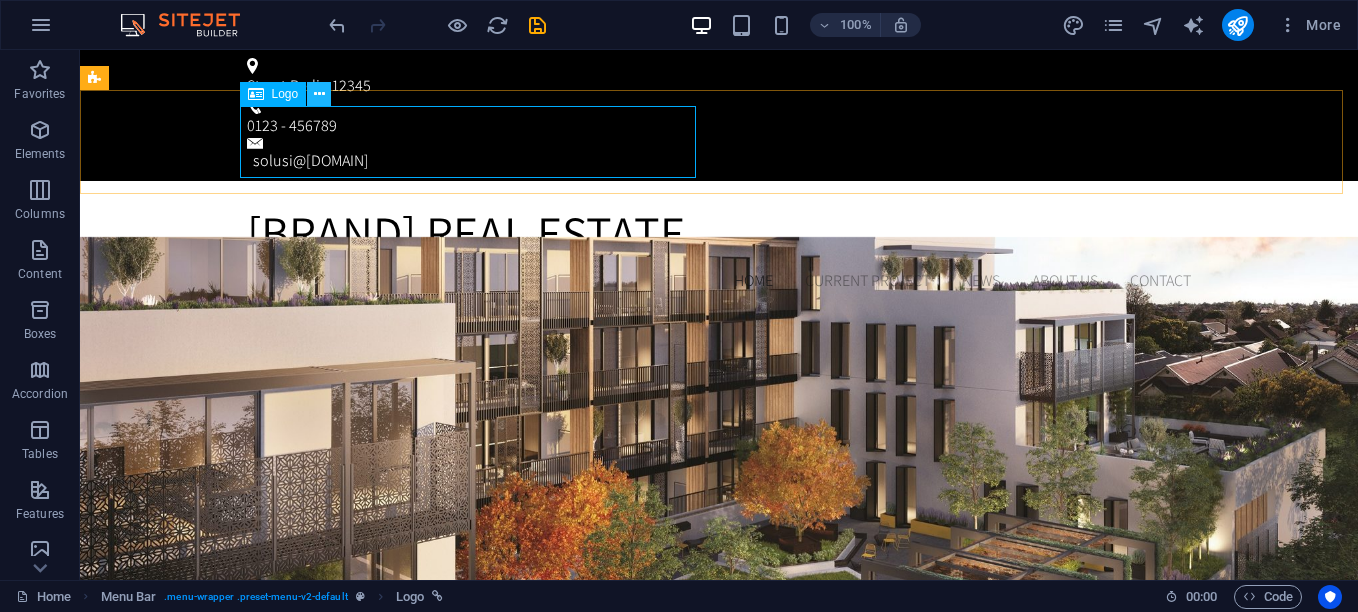 click at bounding box center (319, 94) 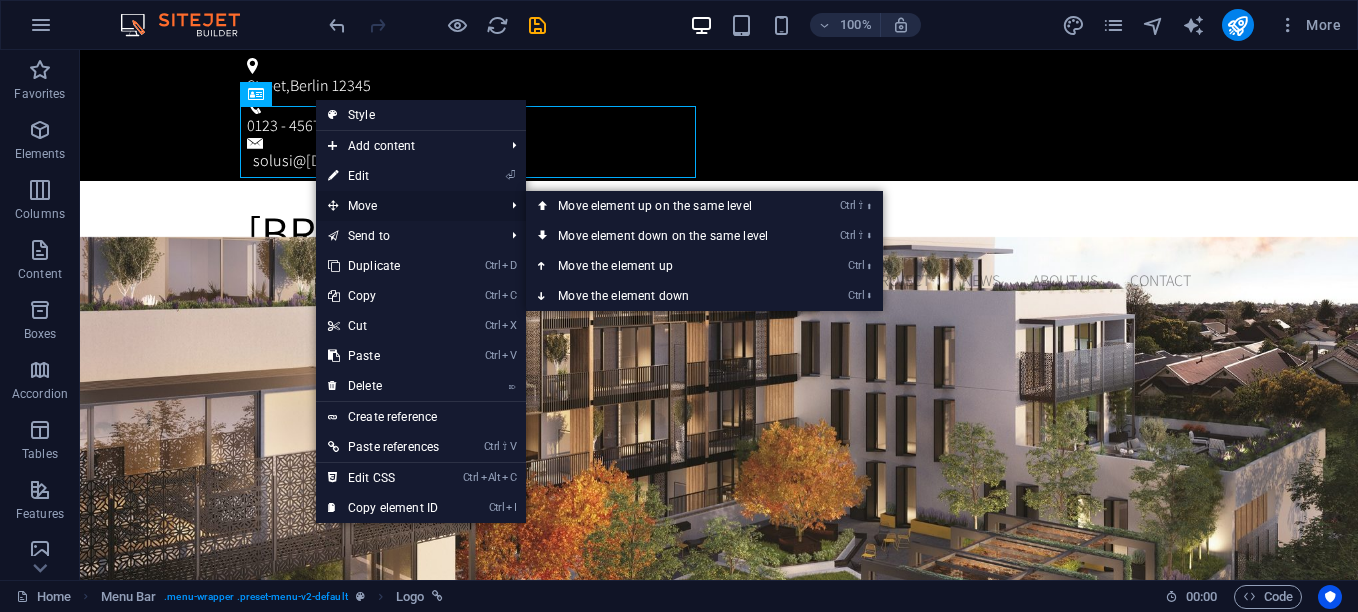 click on "Move" at bounding box center [406, 206] 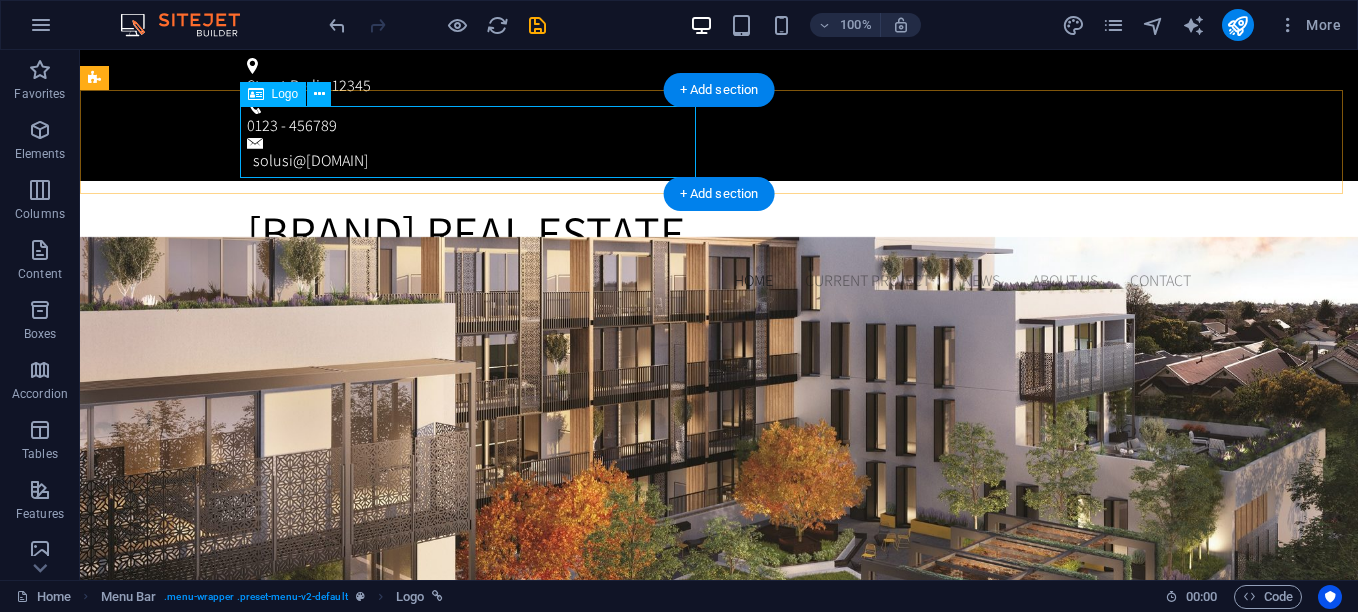 click on "JANGKEP Real Estate" at bounding box center [719, 233] 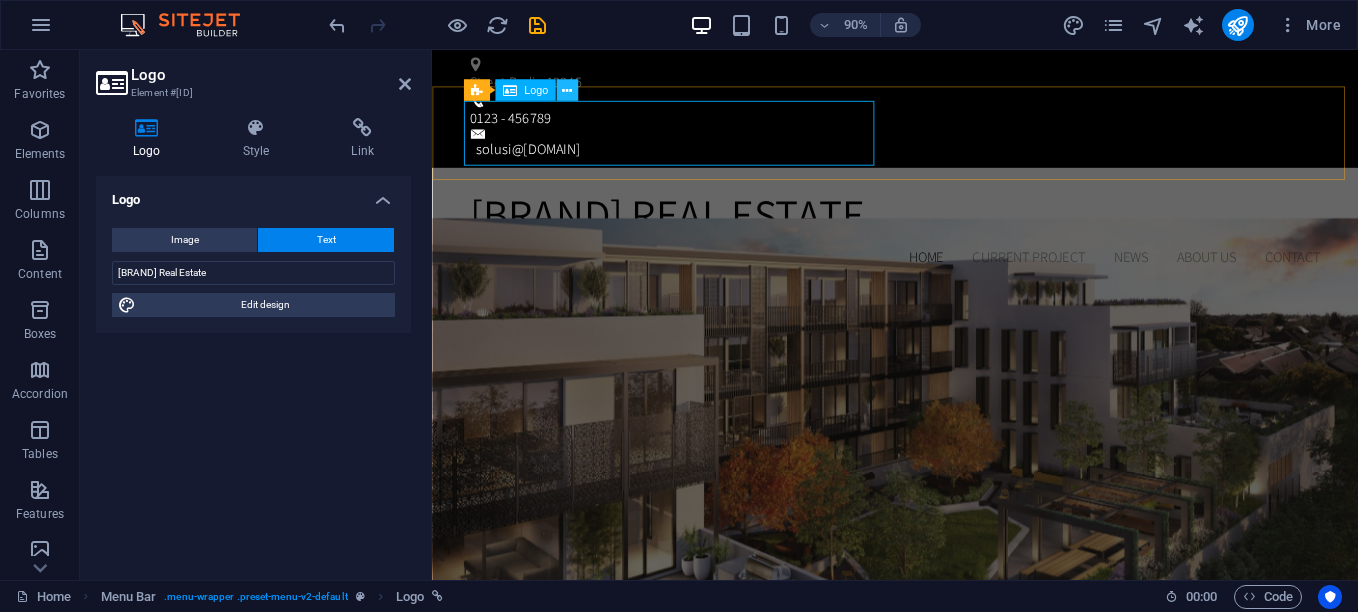 click at bounding box center (567, 89) 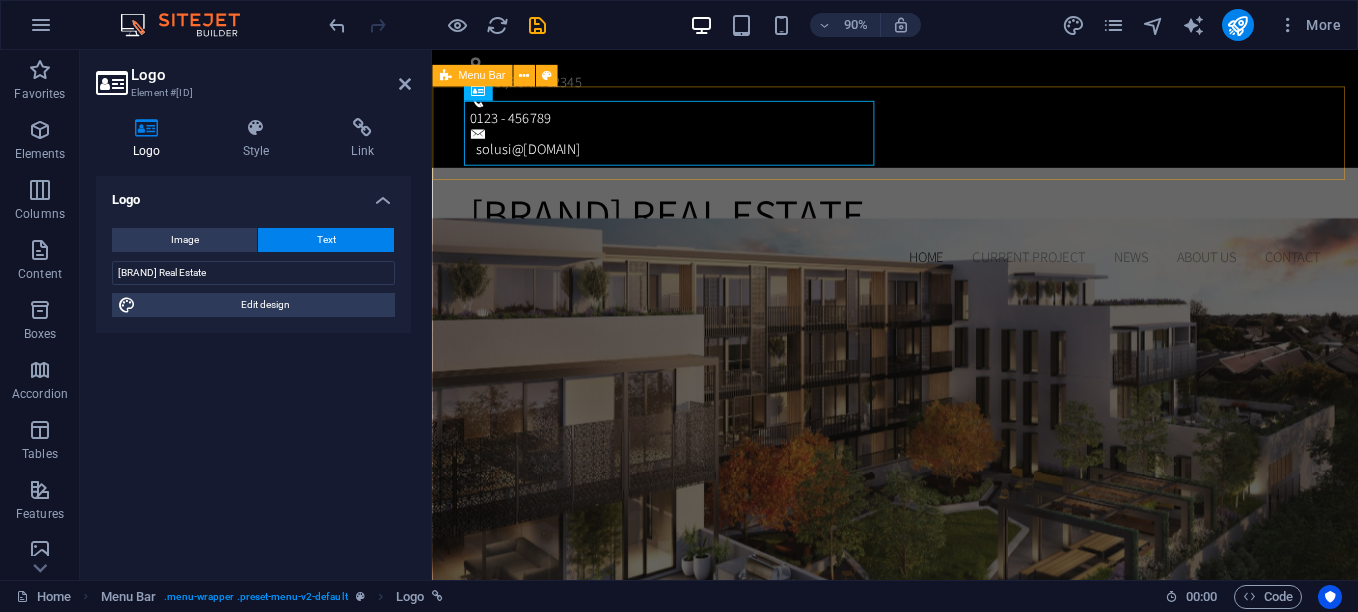 click on "JANGKEP Real Estate Home Current Project News About us Contact" at bounding box center (946, 245) 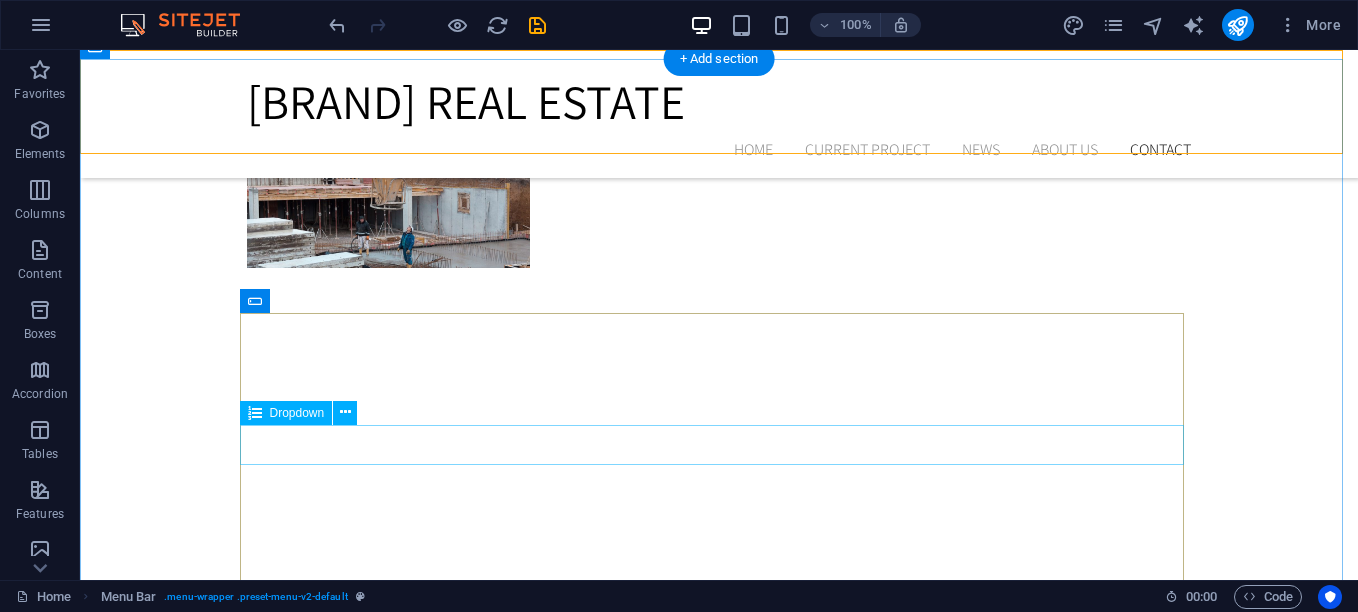 scroll, scrollTop: 5992, scrollLeft: 0, axis: vertical 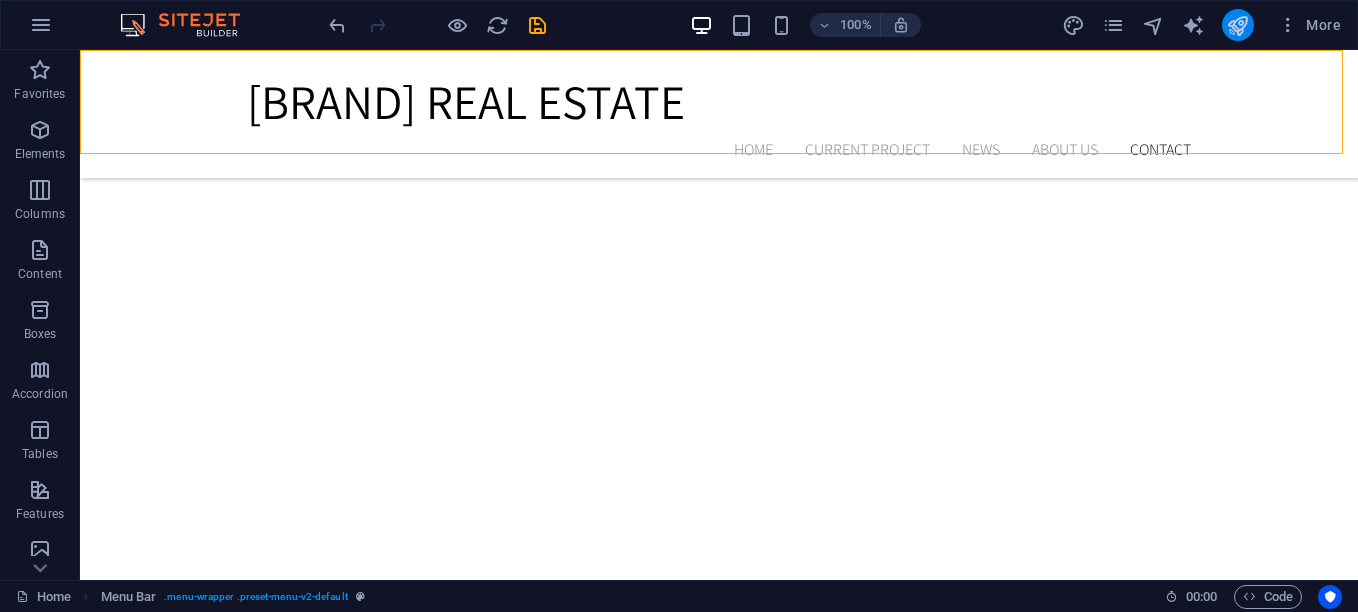 click at bounding box center (1237, 25) 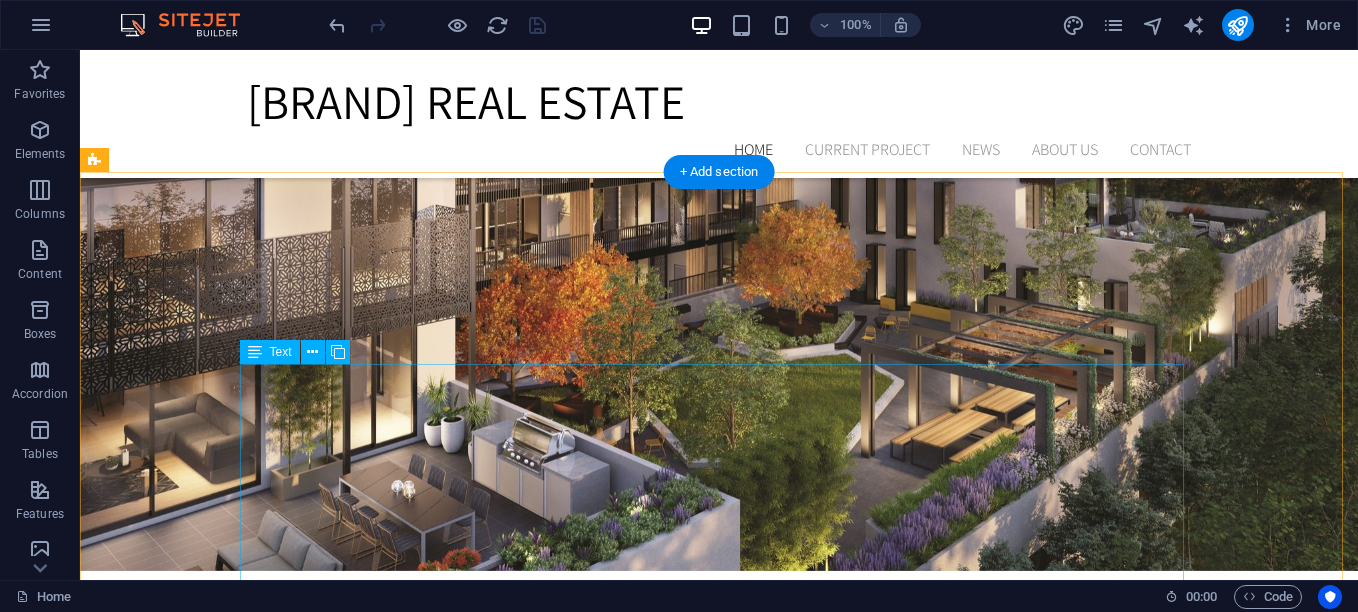 scroll, scrollTop: 280, scrollLeft: 0, axis: vertical 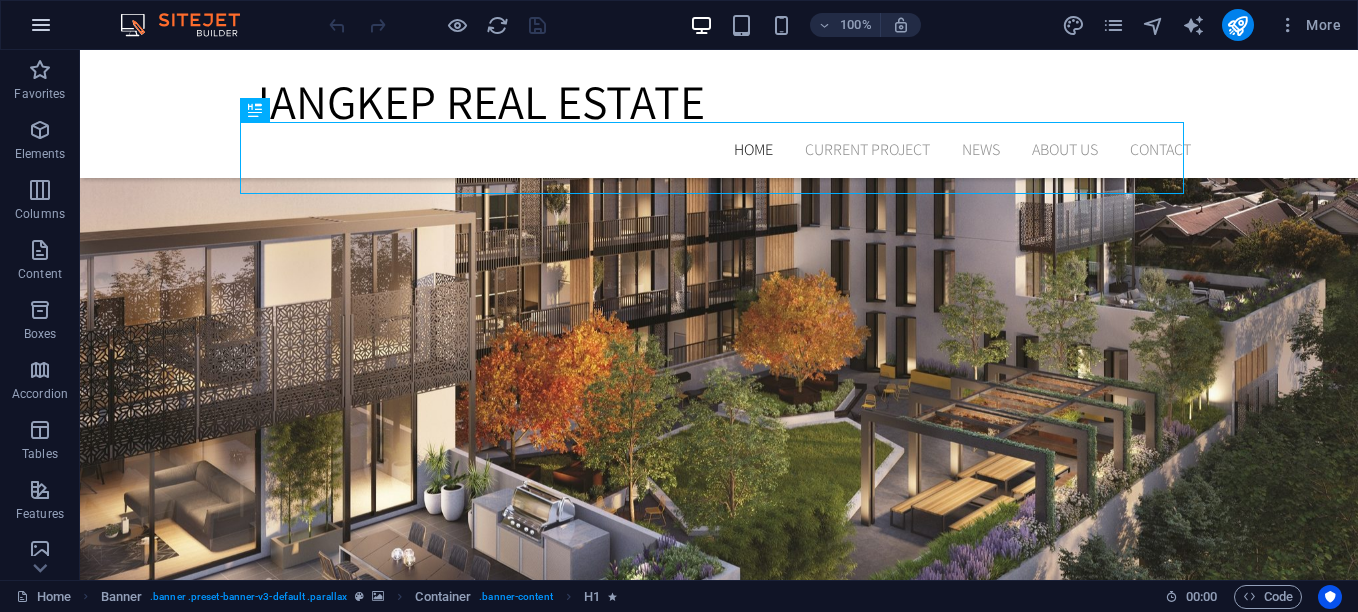 click at bounding box center [41, 25] 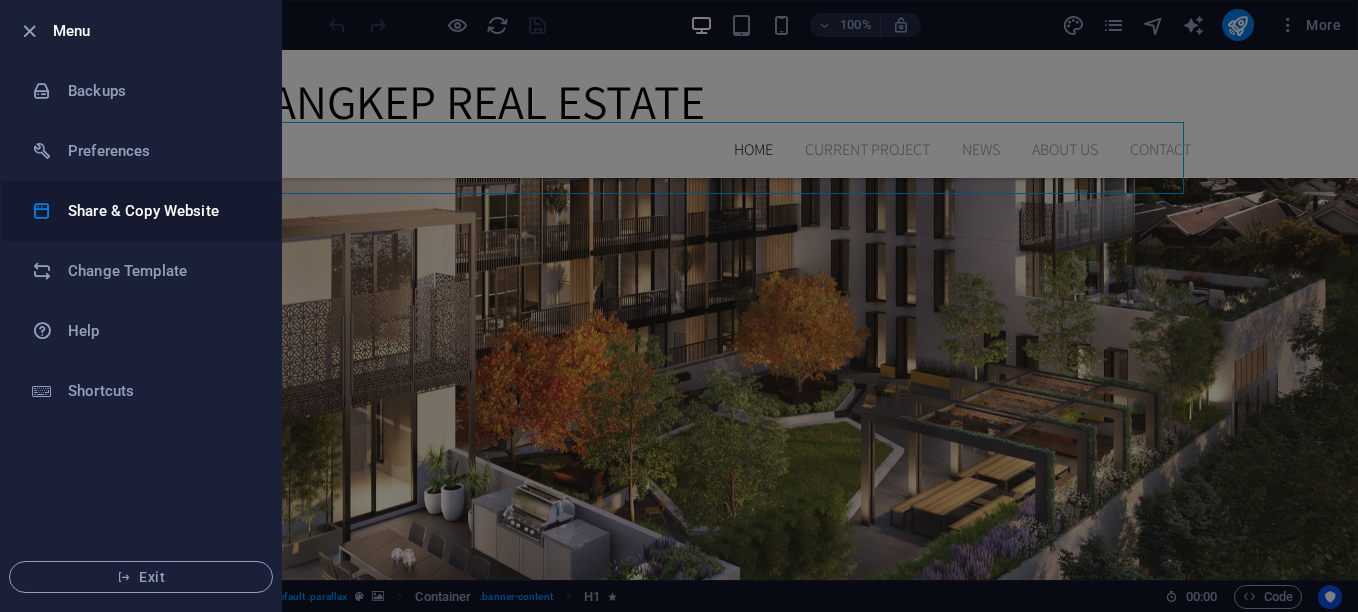 click on "Share & Copy Website" at bounding box center [141, 211] 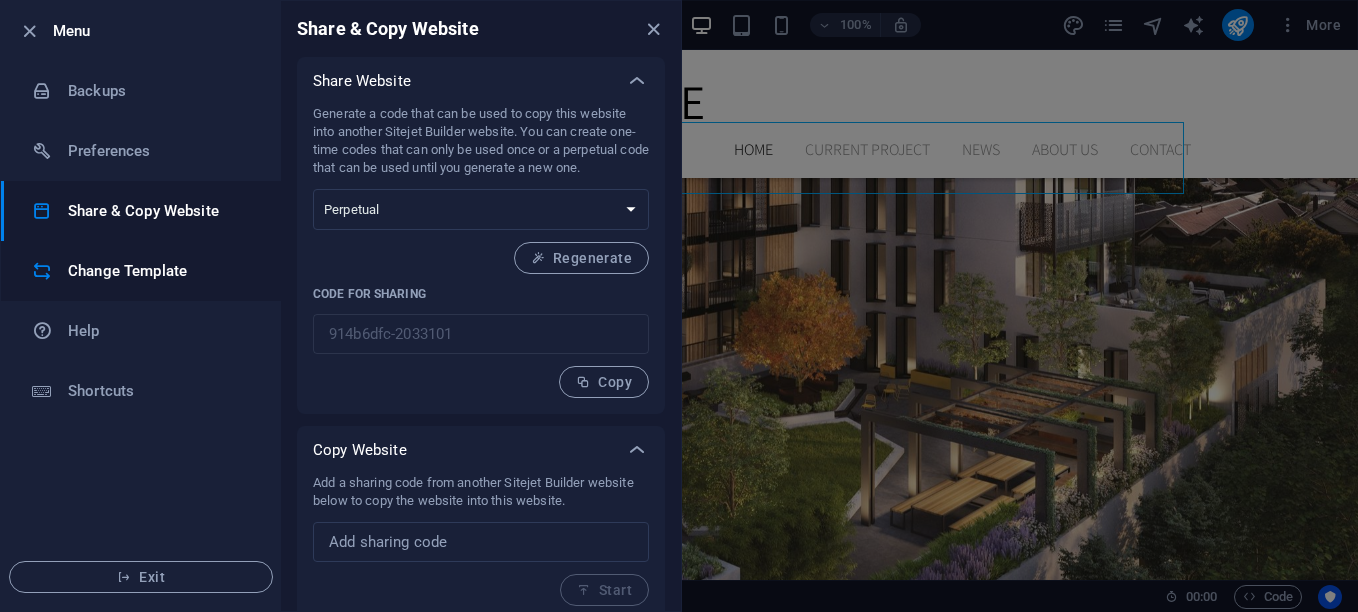 click on "Change Template" at bounding box center [160, 271] 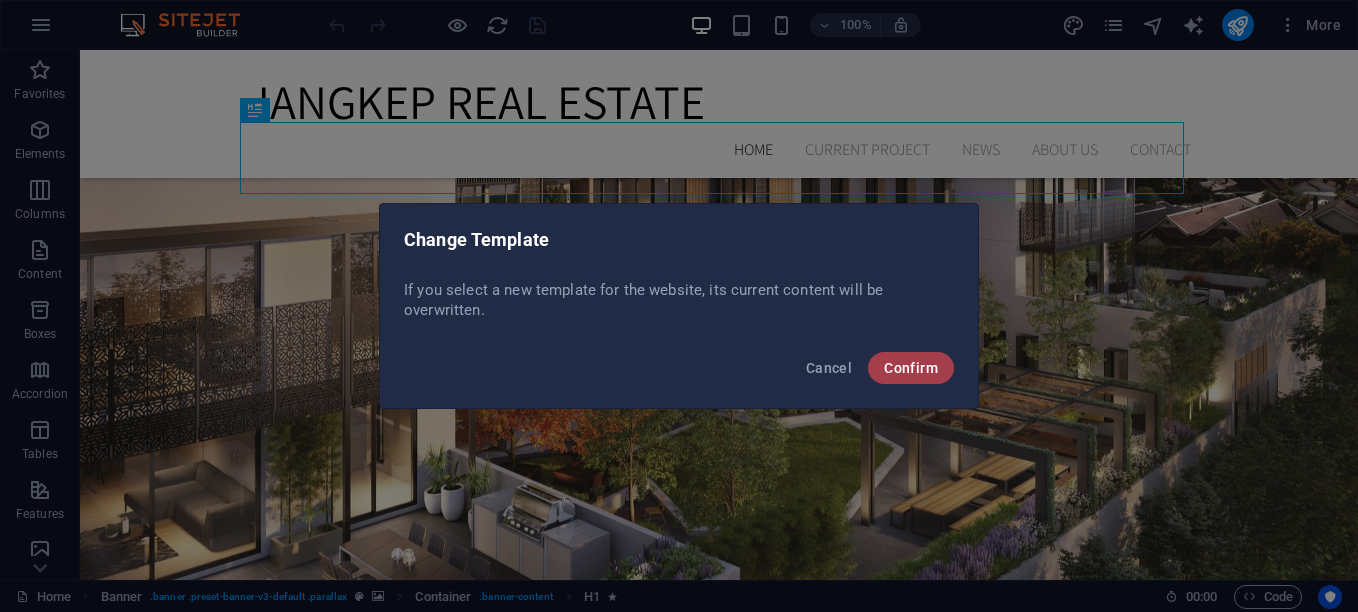 click on "Confirm" at bounding box center (911, 368) 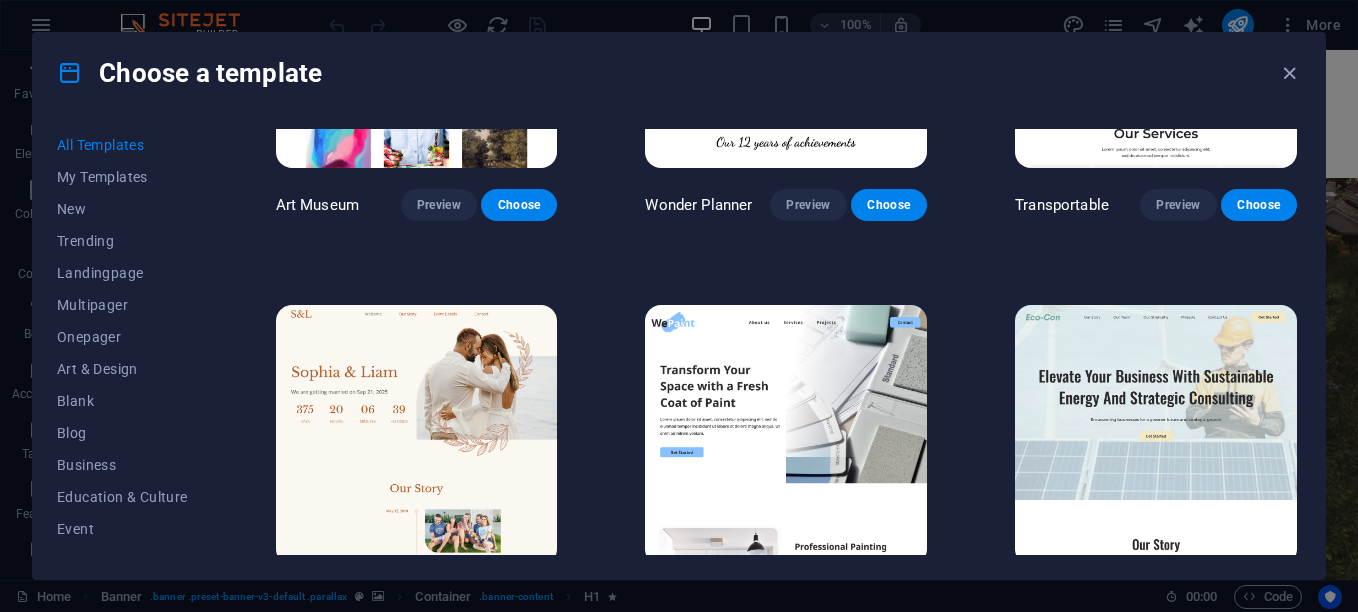 scroll, scrollTop: 900, scrollLeft: 0, axis: vertical 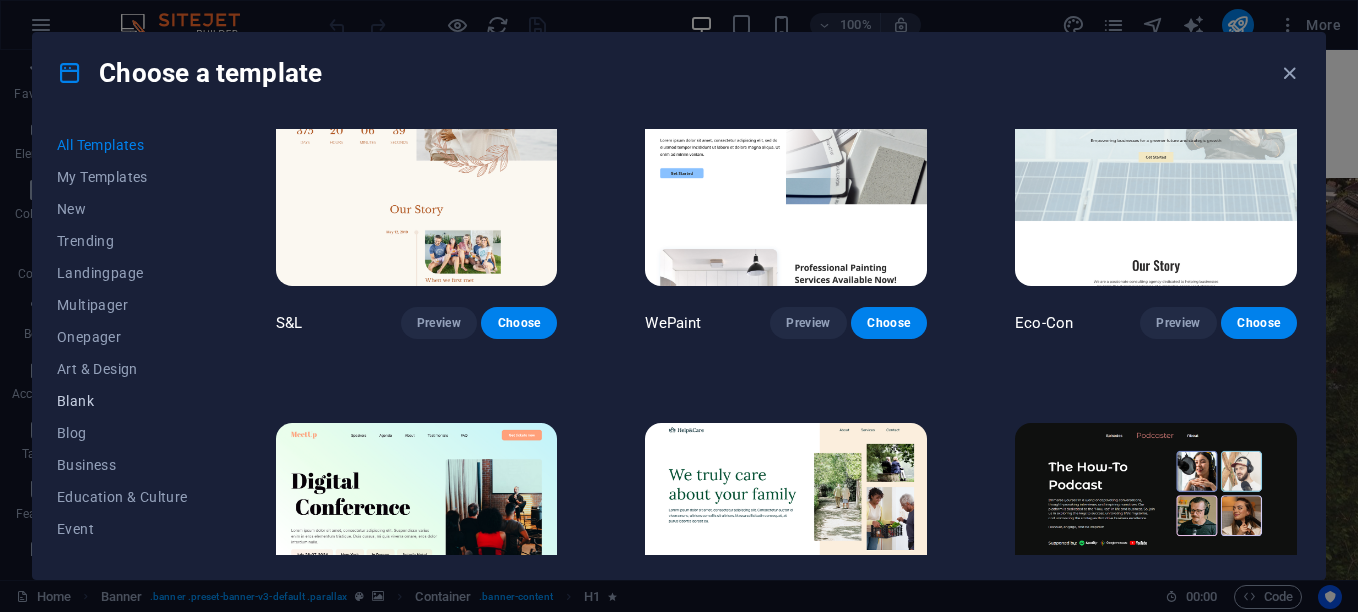 click on "Blank" at bounding box center (122, 401) 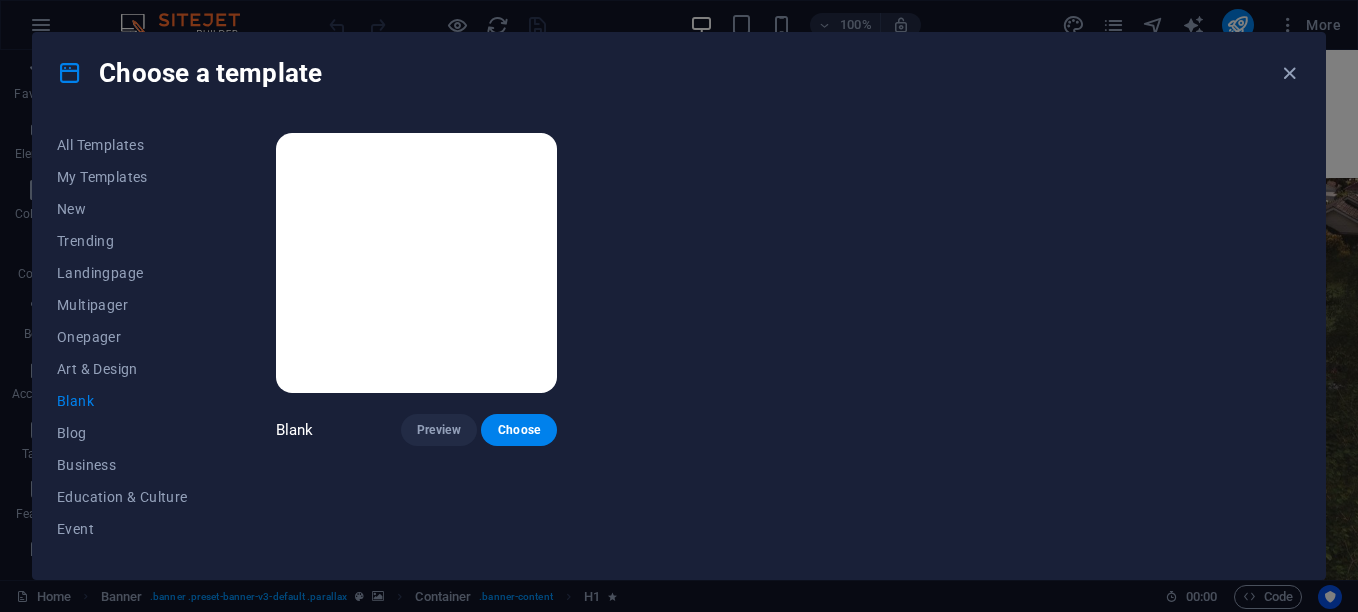 scroll, scrollTop: 0, scrollLeft: 0, axis: both 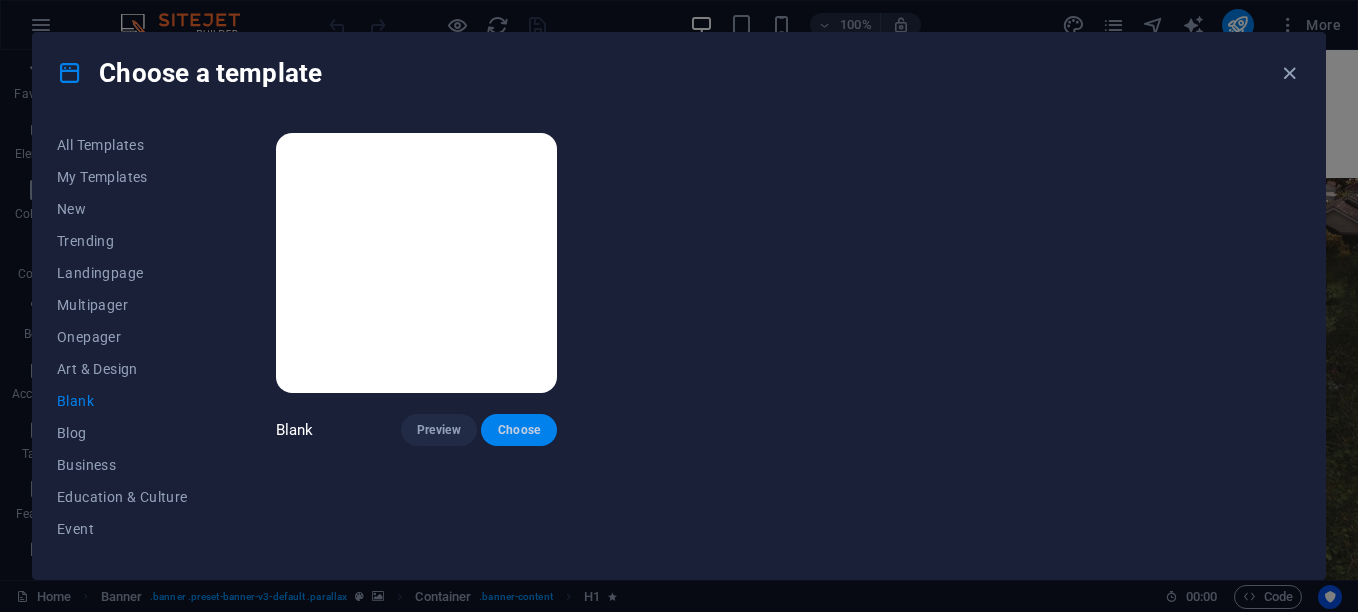 click on "Choose" at bounding box center (519, 430) 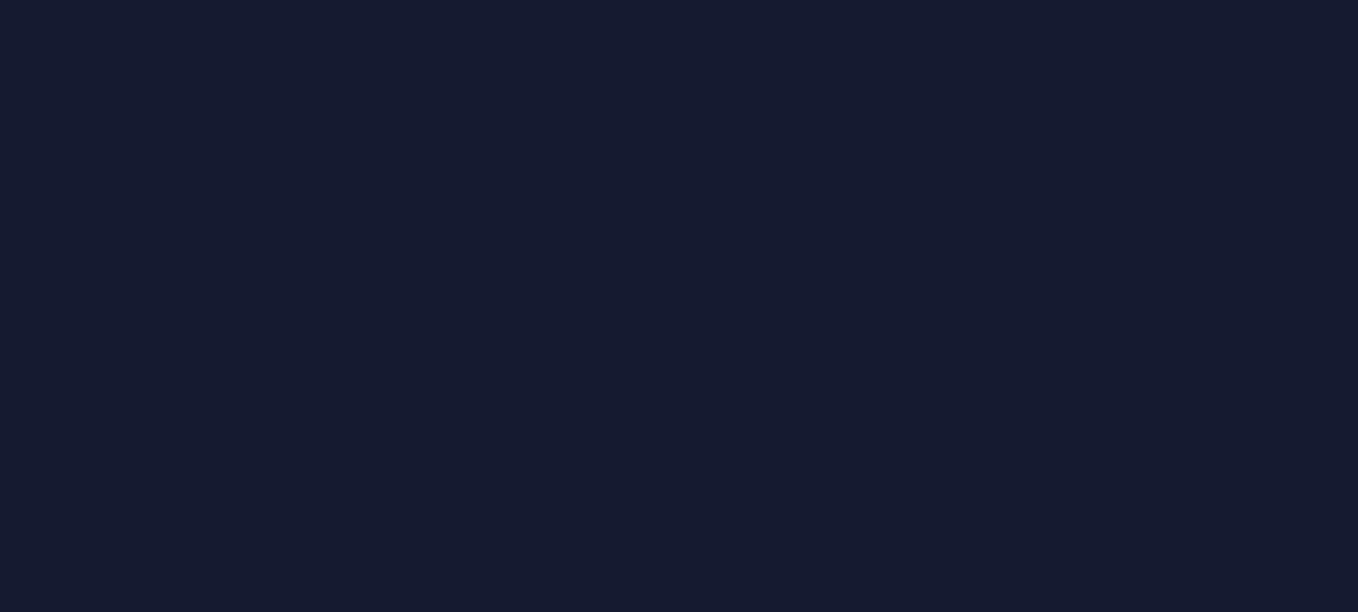 scroll, scrollTop: 0, scrollLeft: 0, axis: both 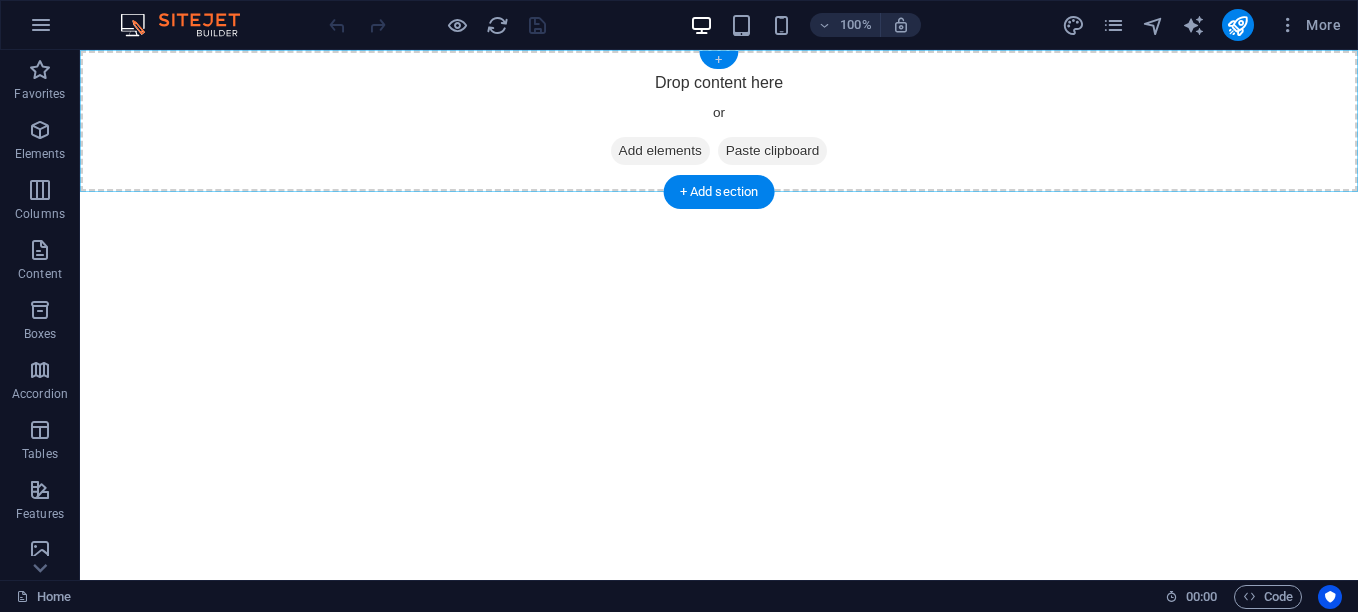 click on "+" at bounding box center [718, 60] 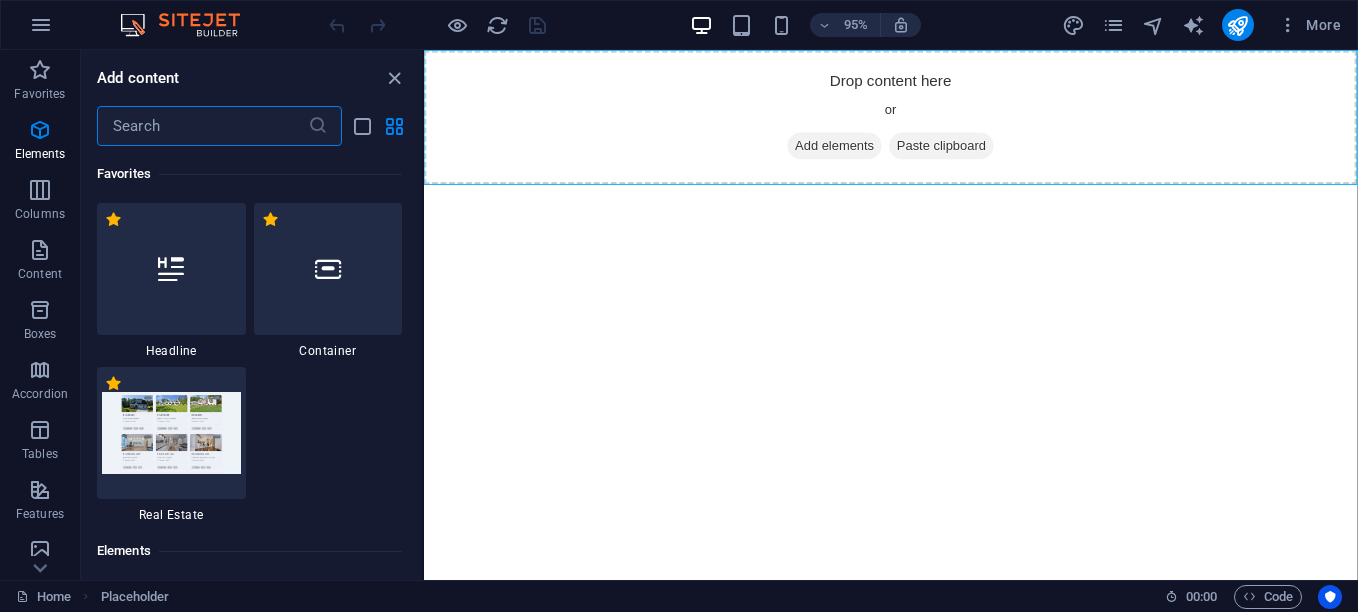 scroll, scrollTop: 3663, scrollLeft: 0, axis: vertical 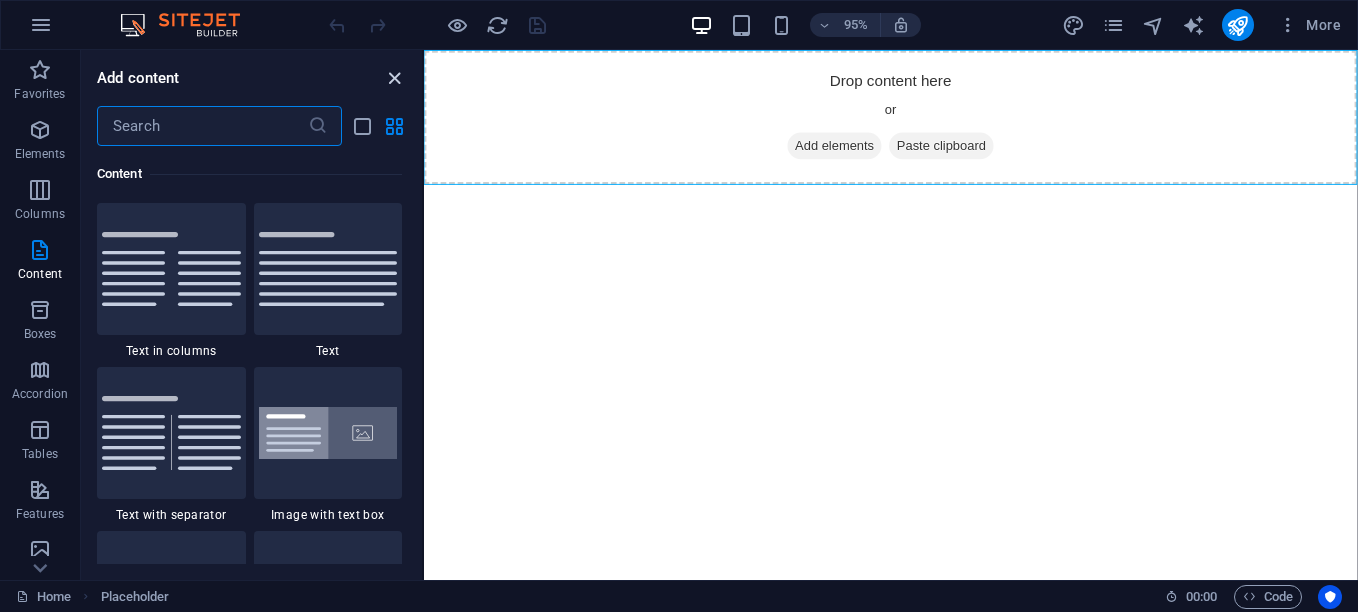 click at bounding box center (394, 78) 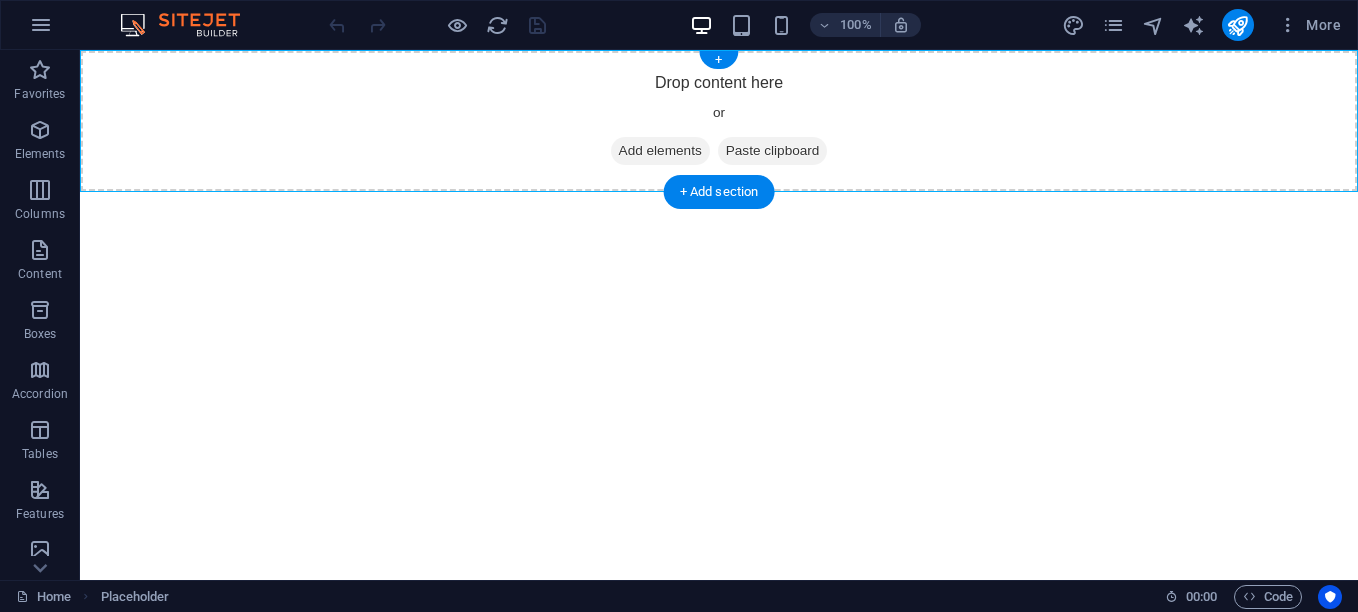 click on "Add elements" at bounding box center (660, 151) 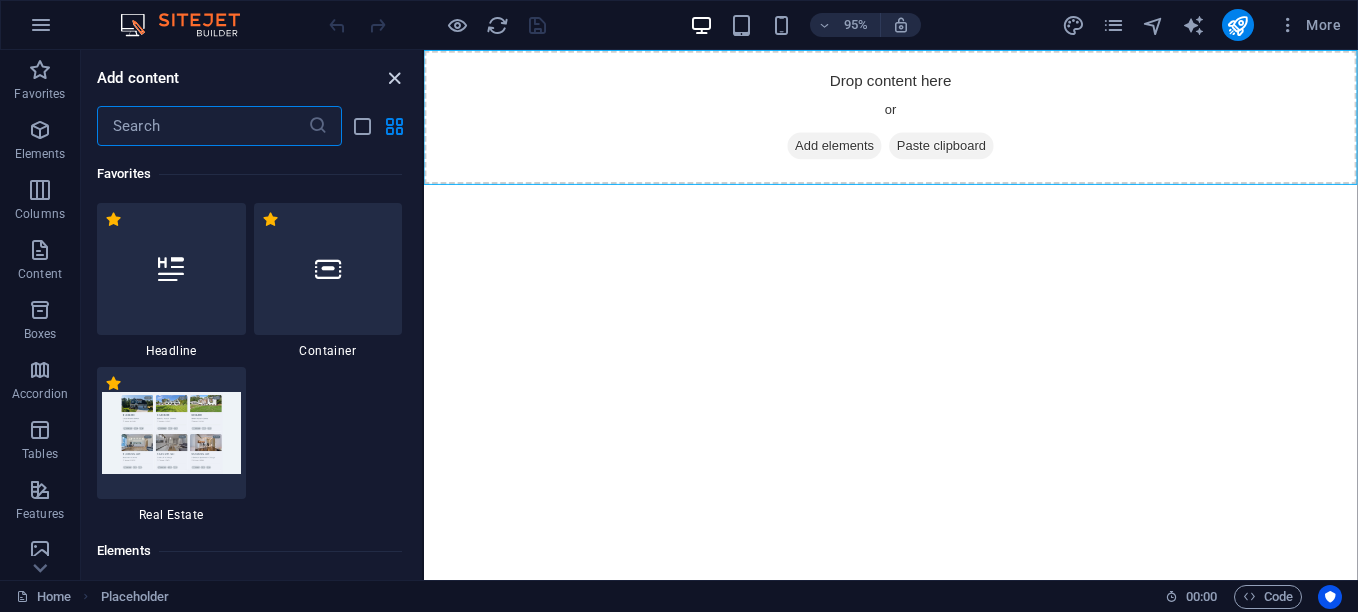 click at bounding box center (394, 78) 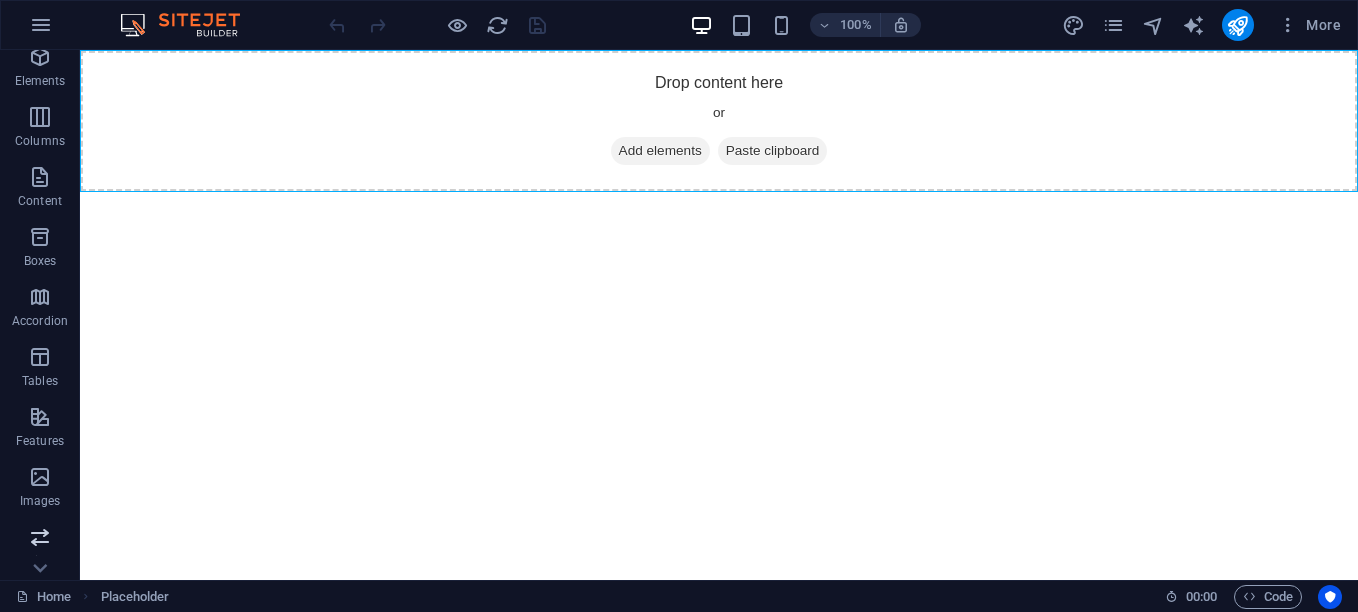 scroll, scrollTop: 100, scrollLeft: 0, axis: vertical 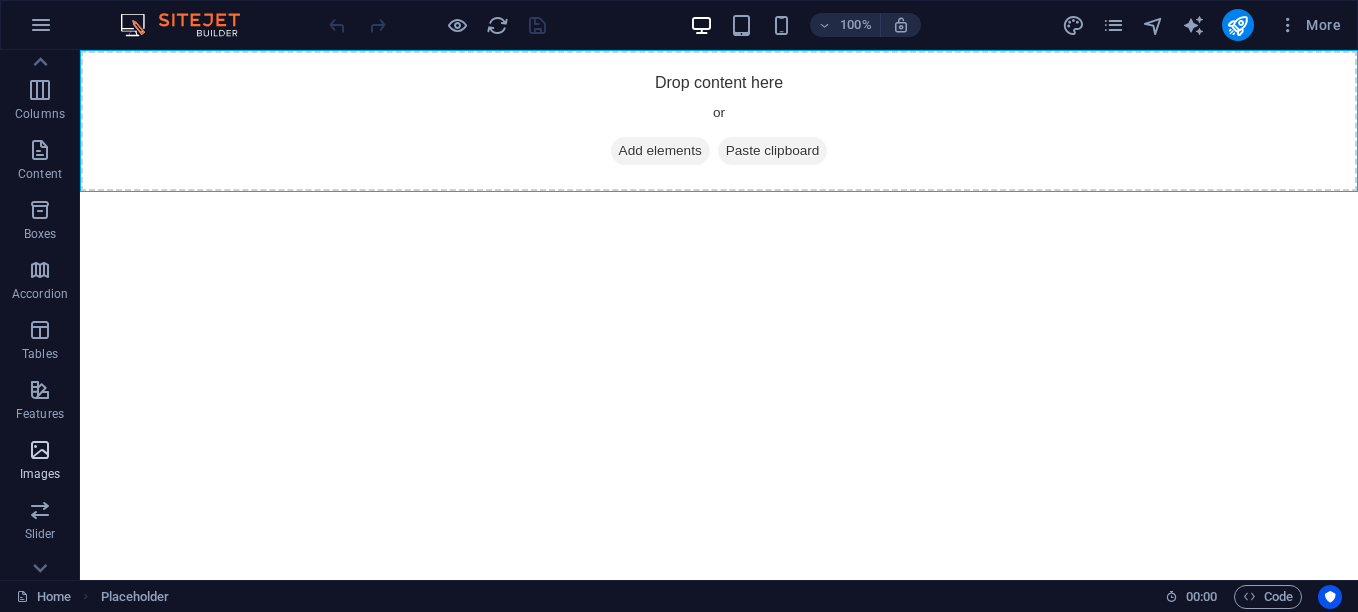 click on "Images" at bounding box center (40, 474) 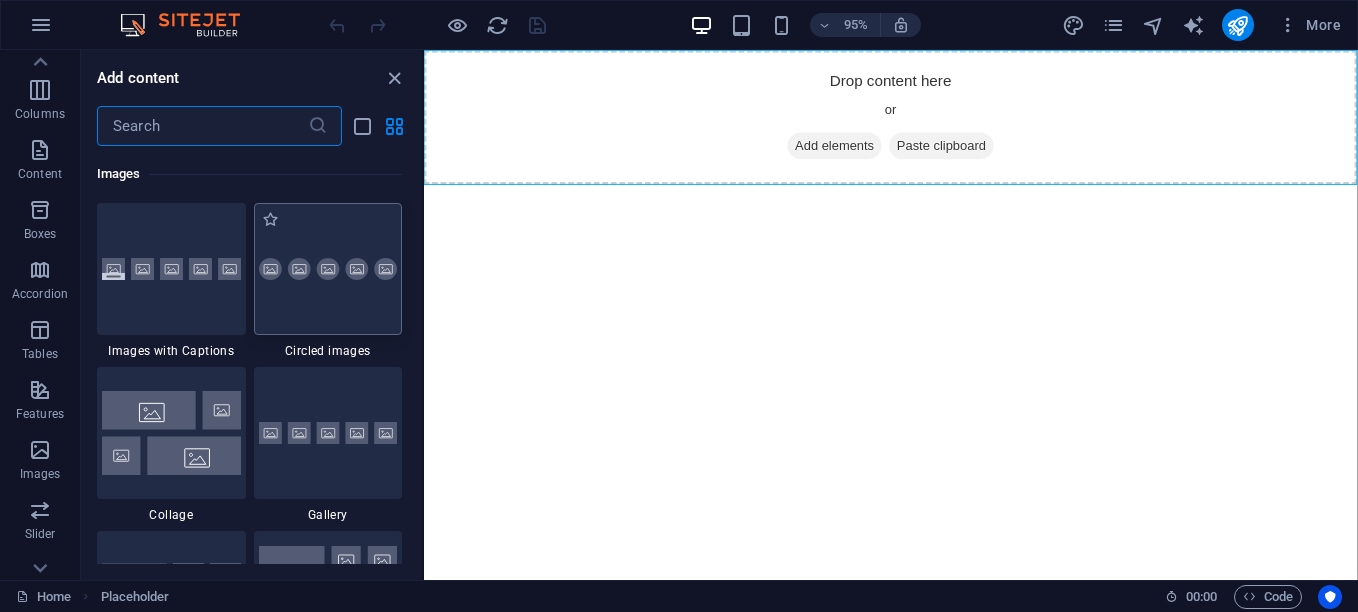 scroll, scrollTop: 10304, scrollLeft: 0, axis: vertical 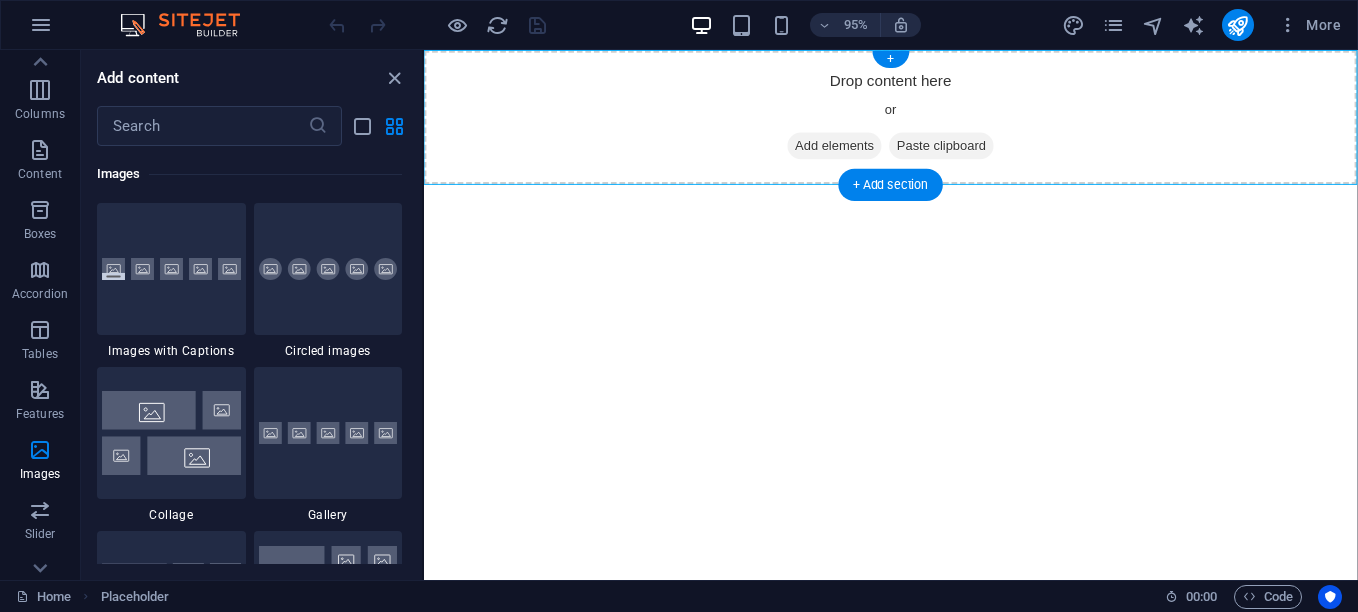 click on "Paste clipboard" at bounding box center [969, 151] 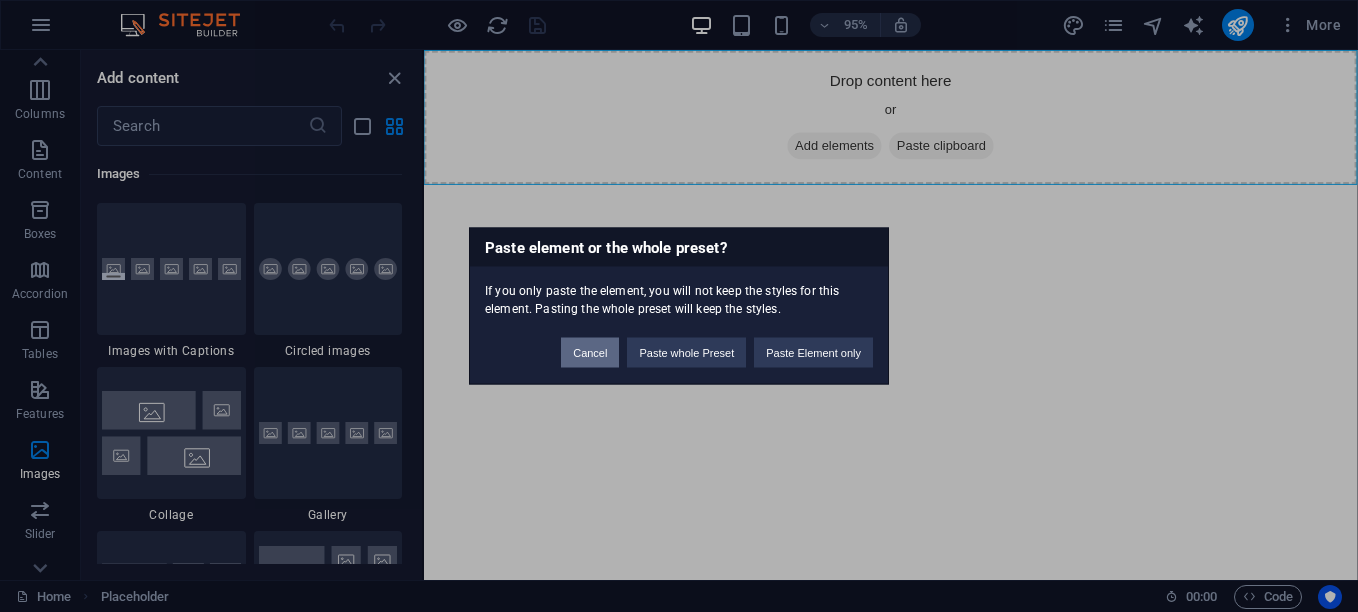 click on "Cancel" at bounding box center [590, 353] 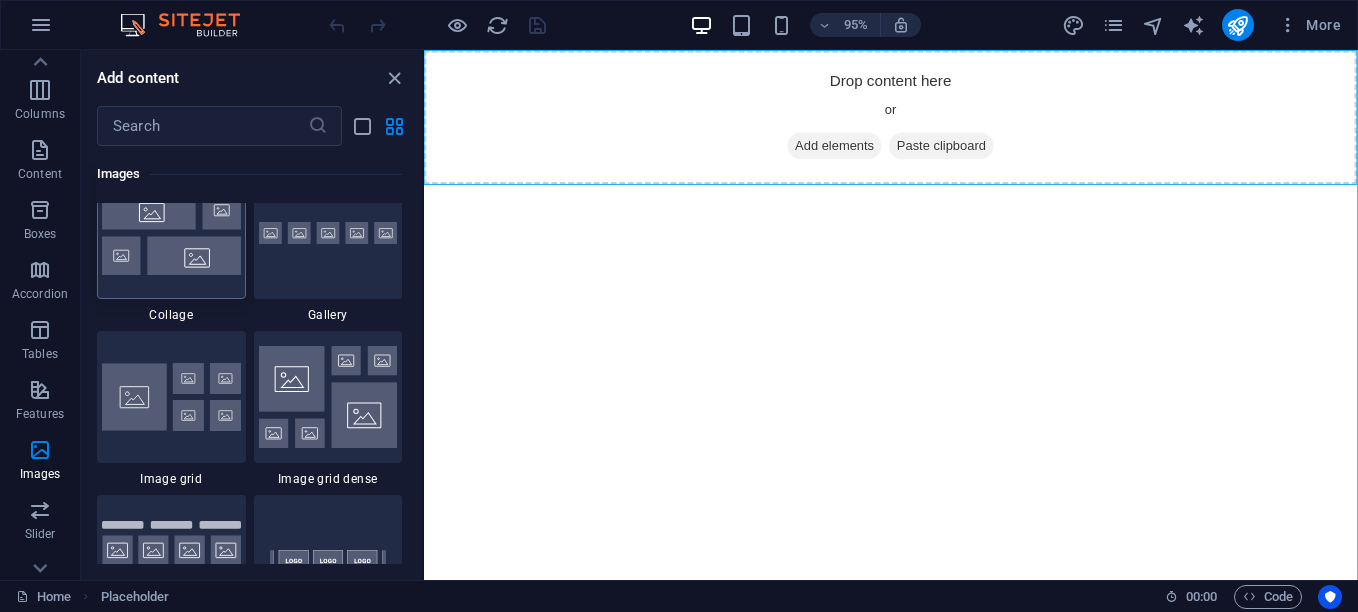 scroll, scrollTop: 10304, scrollLeft: 0, axis: vertical 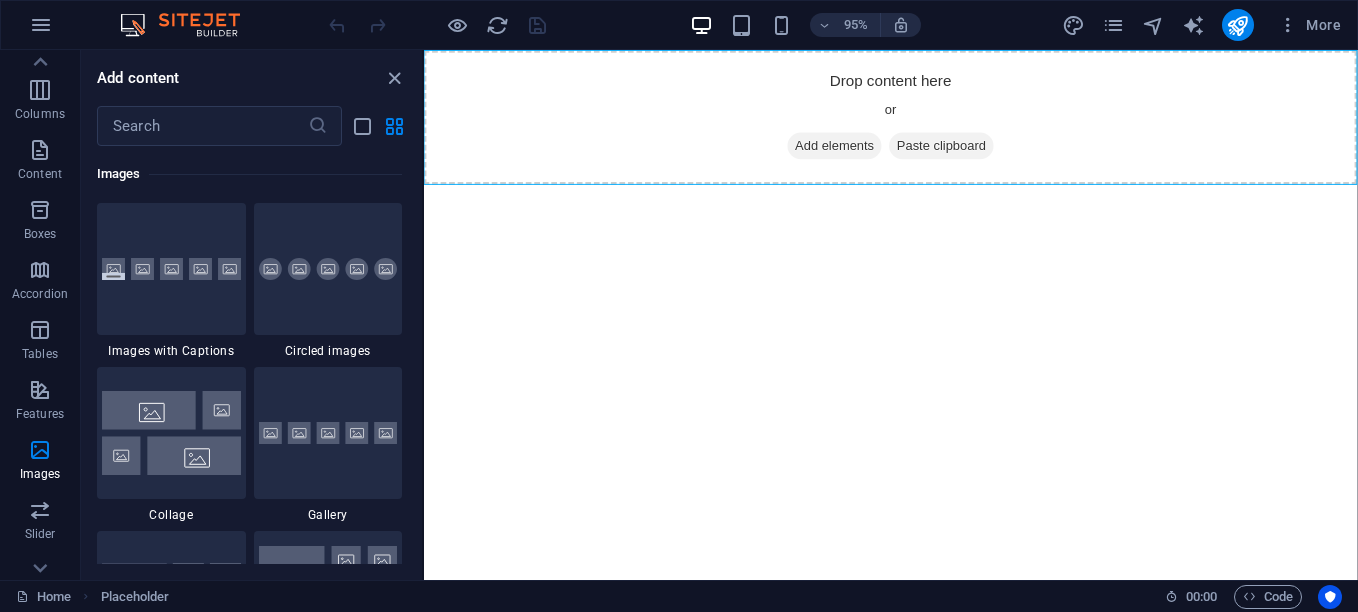drag, startPoint x: 674, startPoint y: 304, endPoint x: 607, endPoint y: 304, distance: 67 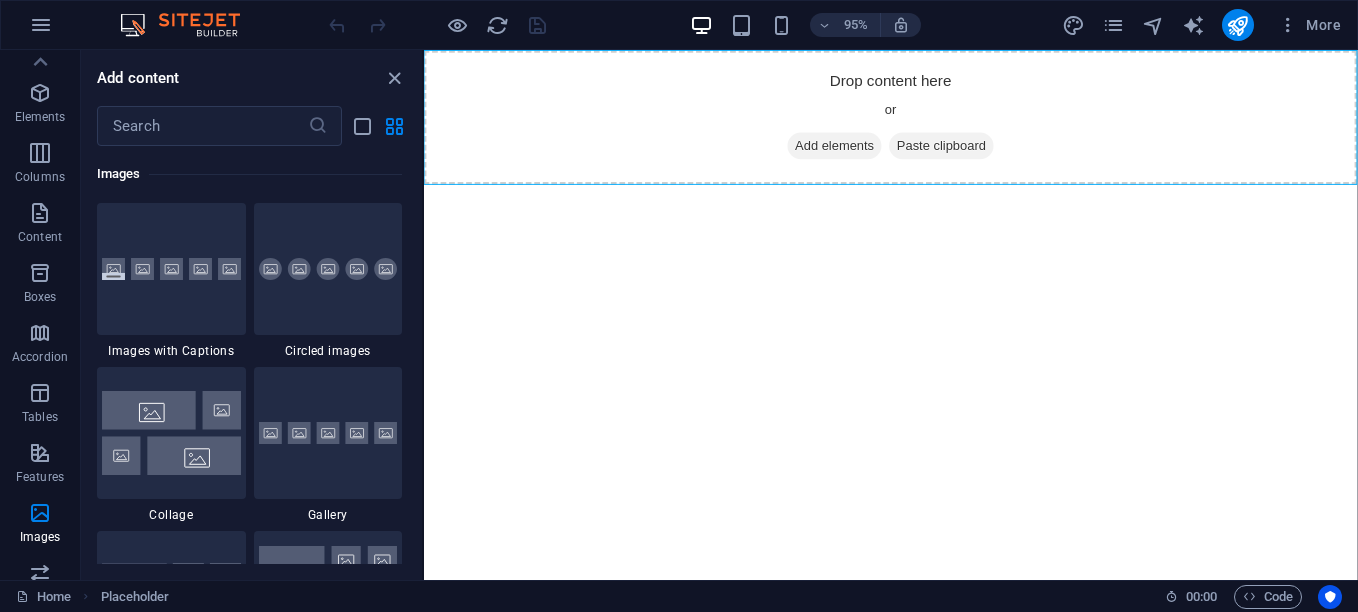 scroll, scrollTop: 0, scrollLeft: 0, axis: both 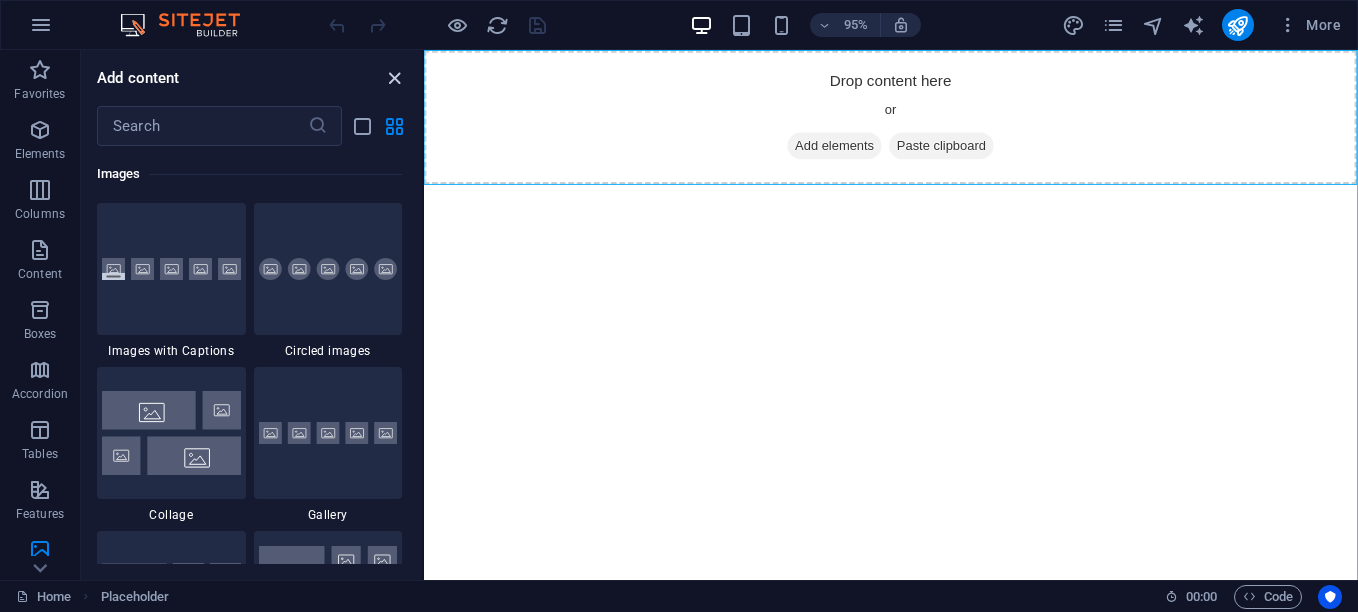 click at bounding box center (394, 78) 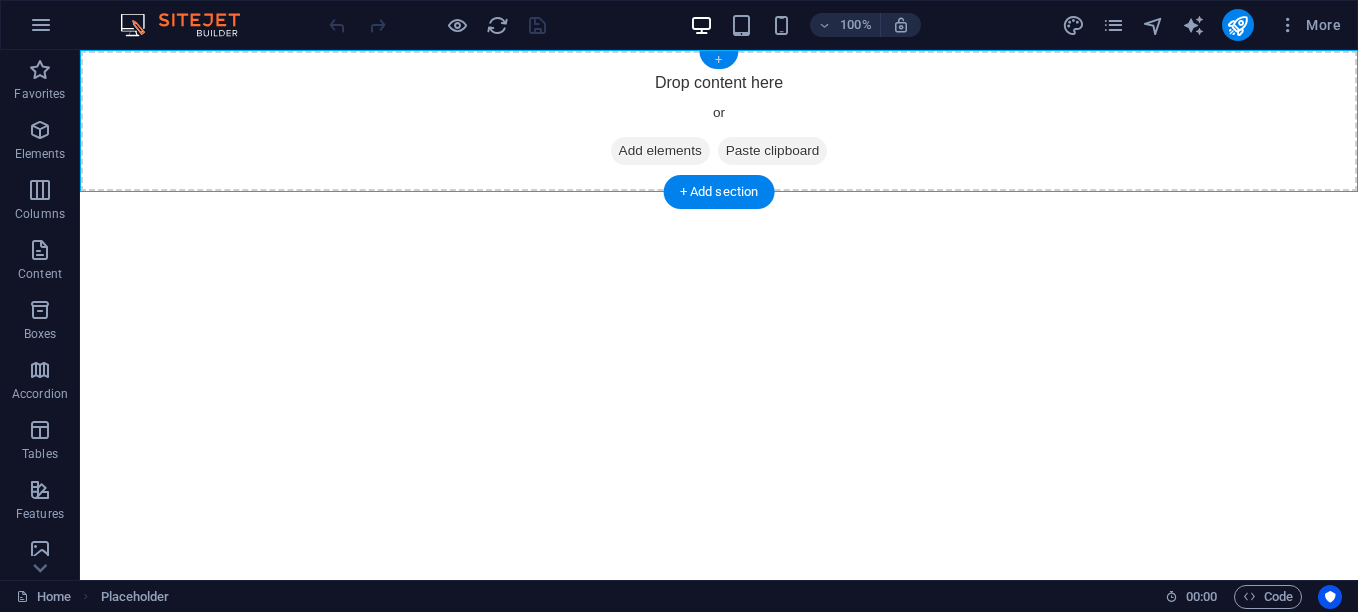 click on "+" at bounding box center (718, 60) 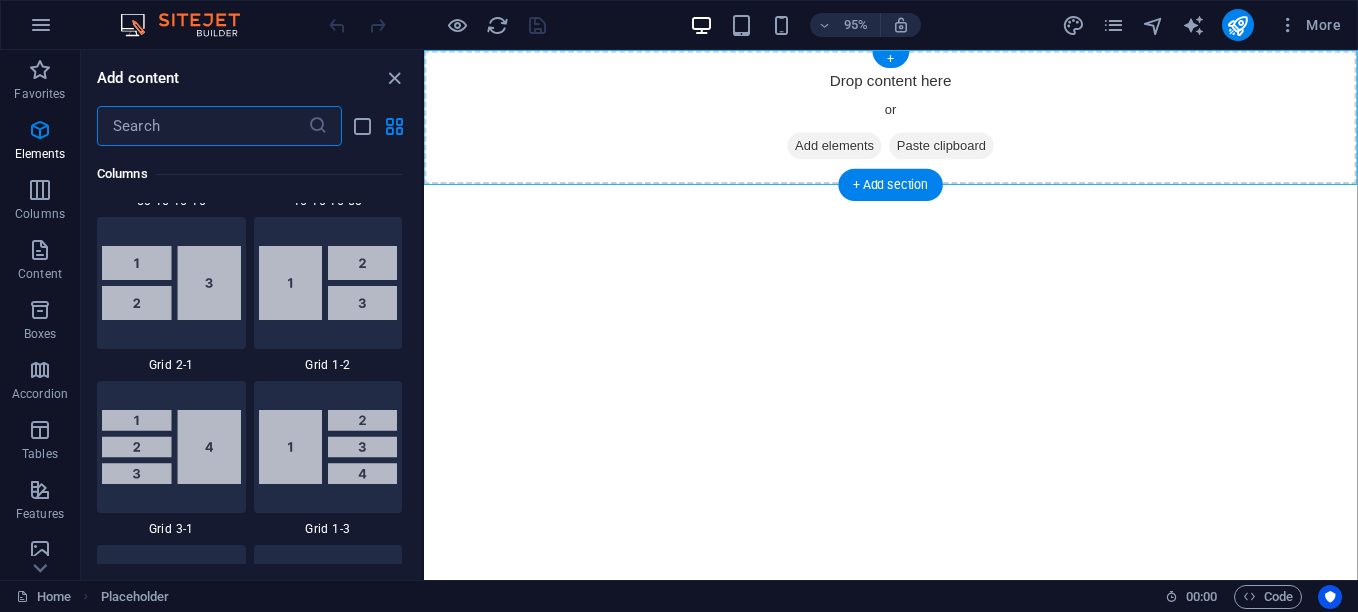 scroll, scrollTop: 3663, scrollLeft: 0, axis: vertical 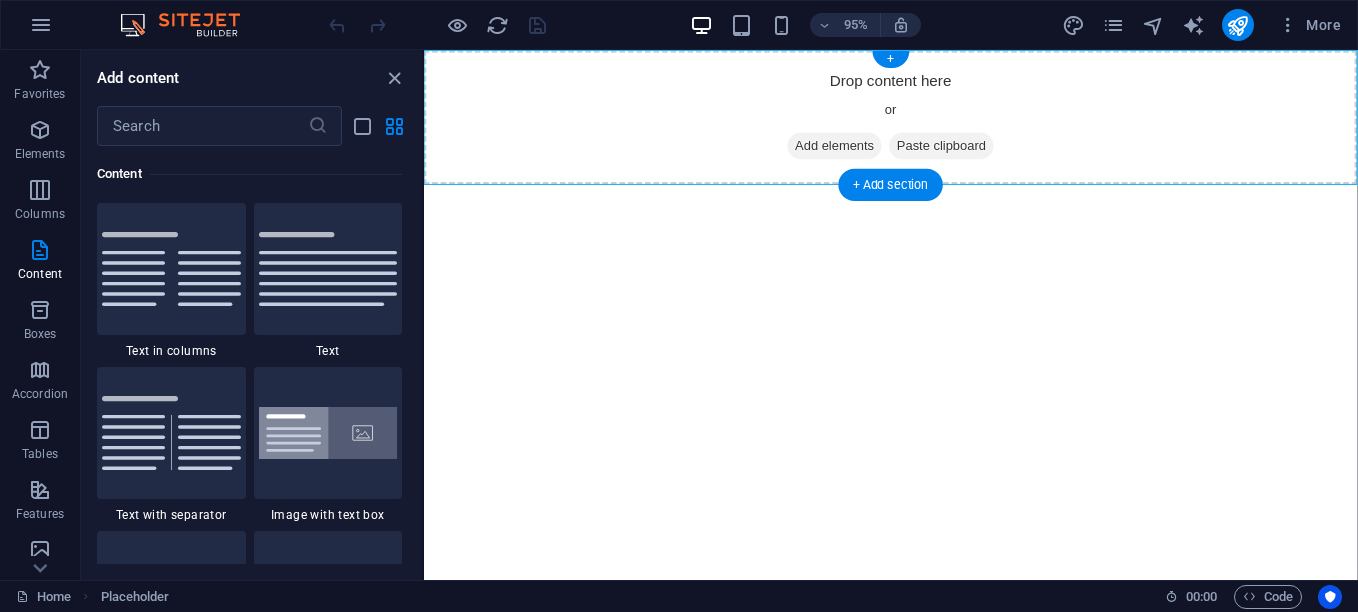 click on "Drop content here or  Add elements  Paste clipboard" at bounding box center (915, 121) 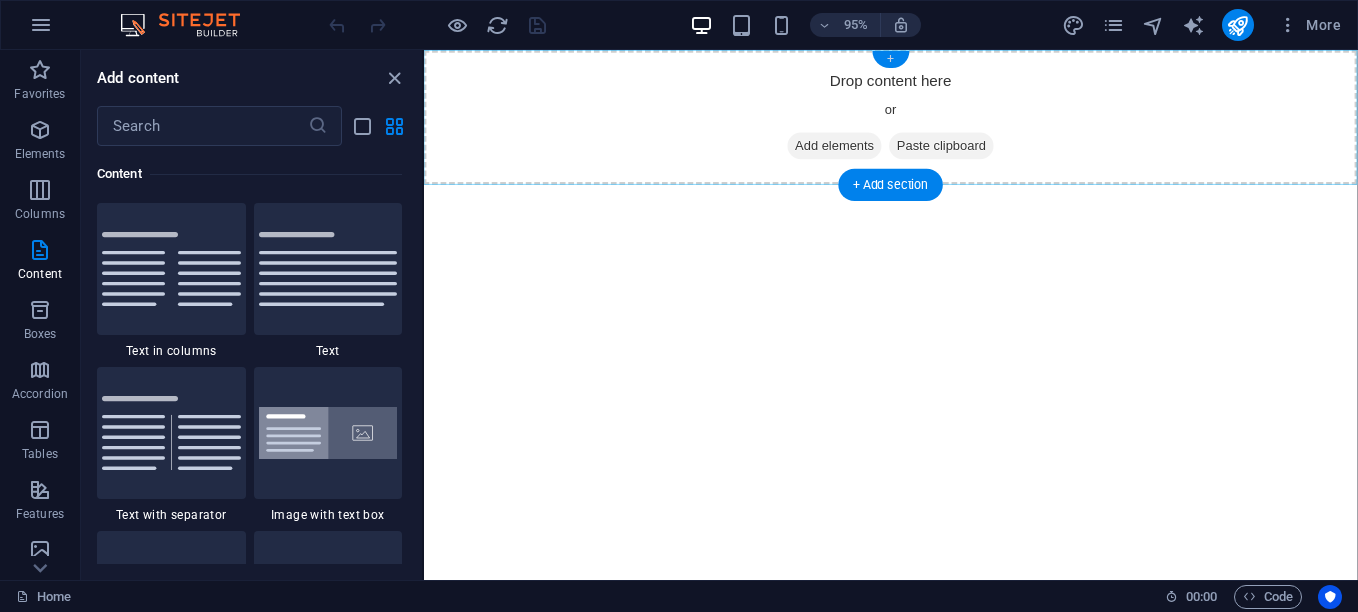 click on "+" at bounding box center (890, 59) 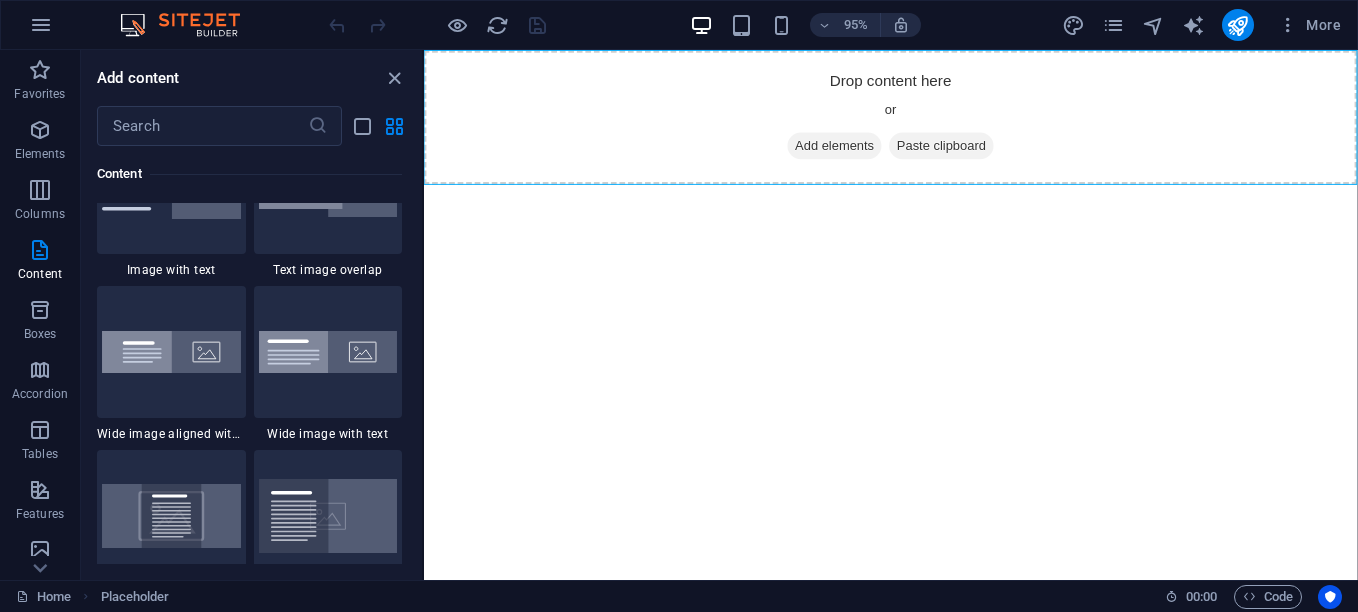 scroll, scrollTop: 4163, scrollLeft: 0, axis: vertical 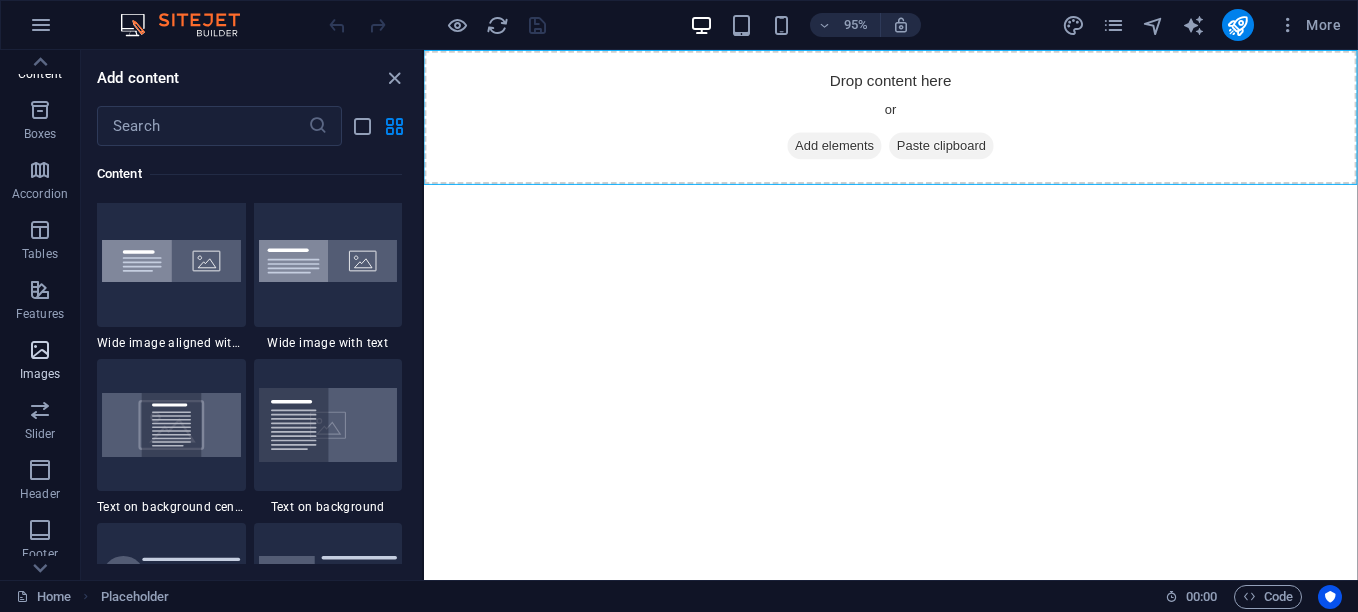 click on "Images" at bounding box center (40, 362) 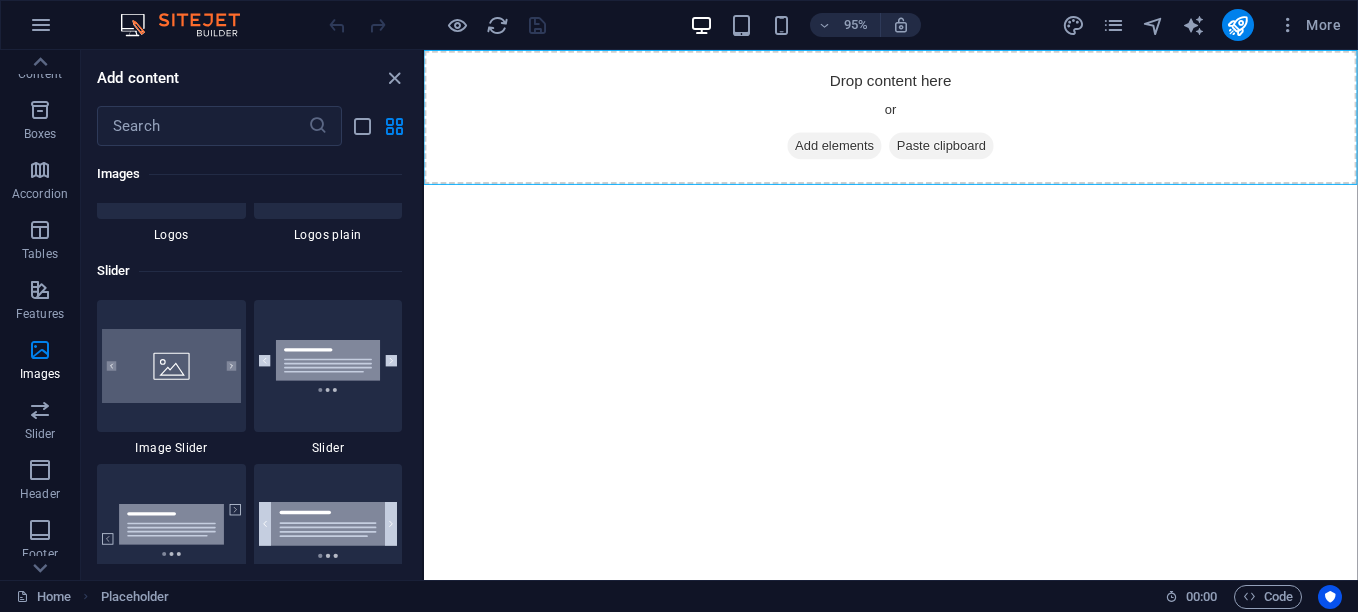 scroll, scrollTop: 11504, scrollLeft: 0, axis: vertical 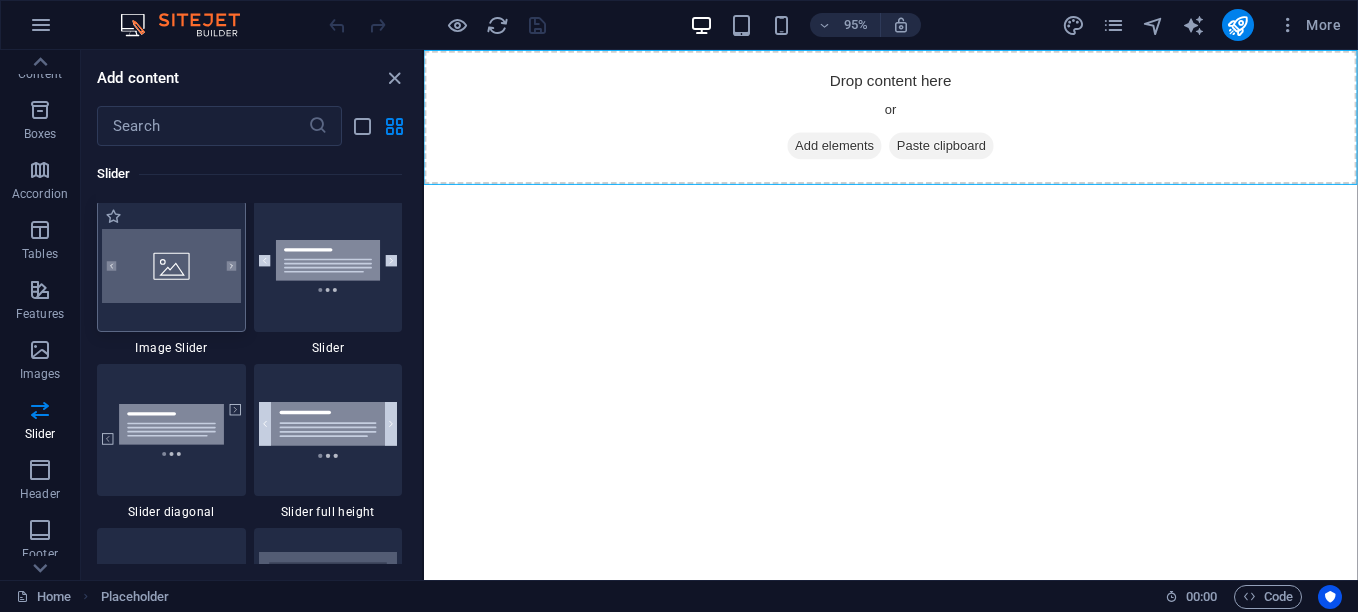click at bounding box center (171, 266) 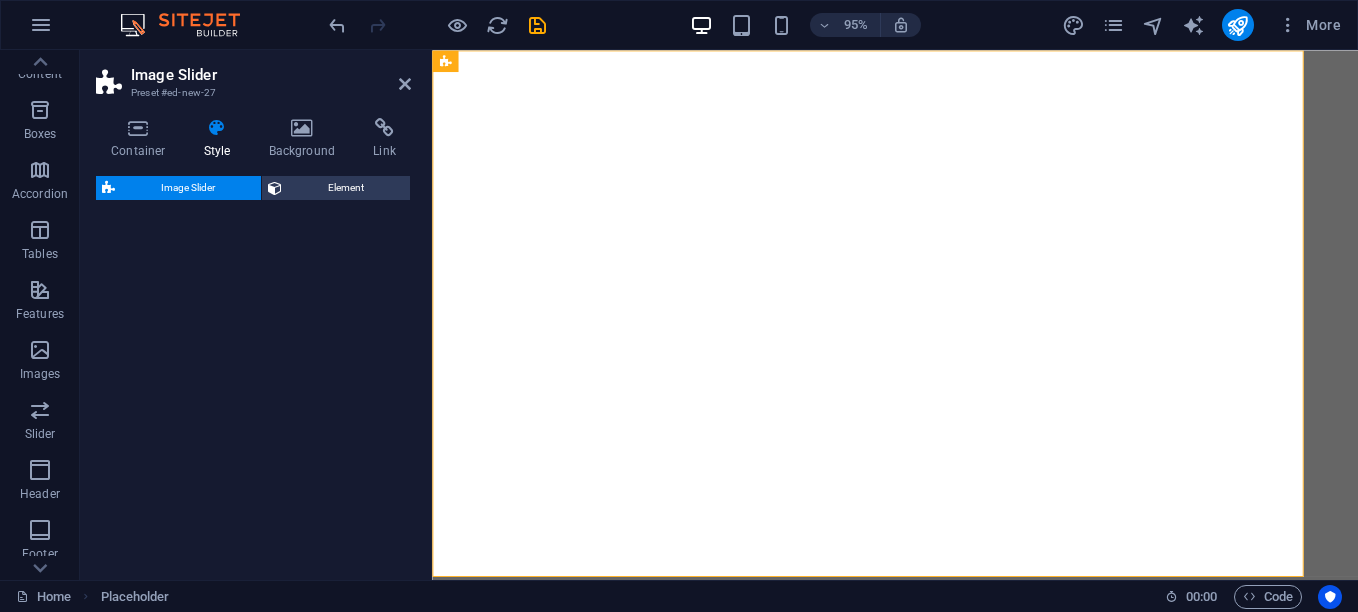 select on "rem" 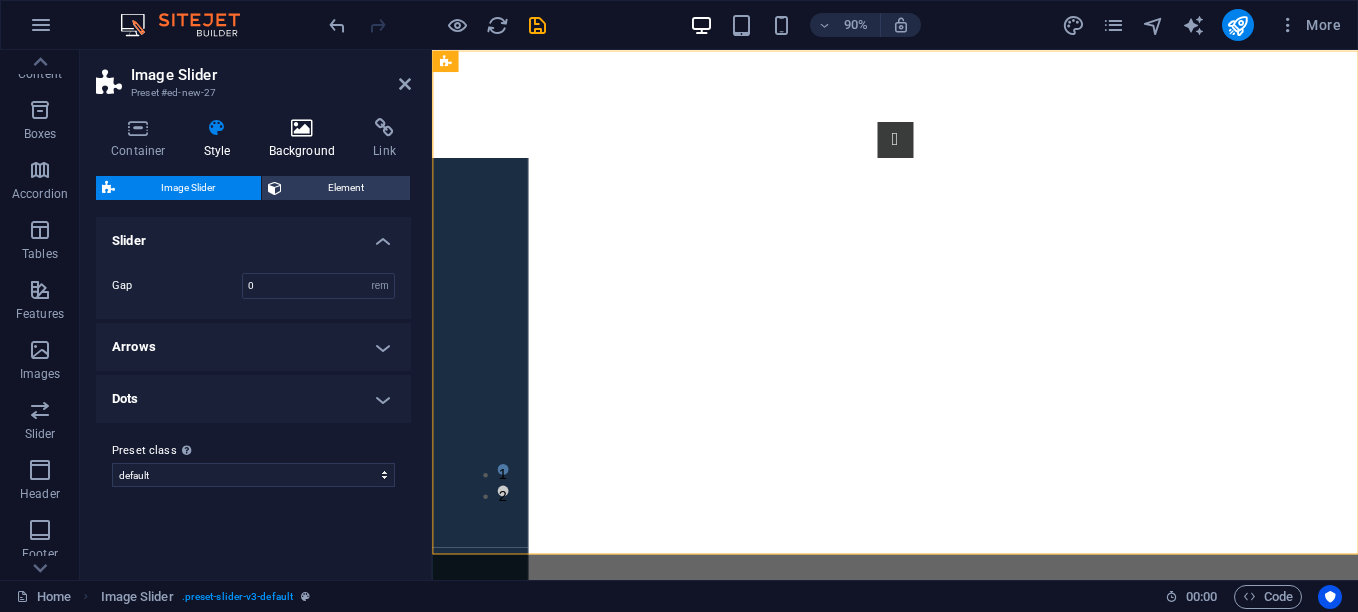 click on "Background" at bounding box center (306, 139) 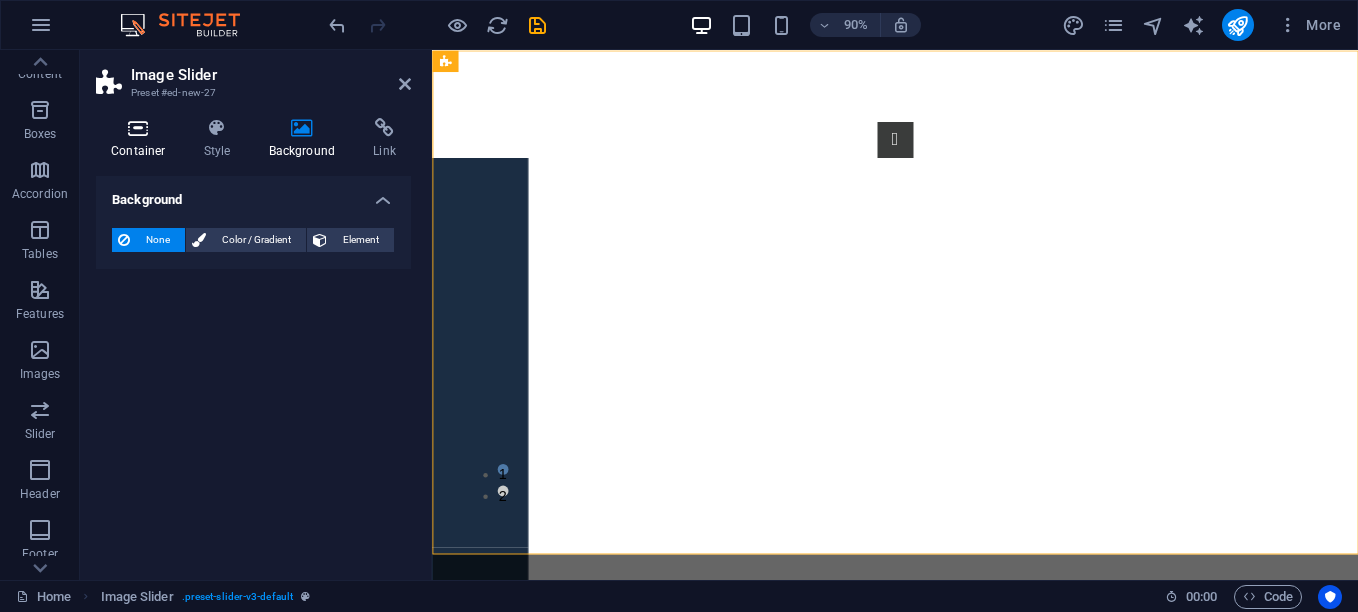 click at bounding box center (138, 128) 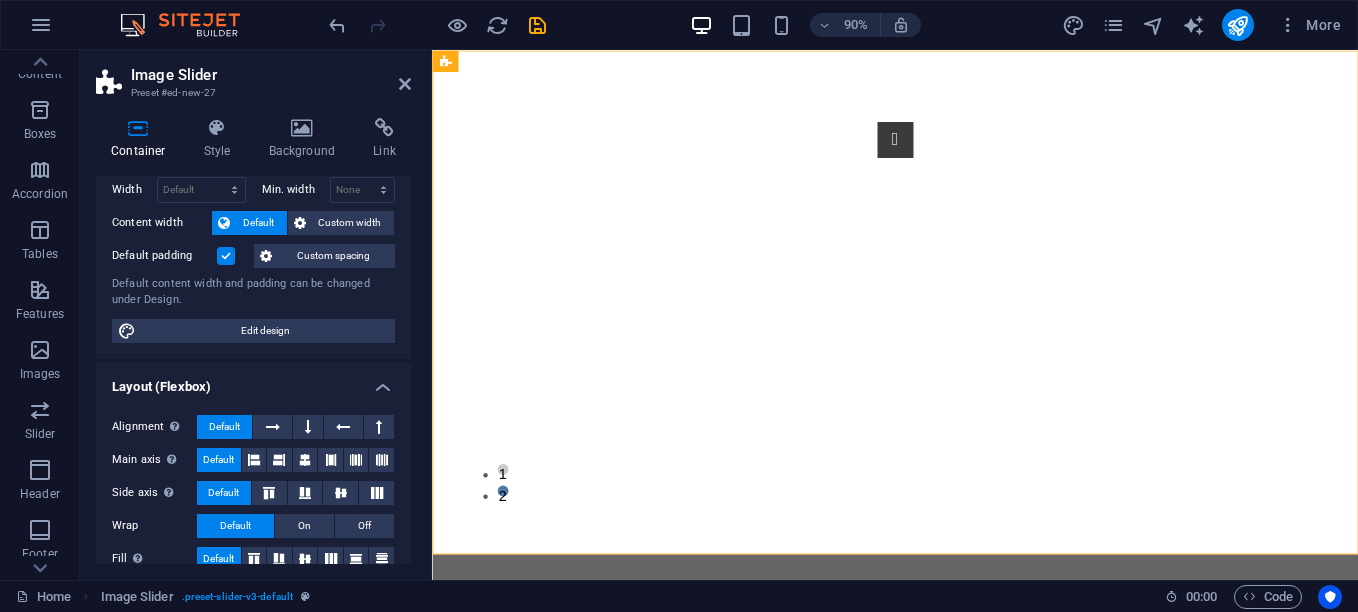 scroll, scrollTop: 0, scrollLeft: 0, axis: both 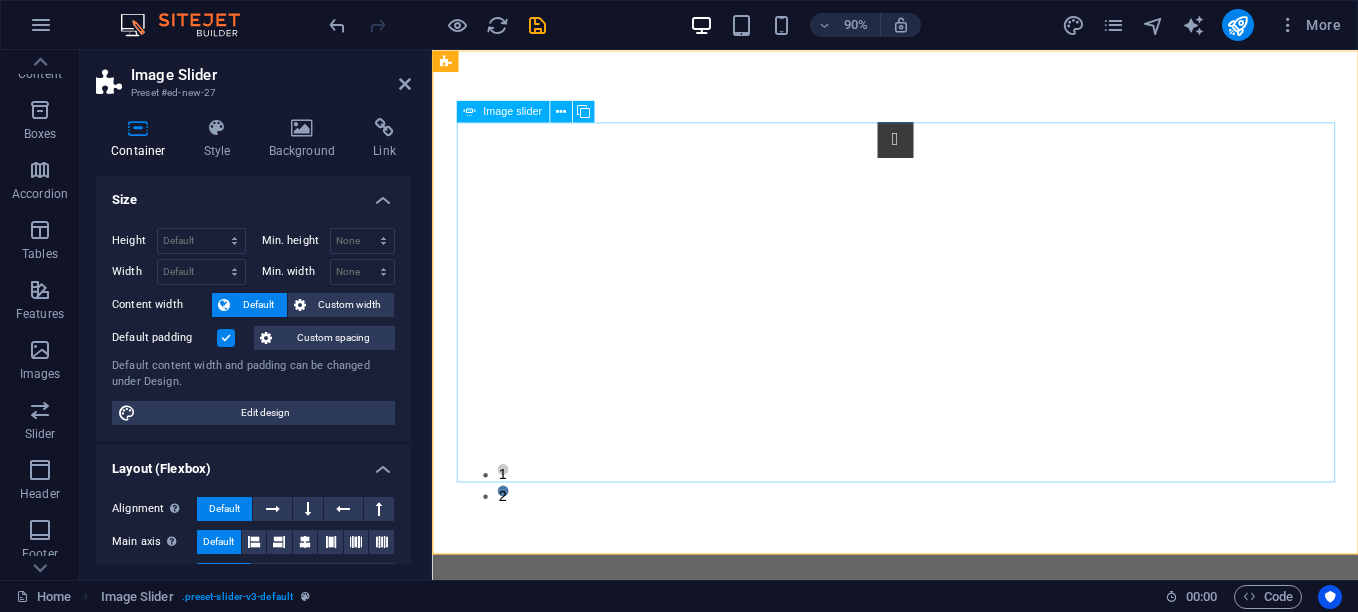 click at bounding box center [-981, 1252] 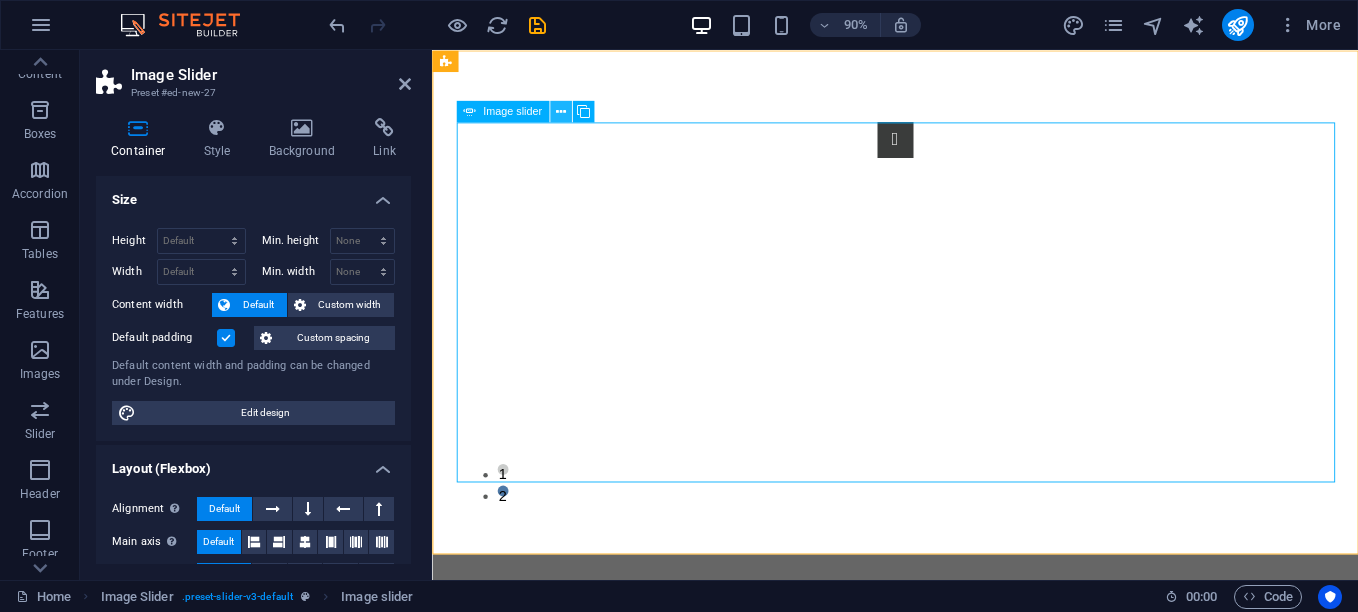 click at bounding box center [561, 111] 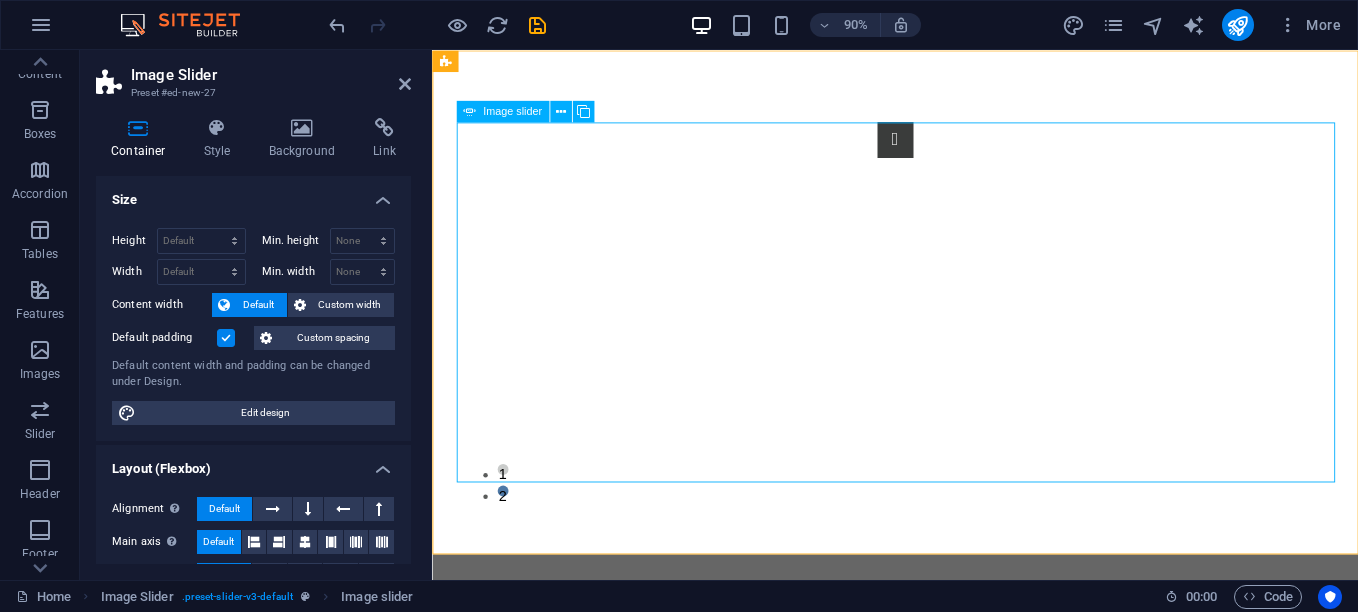 click on "Image slider" at bounding box center [512, 111] 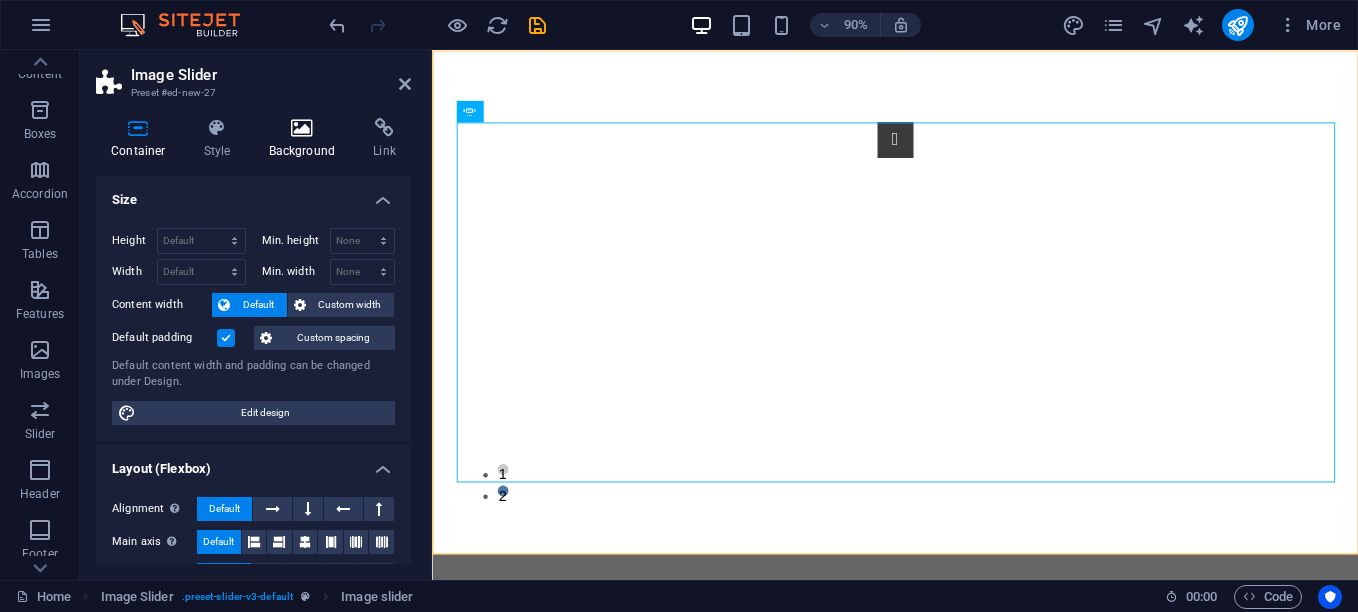 click on "Background" at bounding box center [306, 139] 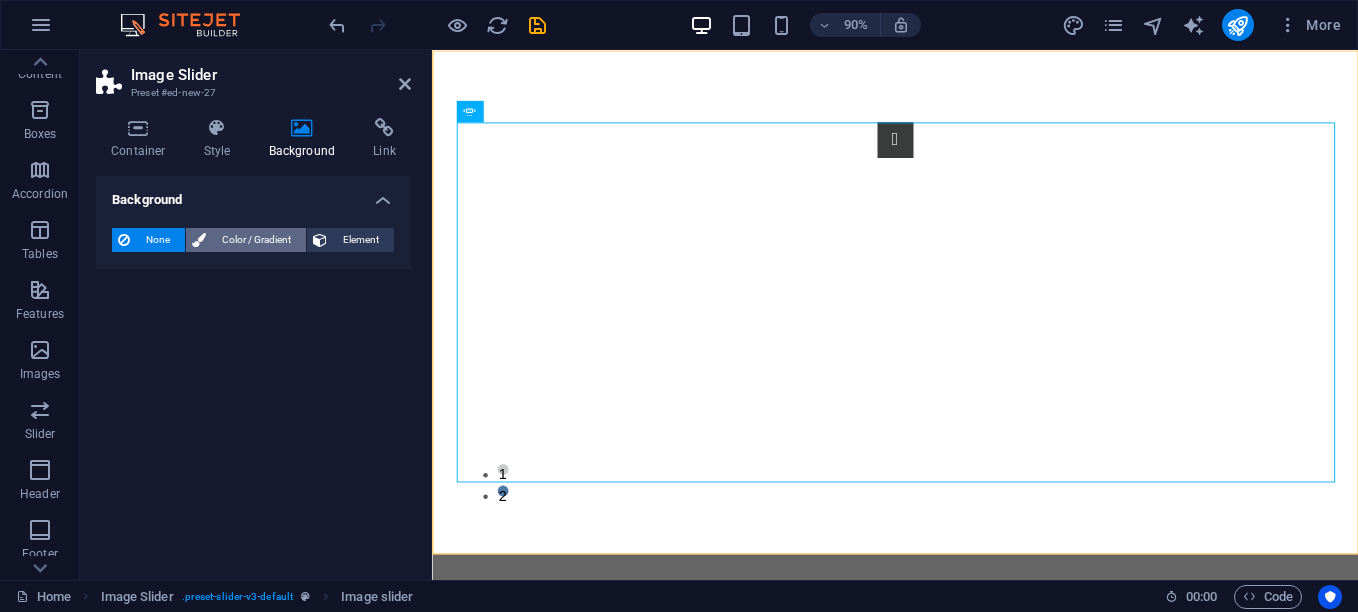 click on "Color / Gradient" at bounding box center (256, 240) 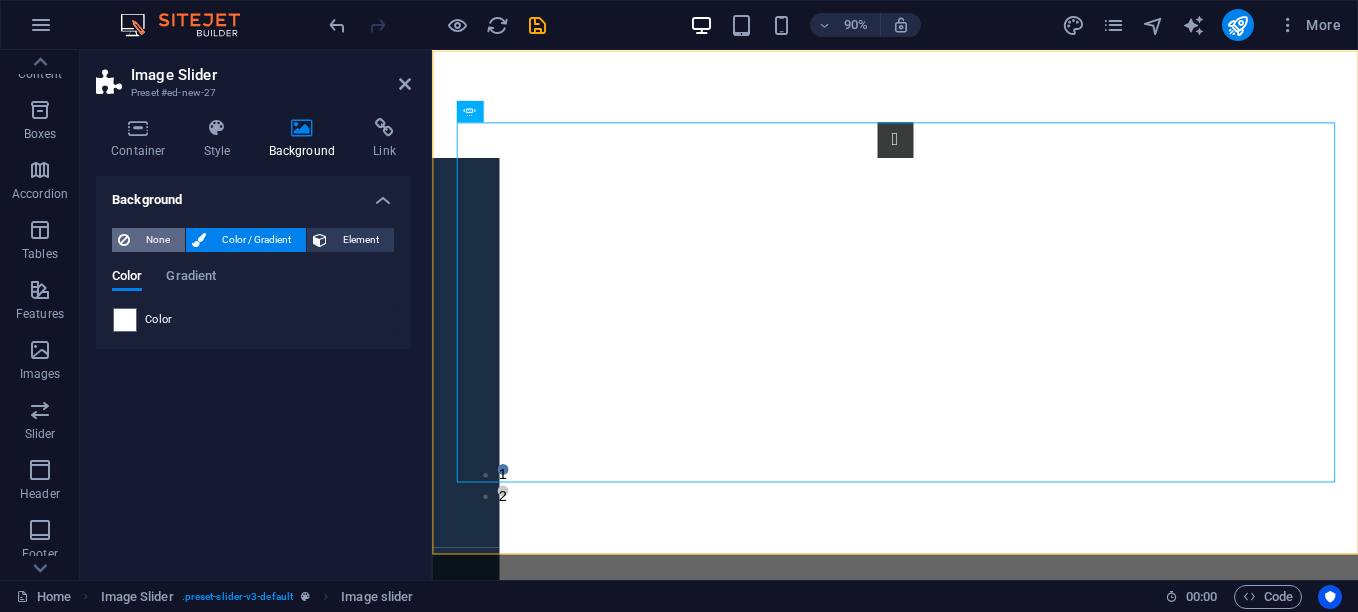 click on "None" at bounding box center [157, 240] 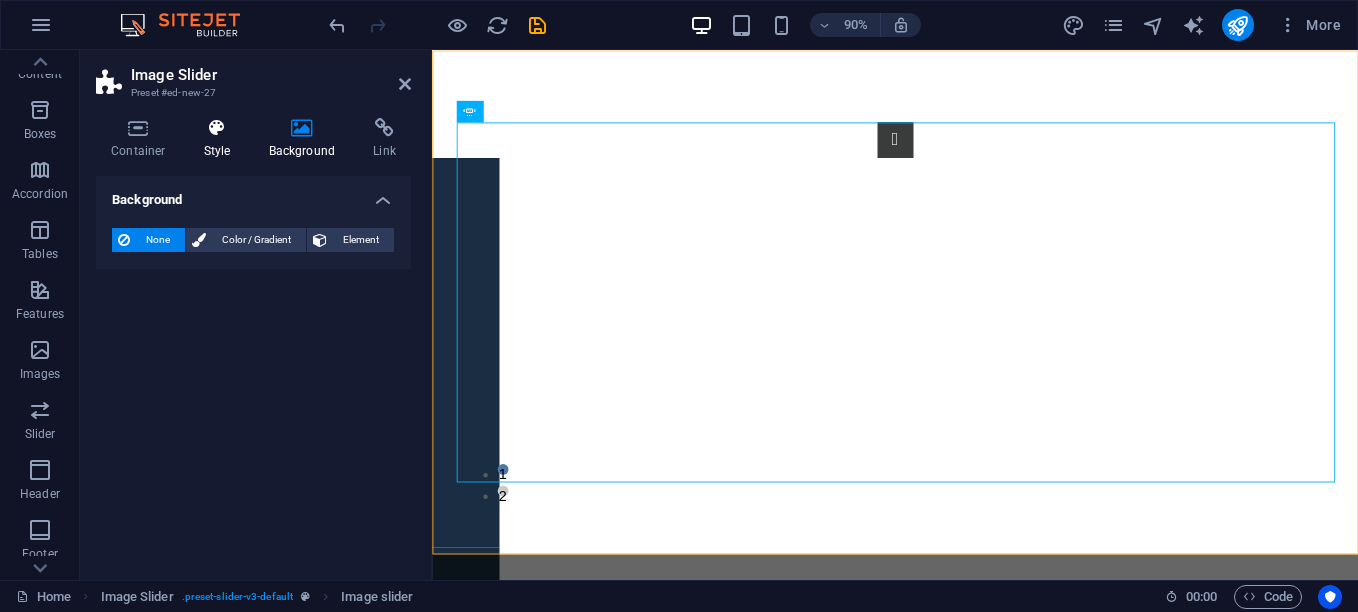 click at bounding box center [217, 128] 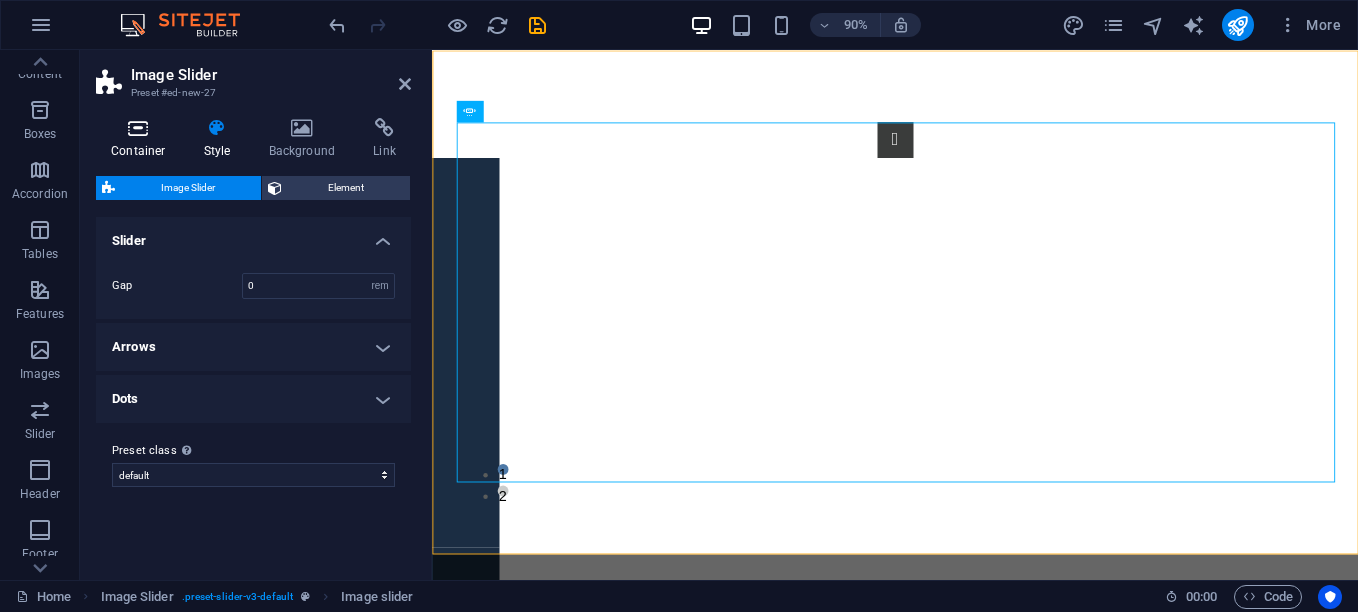 click at bounding box center [138, 128] 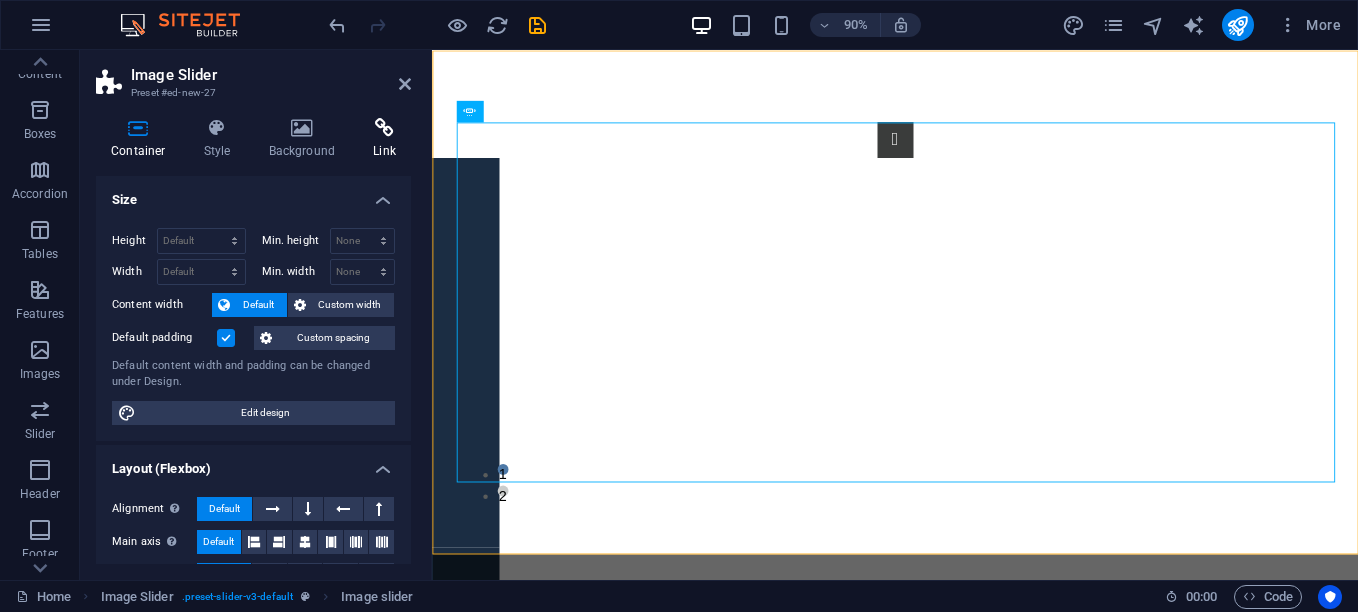 click at bounding box center [384, 128] 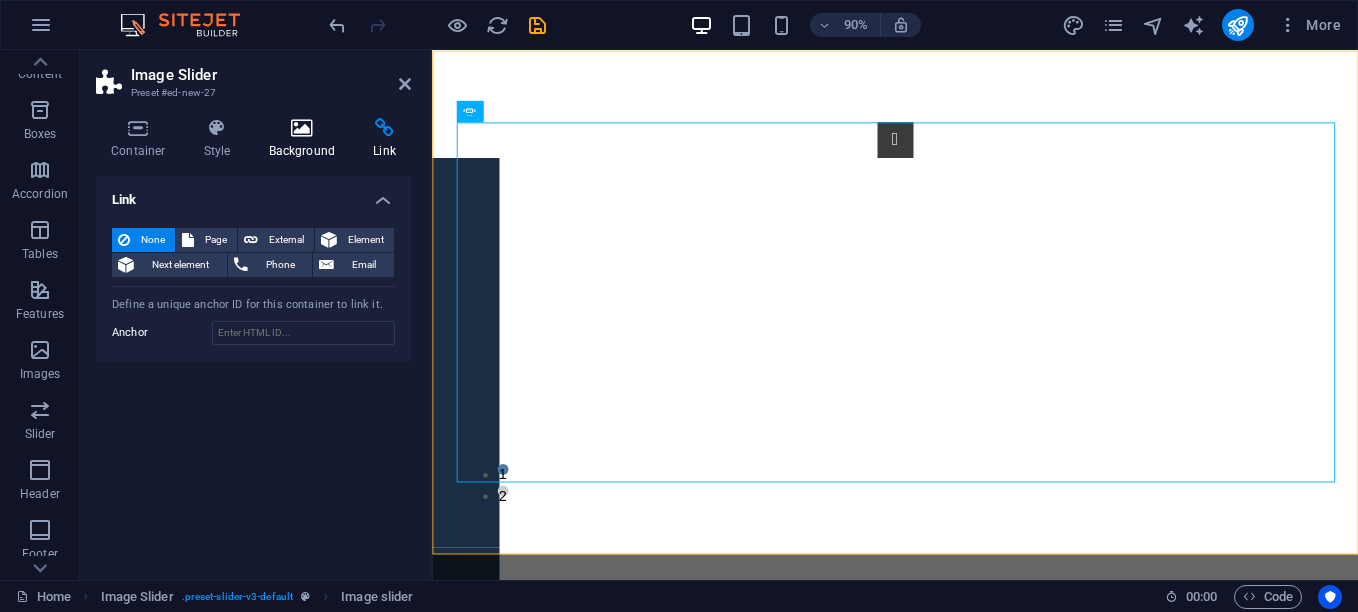click on "Background" at bounding box center (306, 139) 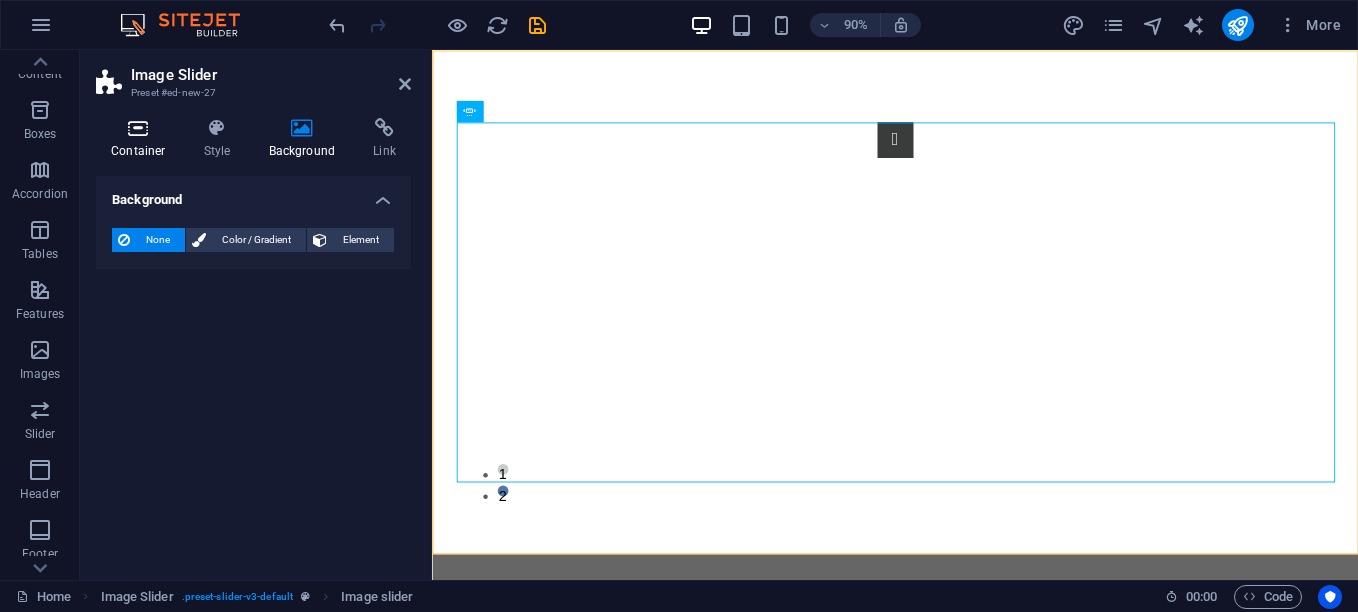 click at bounding box center [138, 128] 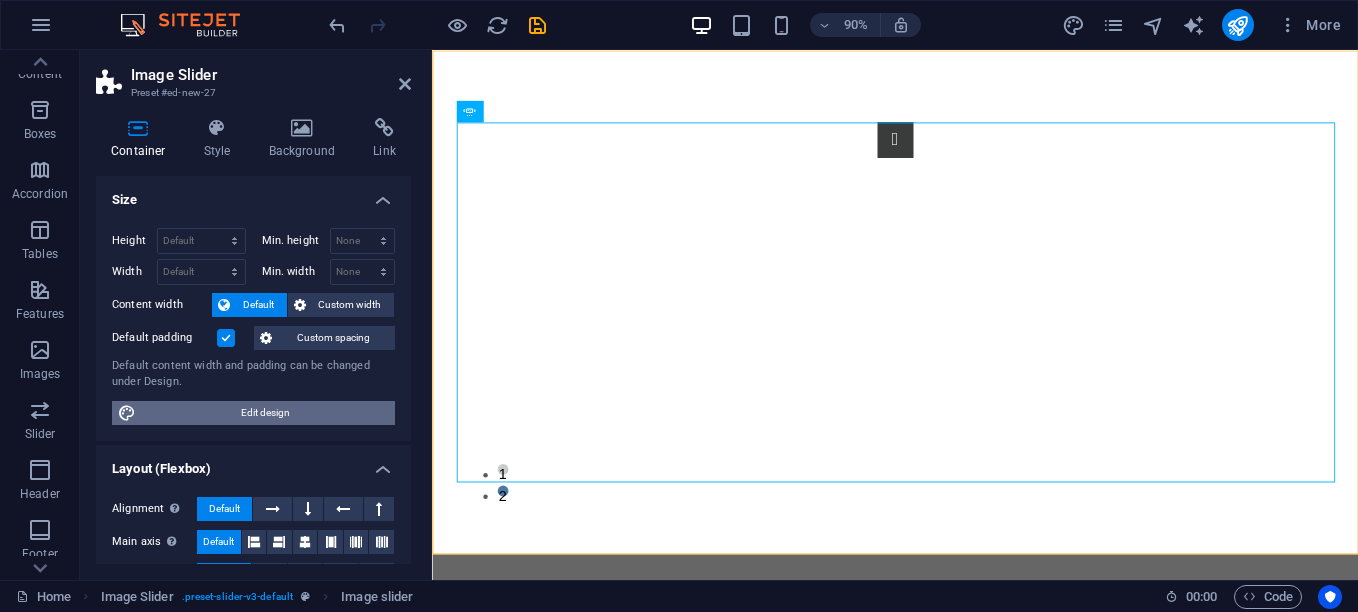 click on "Edit design" at bounding box center [265, 413] 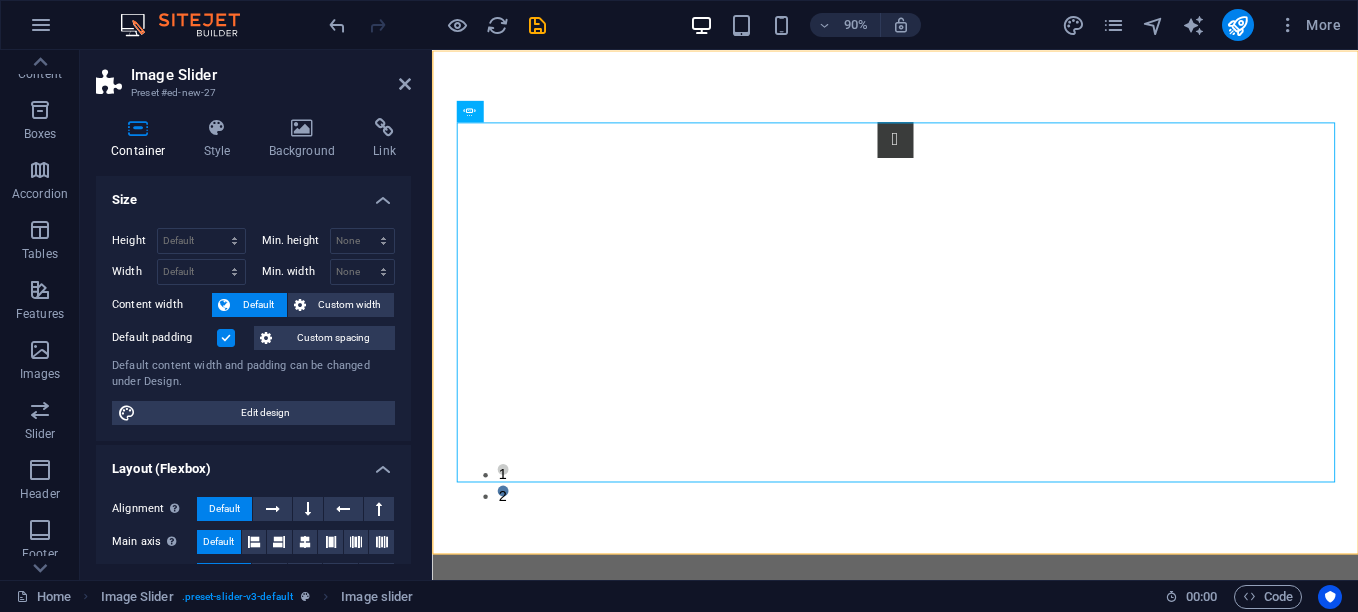 select on "rem" 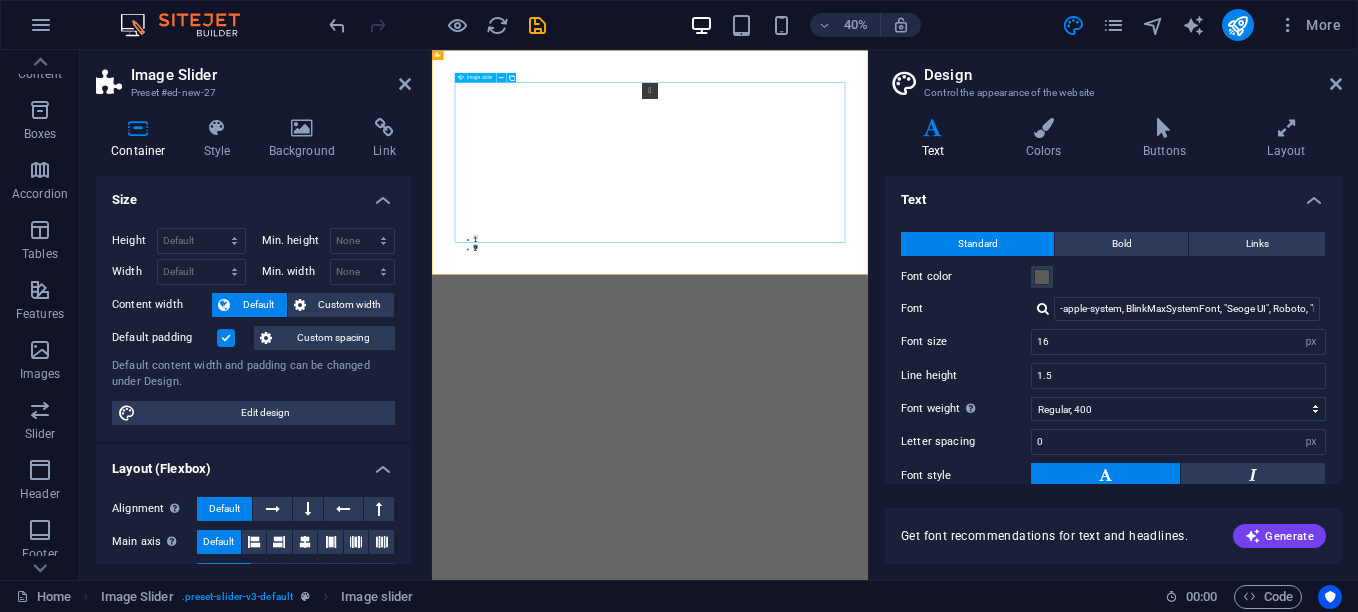 click at bounding box center (-951, 1252) 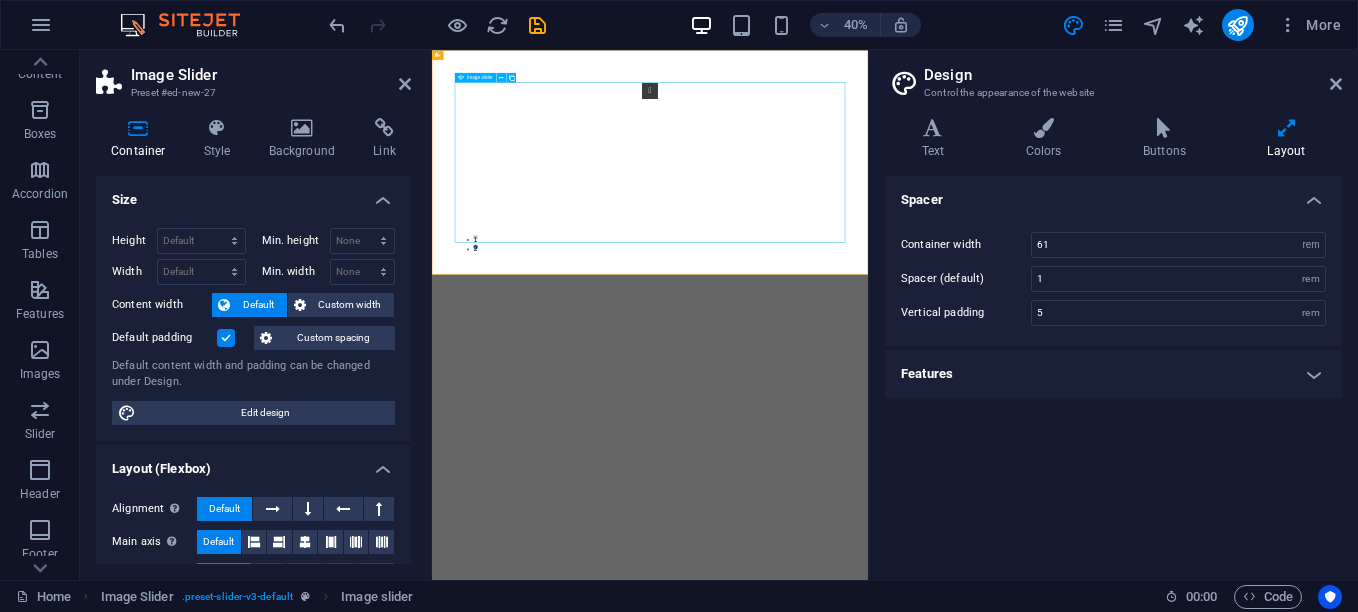 click at bounding box center (-951, 1252) 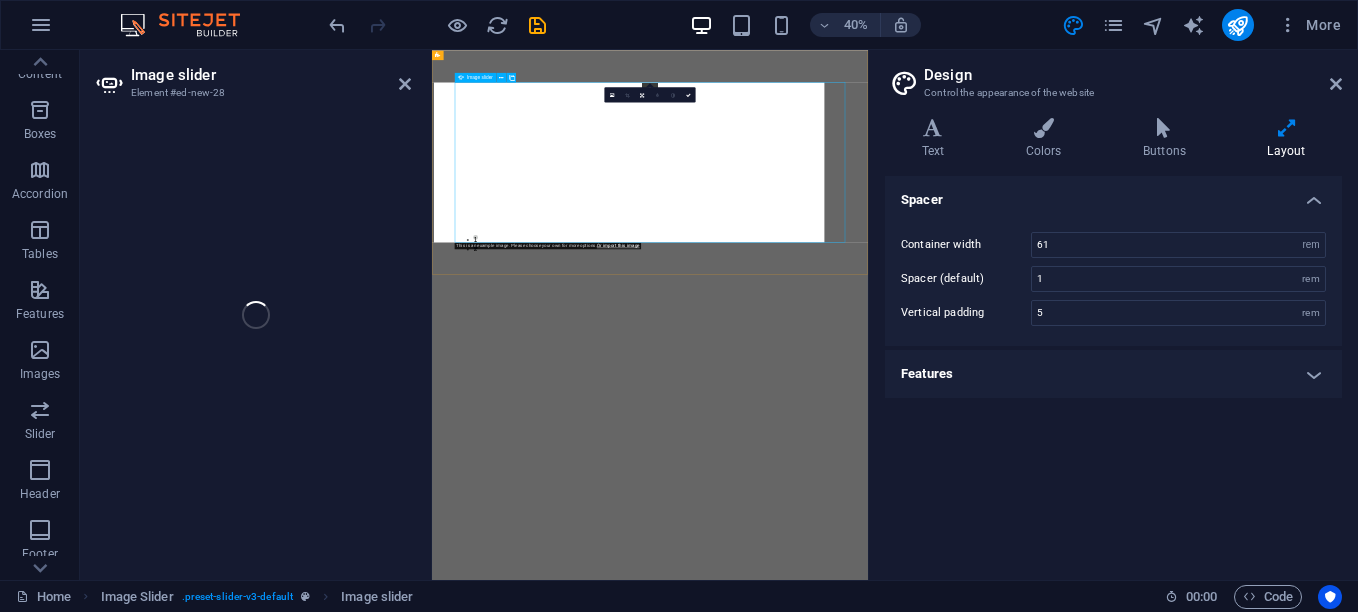 select on "px" 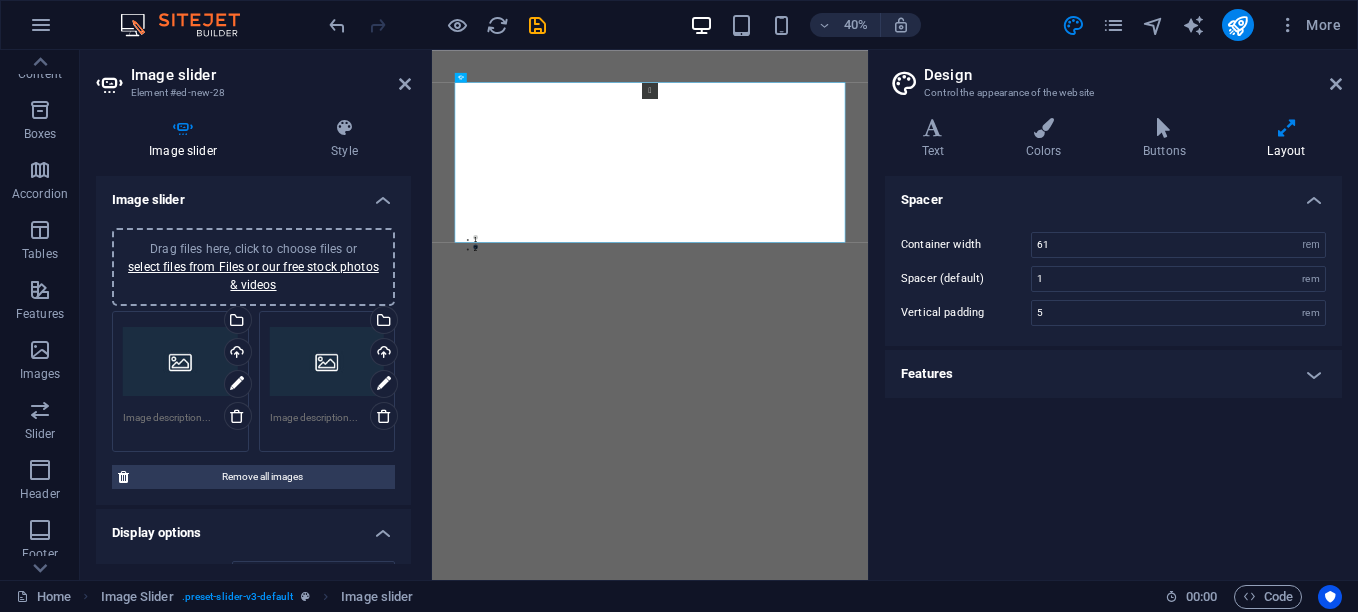 click on "Drag files here, click to choose files or select files from Files or our free stock photos & videos" at bounding box center [180, 362] 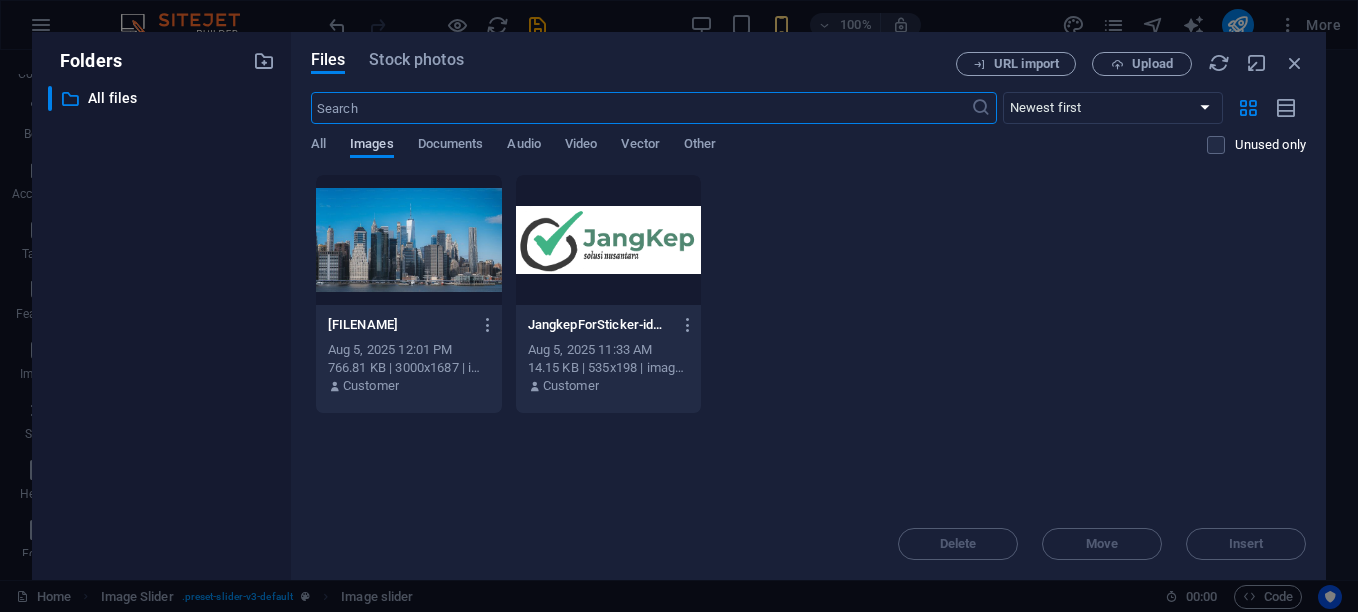 click on "Images" at bounding box center [372, 146] 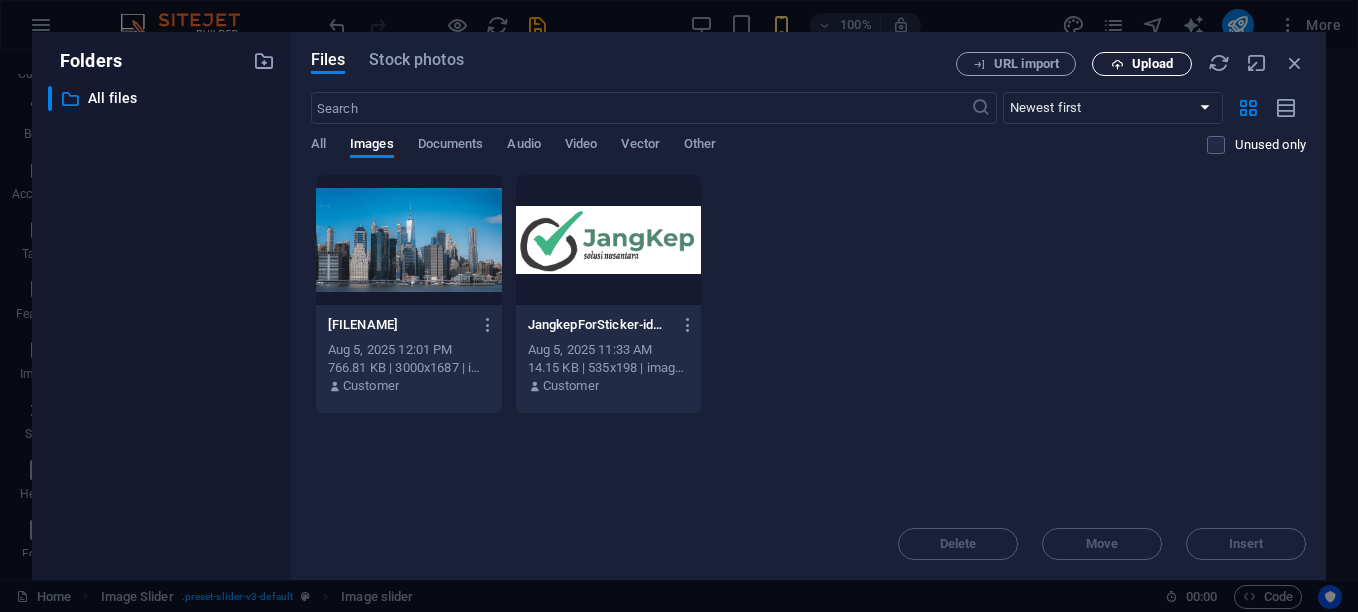 click on "Upload" at bounding box center [1152, 64] 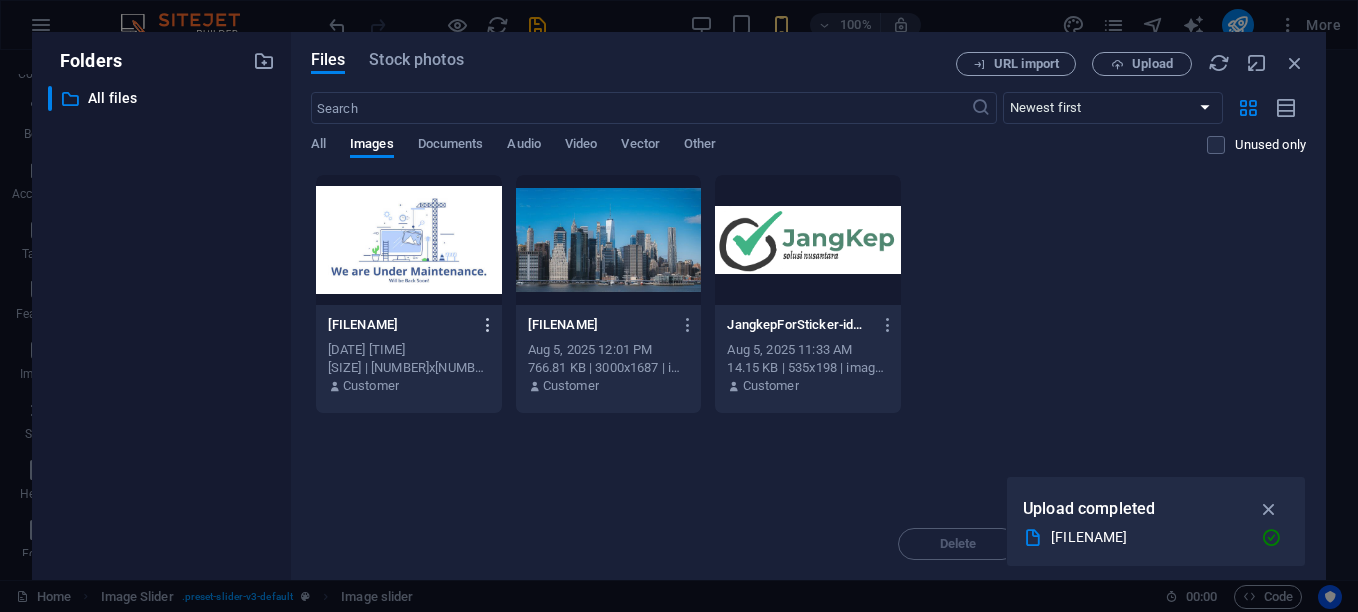 click at bounding box center [488, 325] 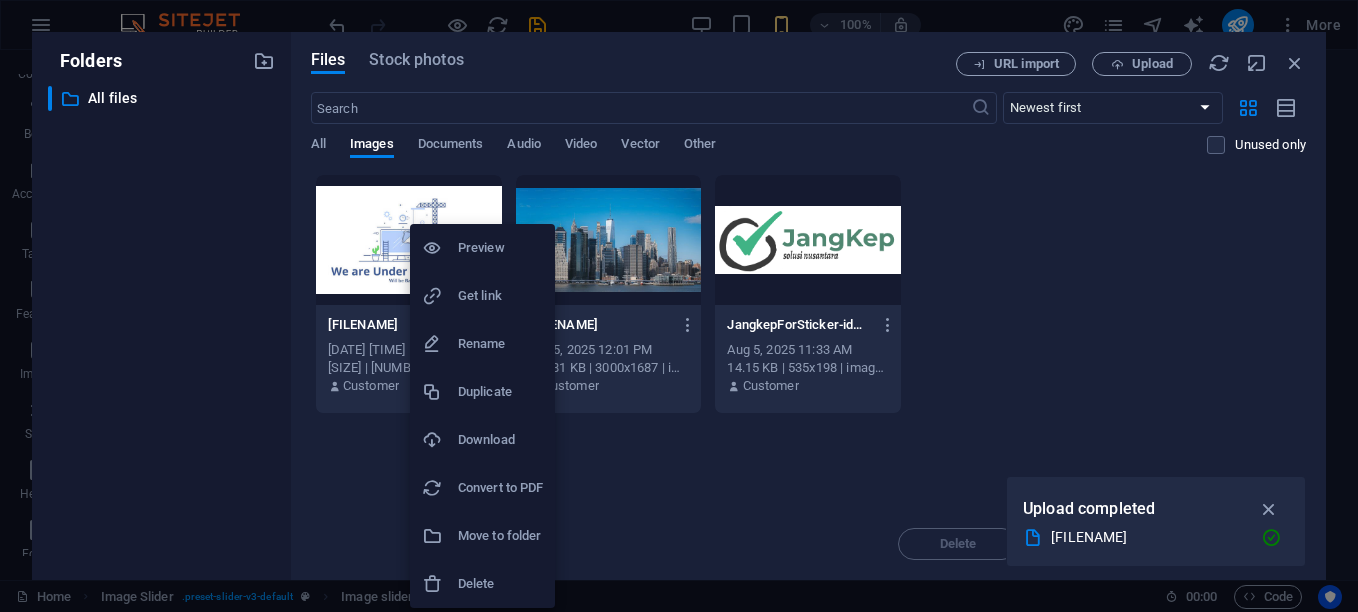 click at bounding box center [679, 306] 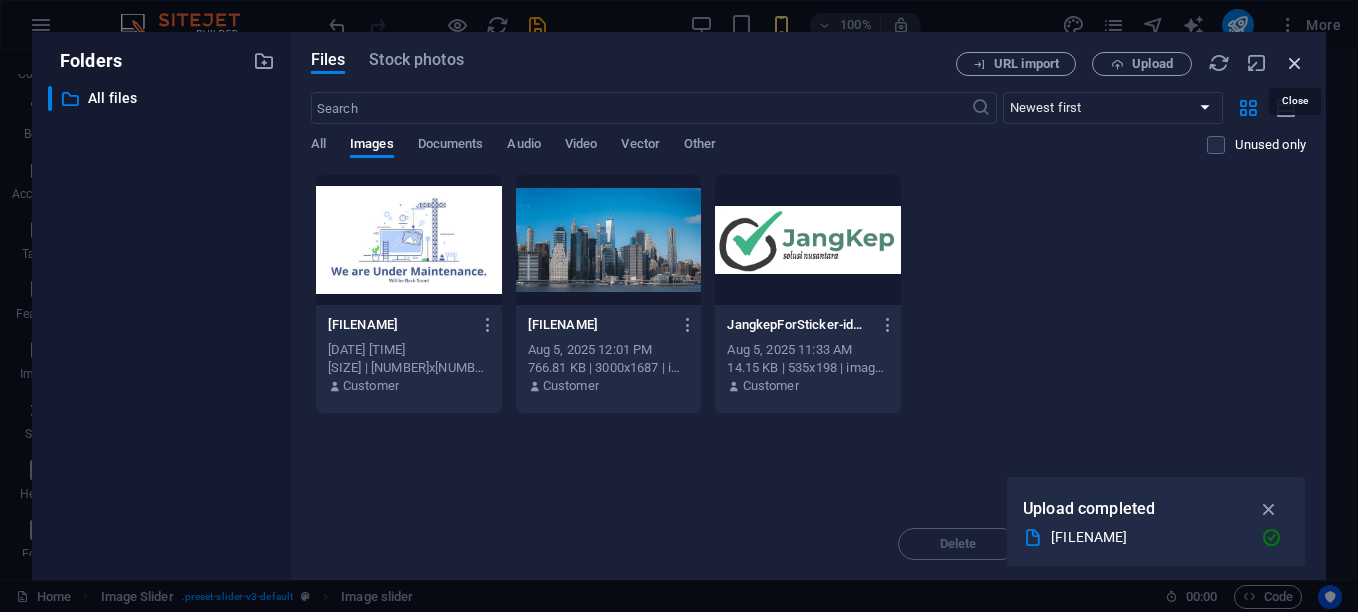 click at bounding box center [1295, 63] 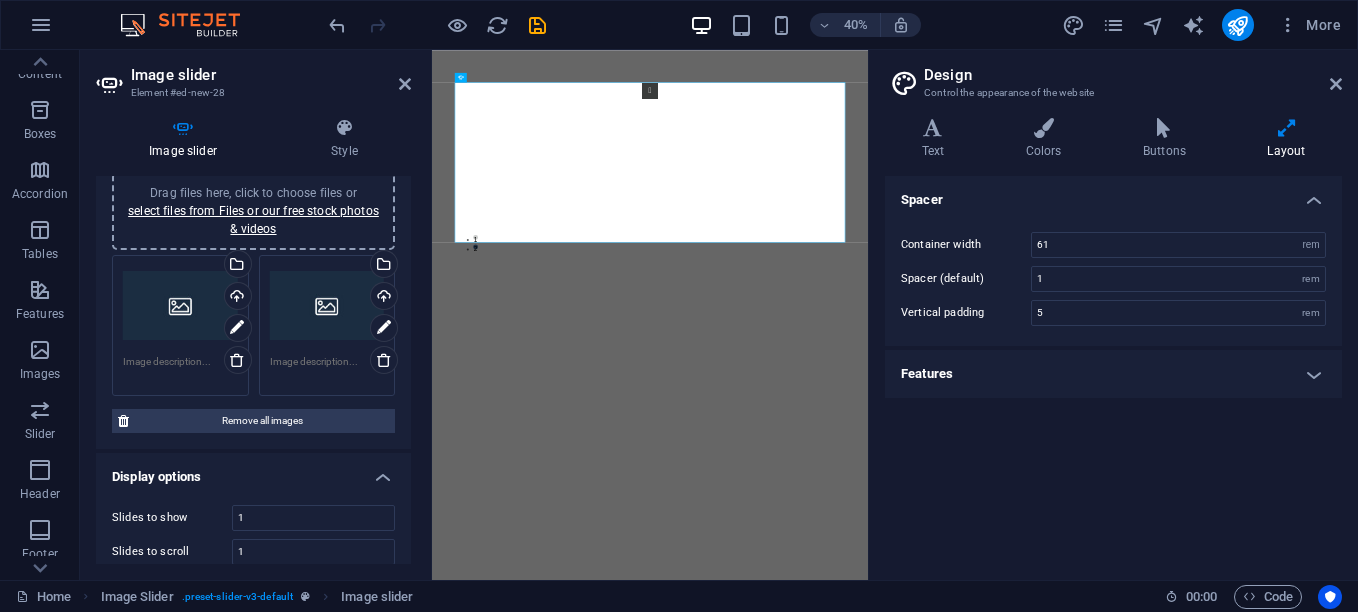 scroll, scrollTop: 0, scrollLeft: 0, axis: both 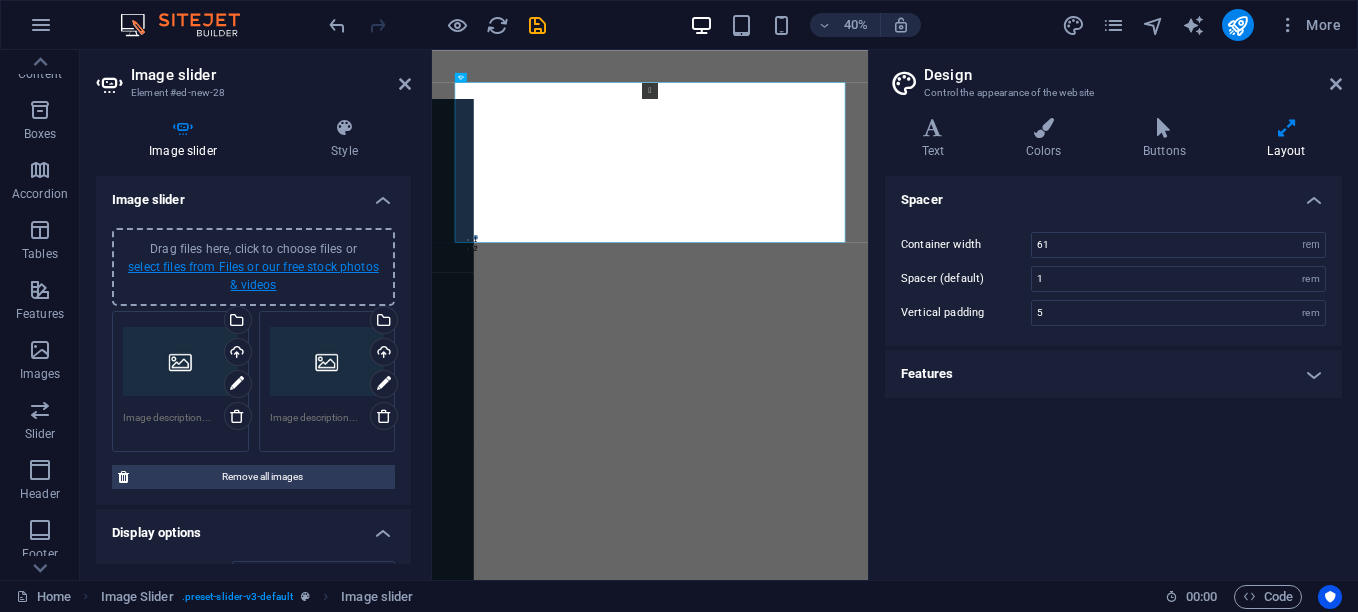 click on "select files from Files or our free stock photos & videos" at bounding box center [253, 276] 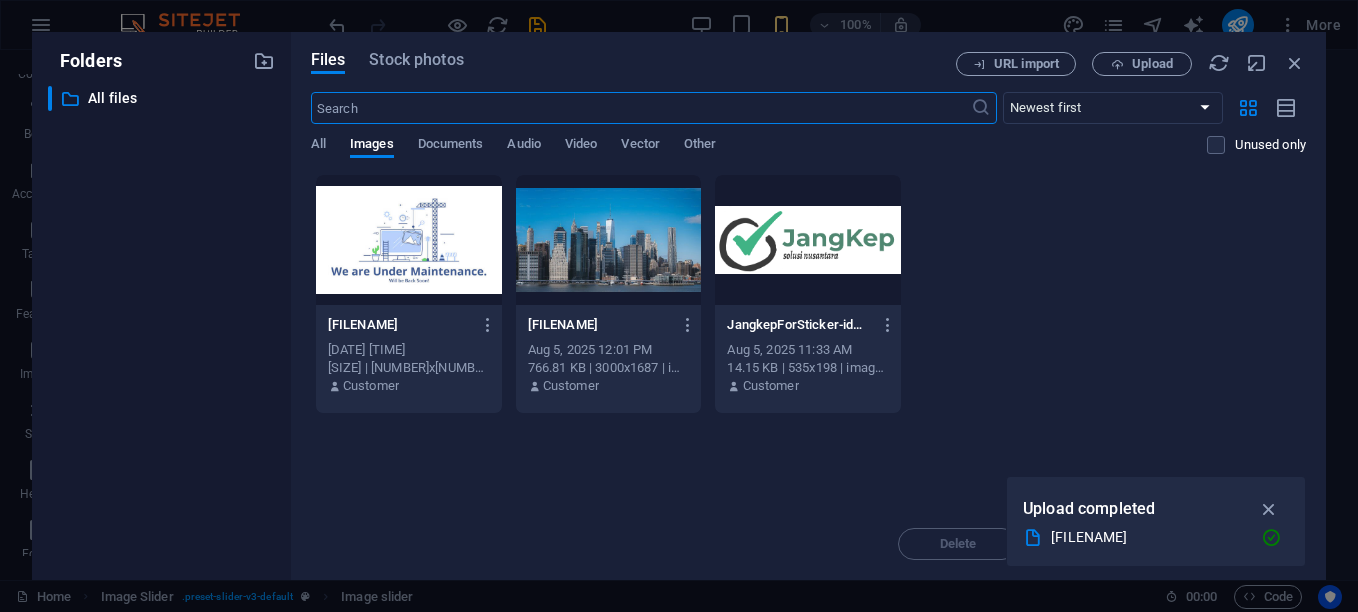 click at bounding box center (409, 240) 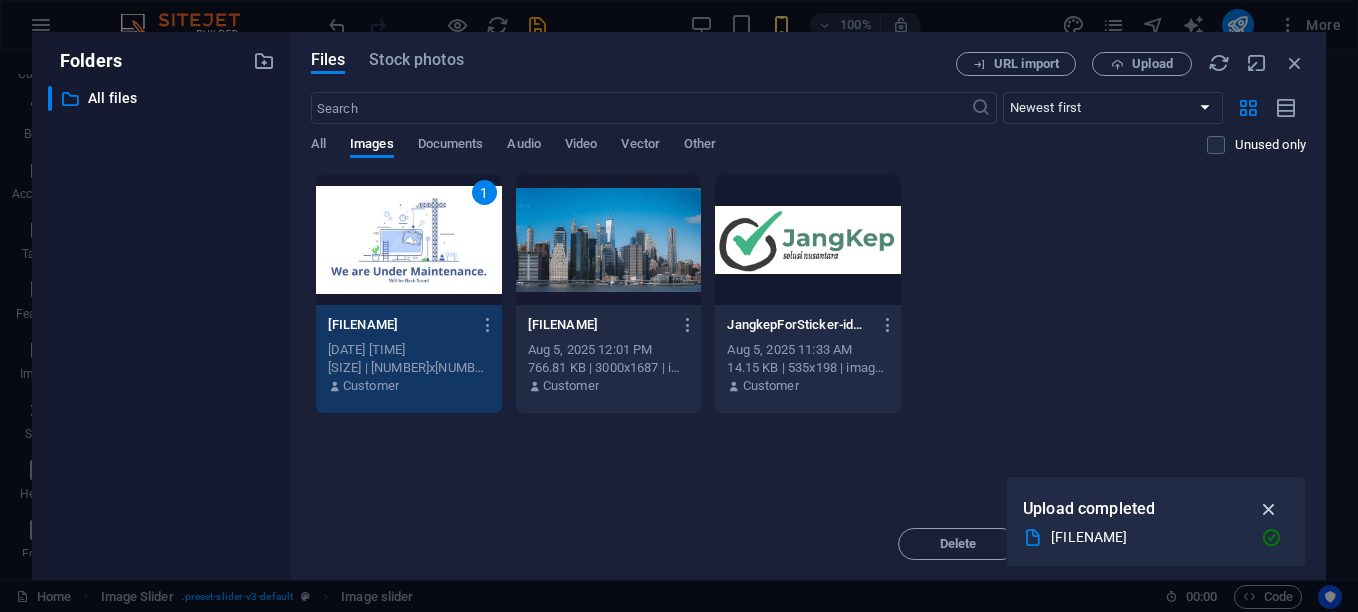 click at bounding box center (1269, 509) 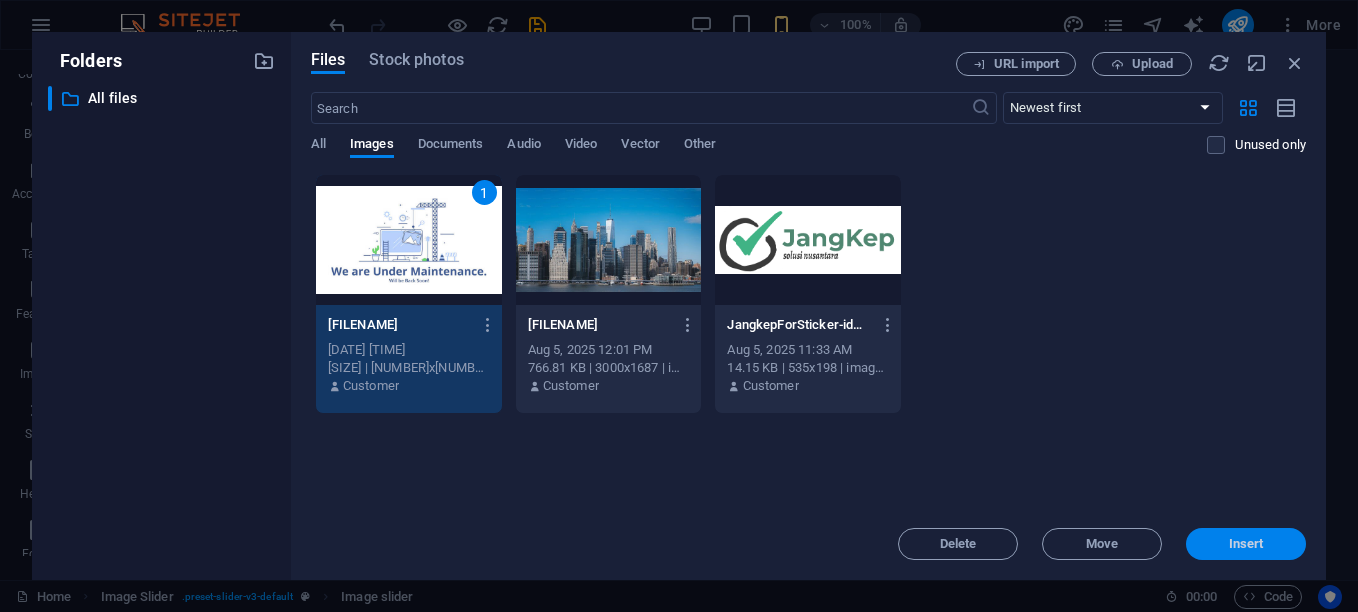 click on "Insert" at bounding box center (1246, 544) 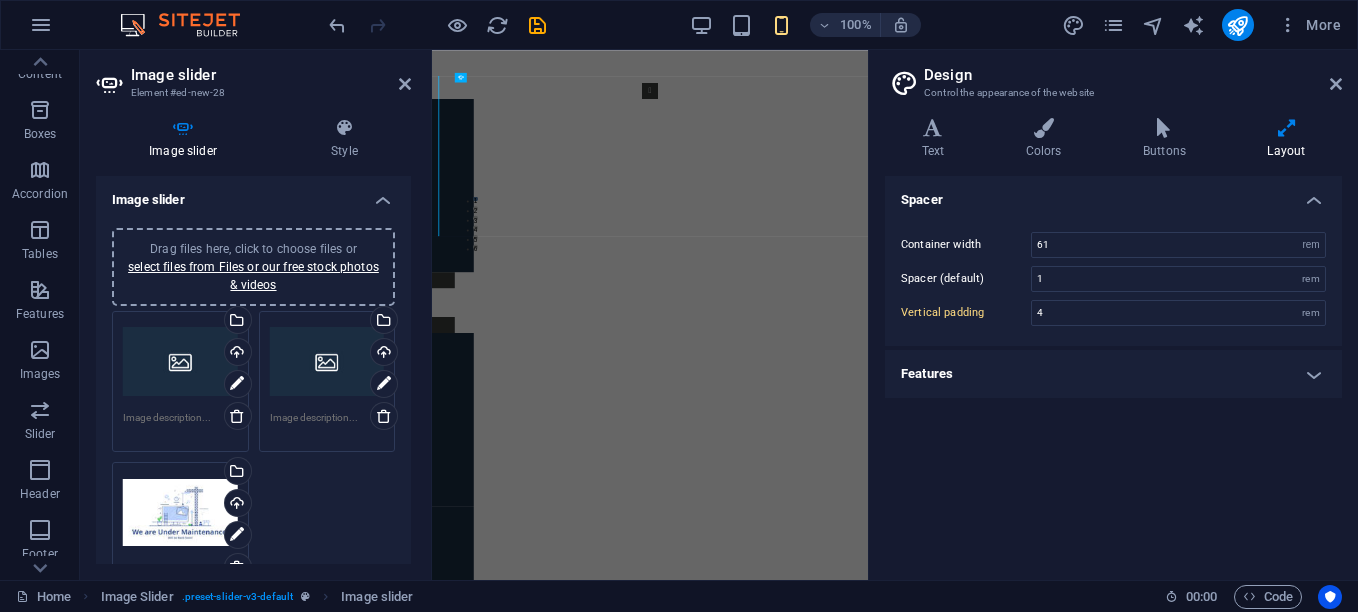type on "5" 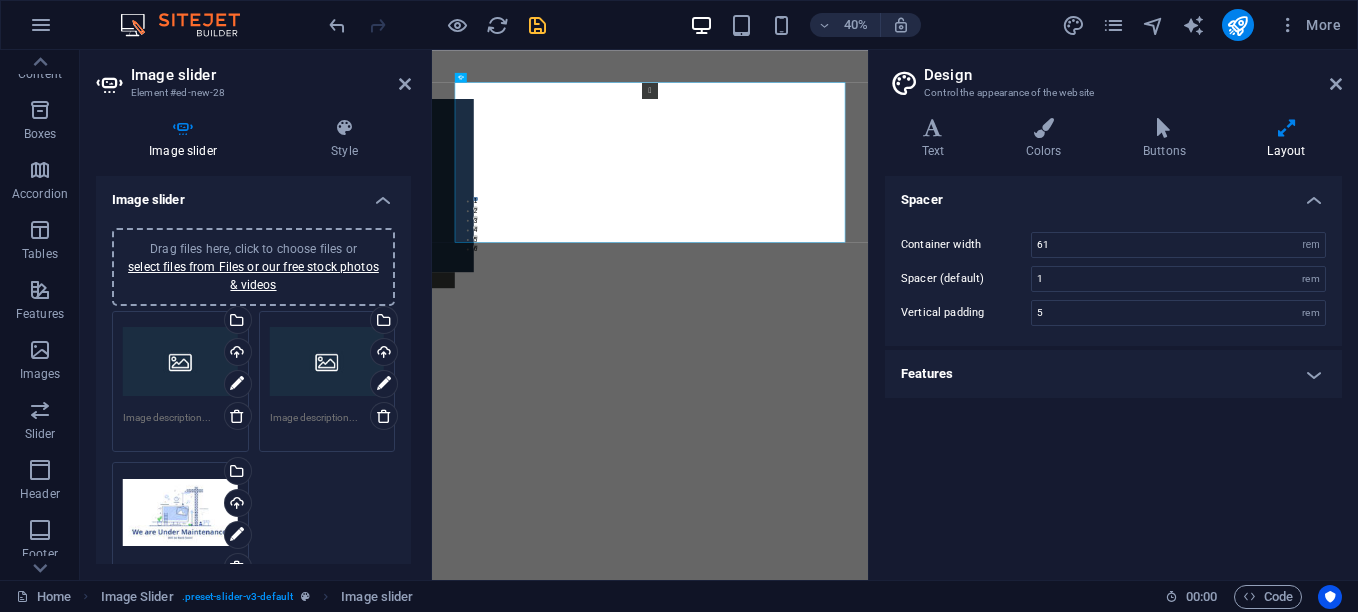 click at bounding box center [537, 25] 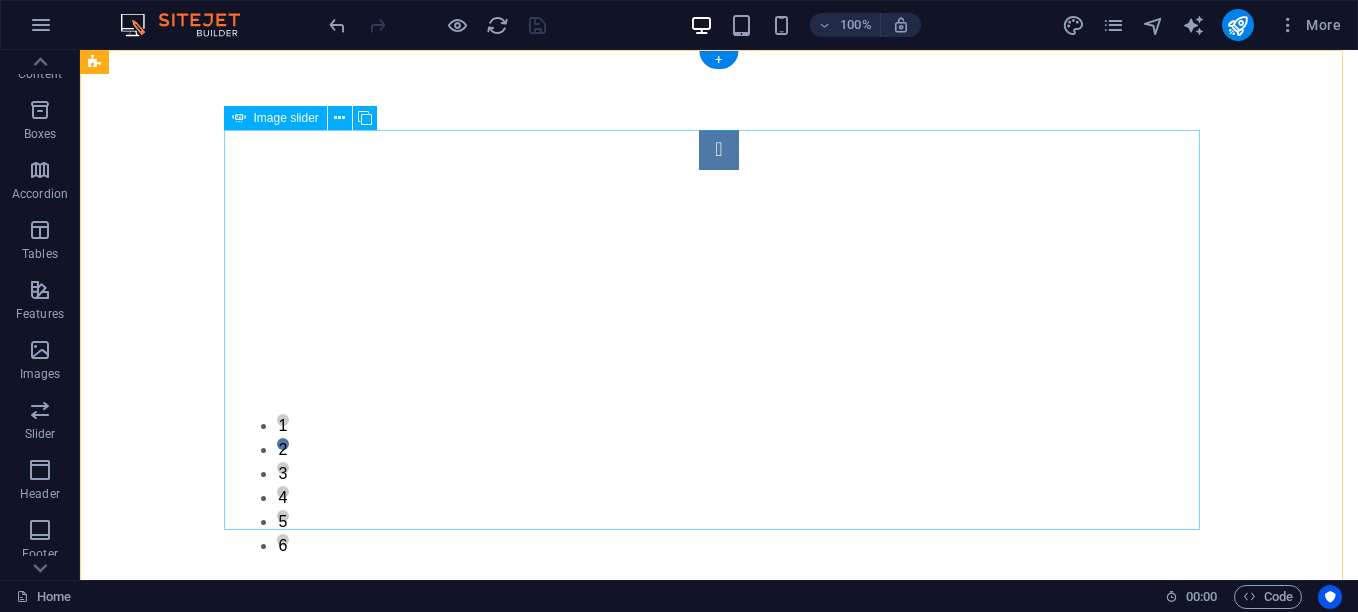 click at bounding box center (719, 150) 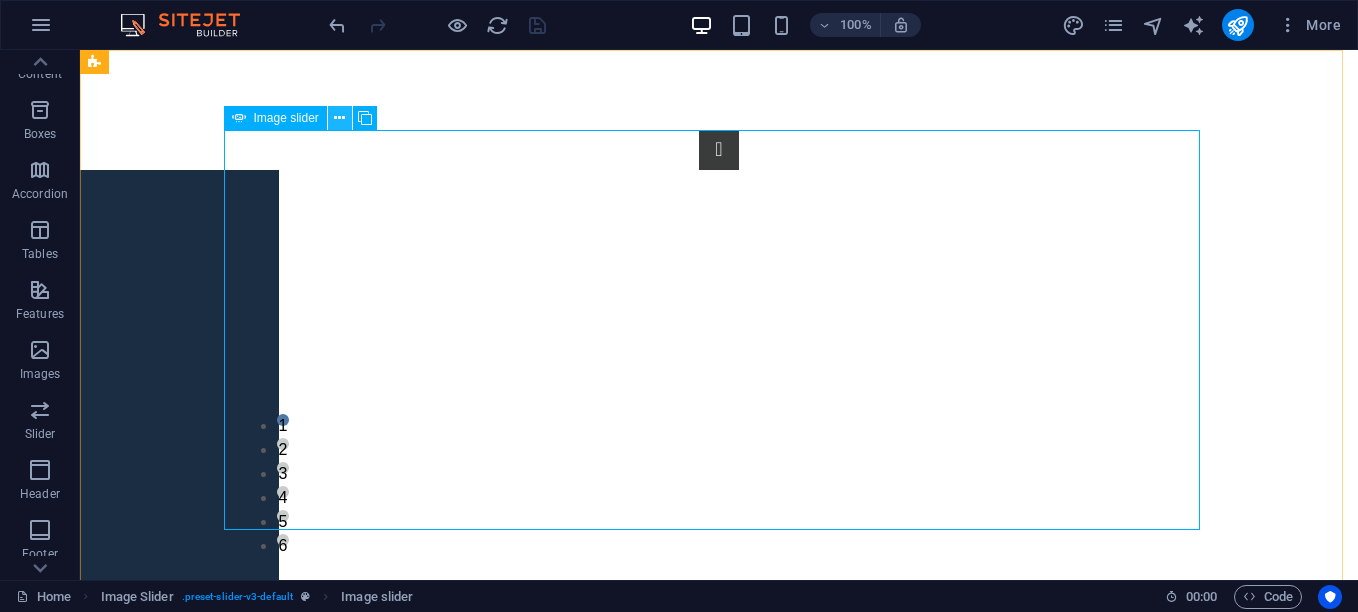 click at bounding box center (339, 118) 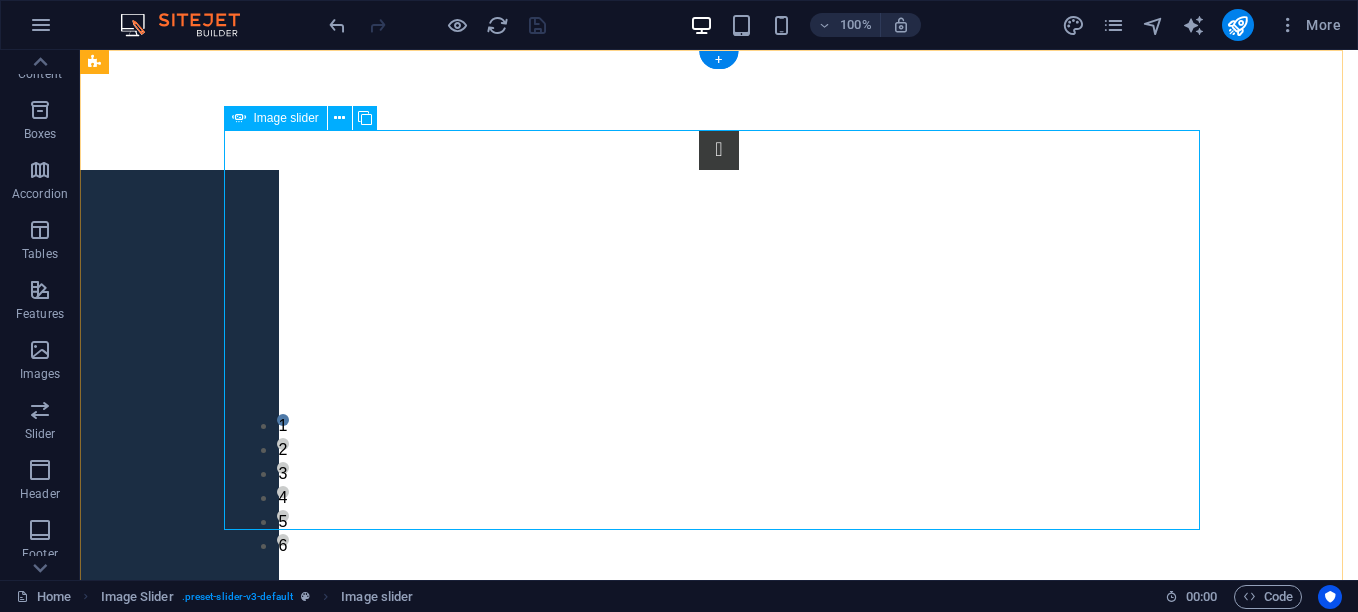 click on "[NUMBER] [NUMBER] [NUMBER] [NUMBER] [NUMBER] [NUMBER] [NUMBER] [NUMBER] [NUMBER]" at bounding box center (719, 330) 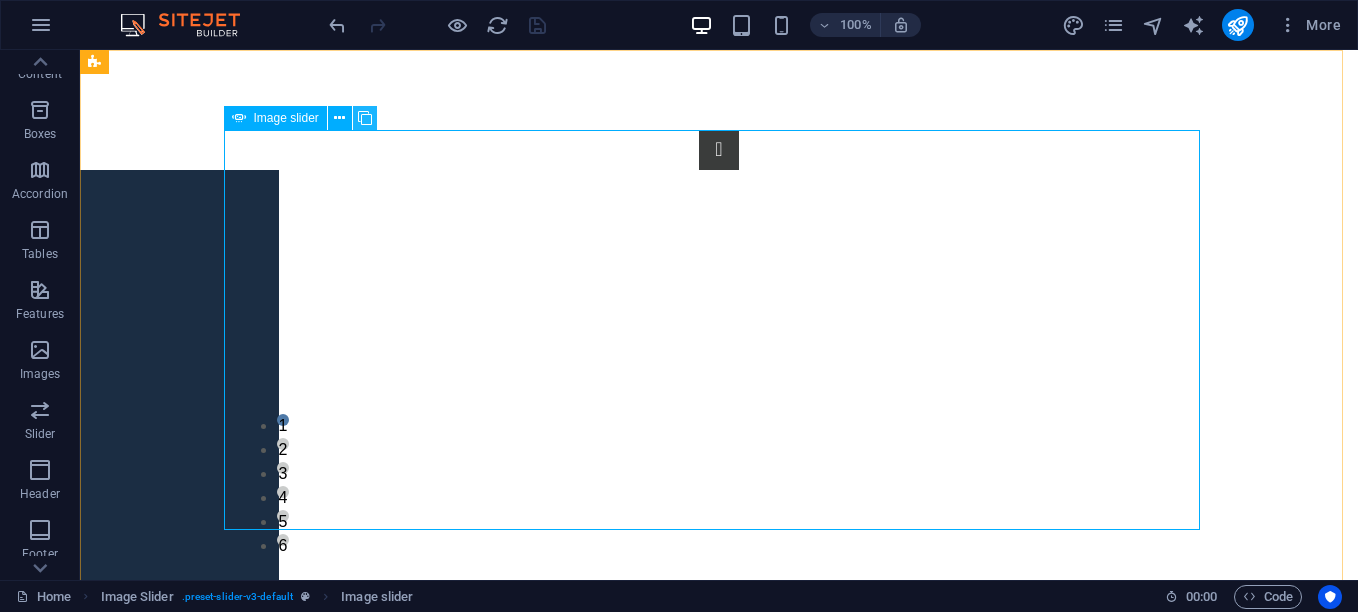 click at bounding box center (365, 118) 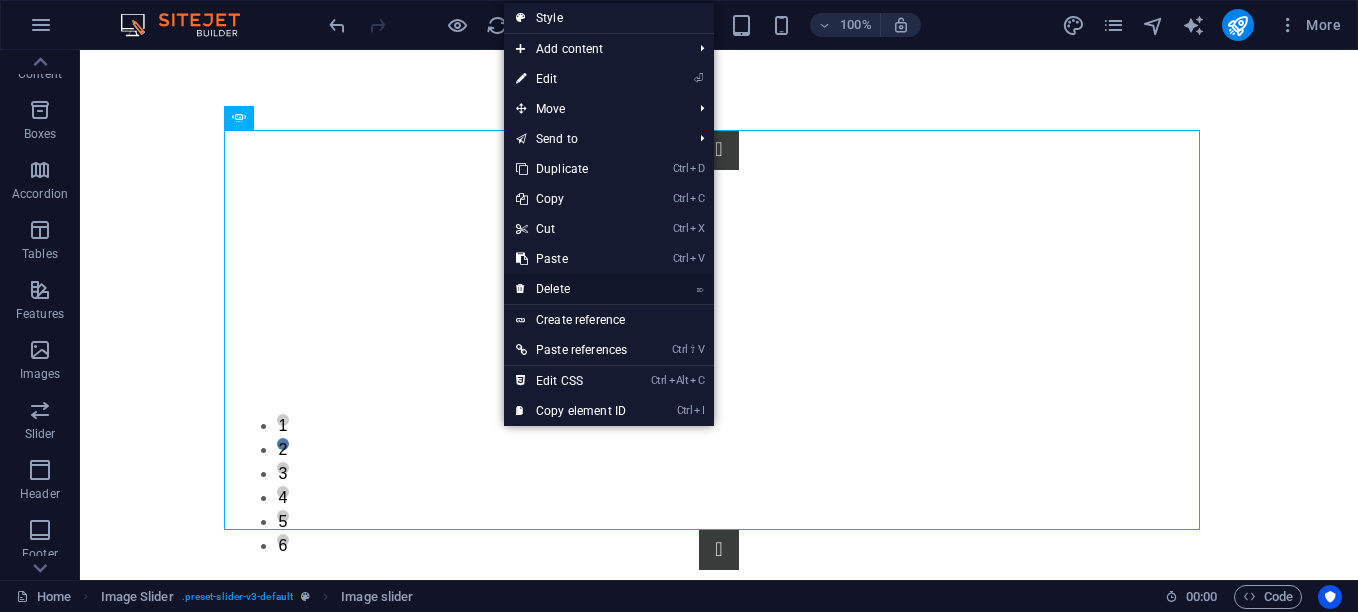 click on "⌦  Delete" at bounding box center (571, 289) 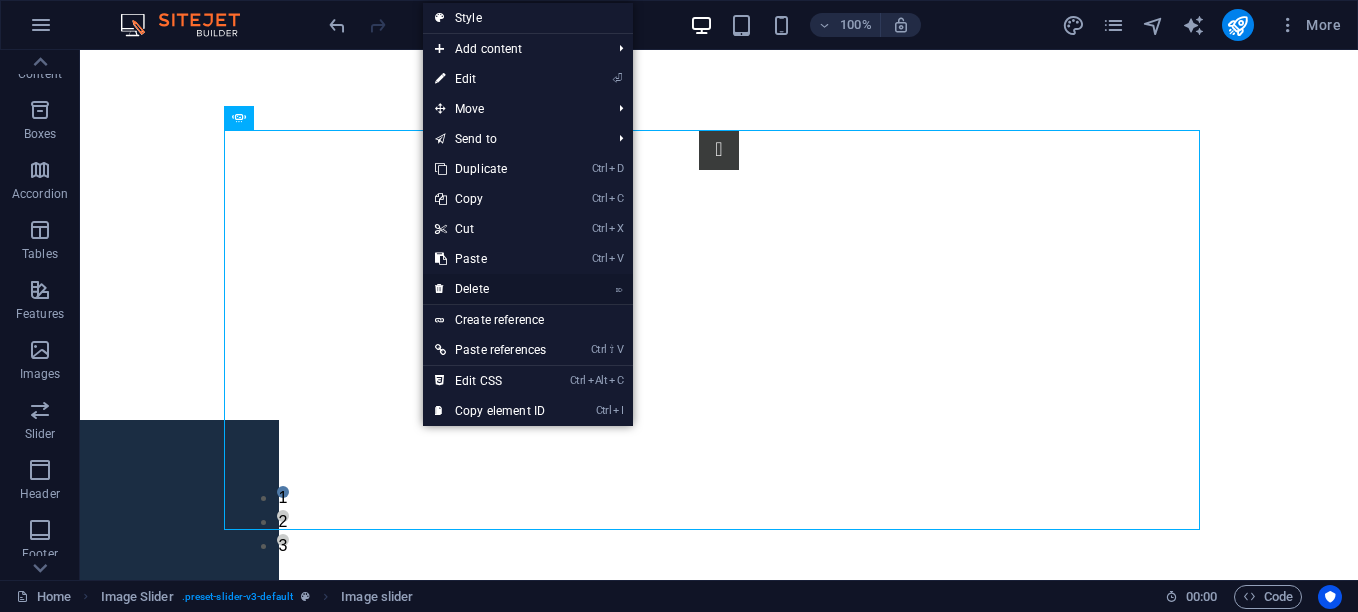 click on "⌦  Delete" at bounding box center [490, 289] 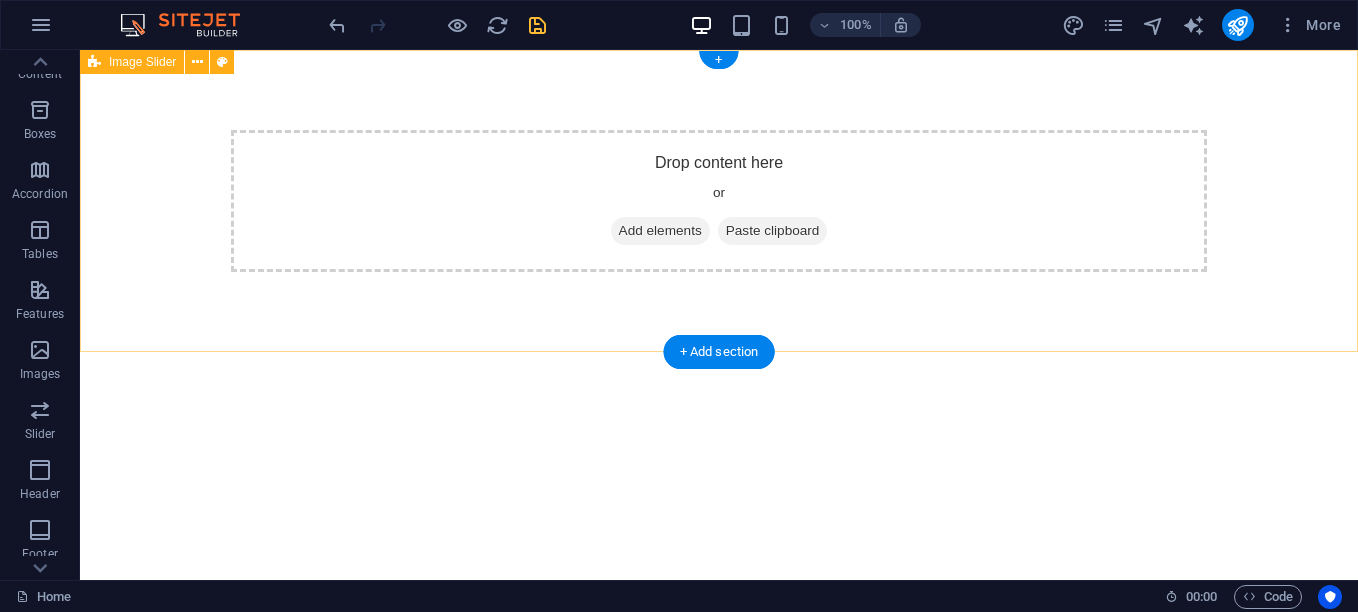 click on "Add elements" at bounding box center [660, 231] 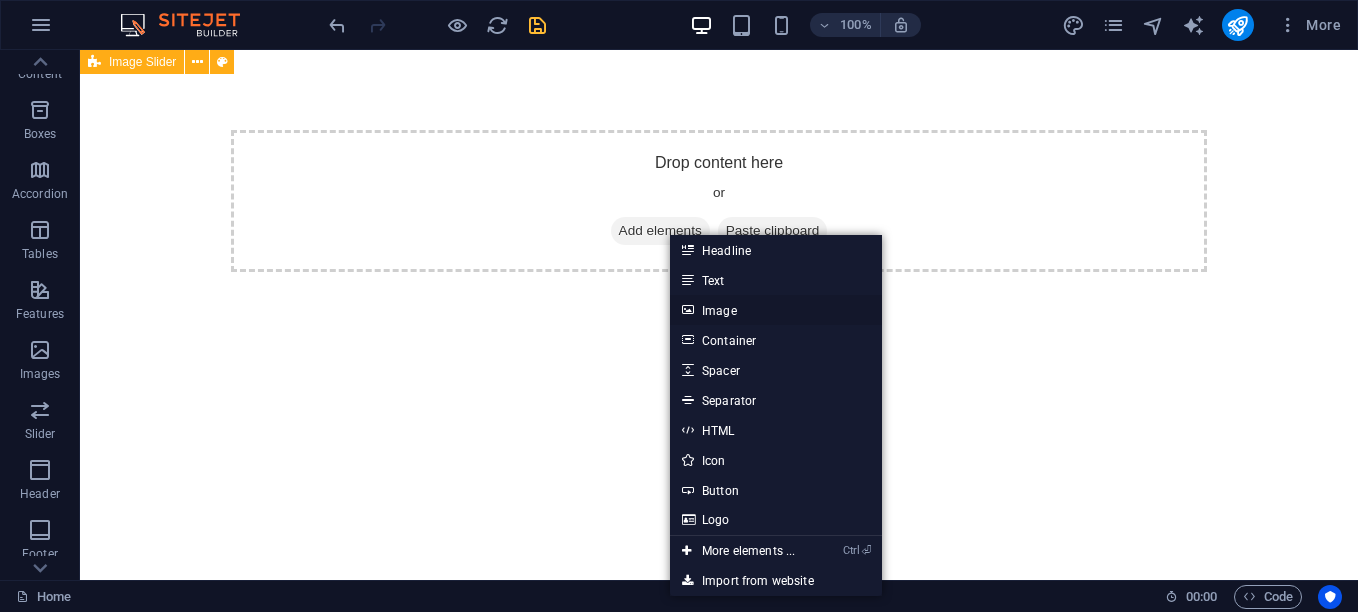drag, startPoint x: 717, startPoint y: 310, endPoint x: 316, endPoint y: 291, distance: 401.44986 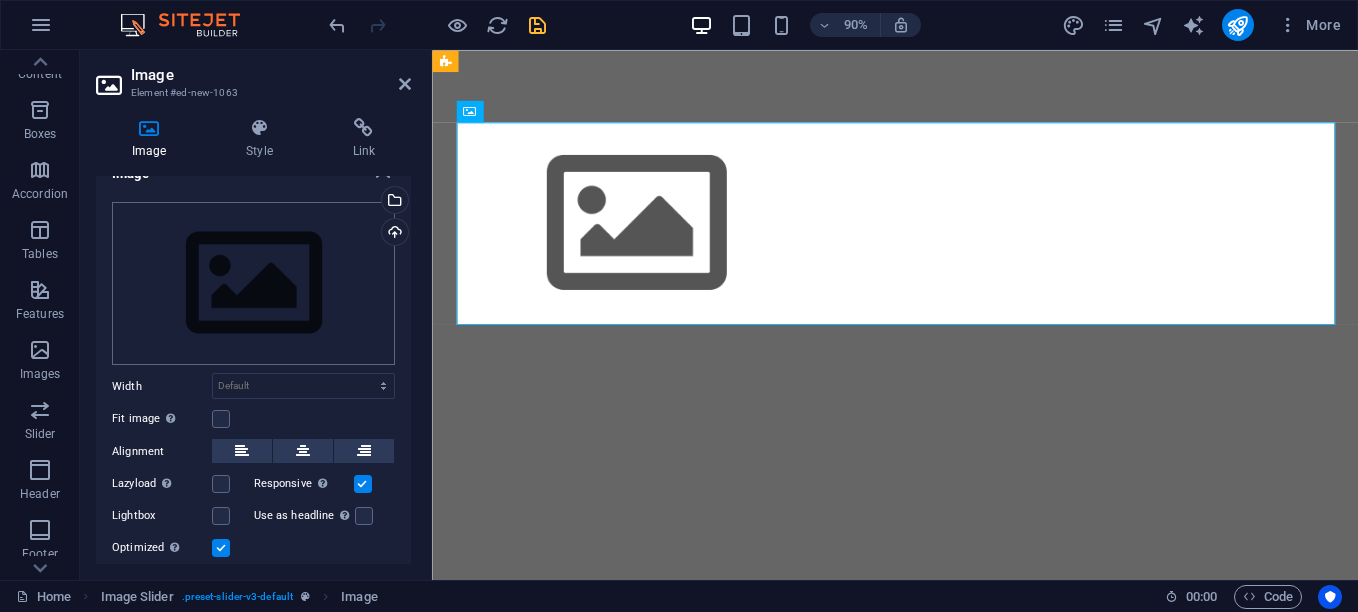 scroll, scrollTop: 0, scrollLeft: 0, axis: both 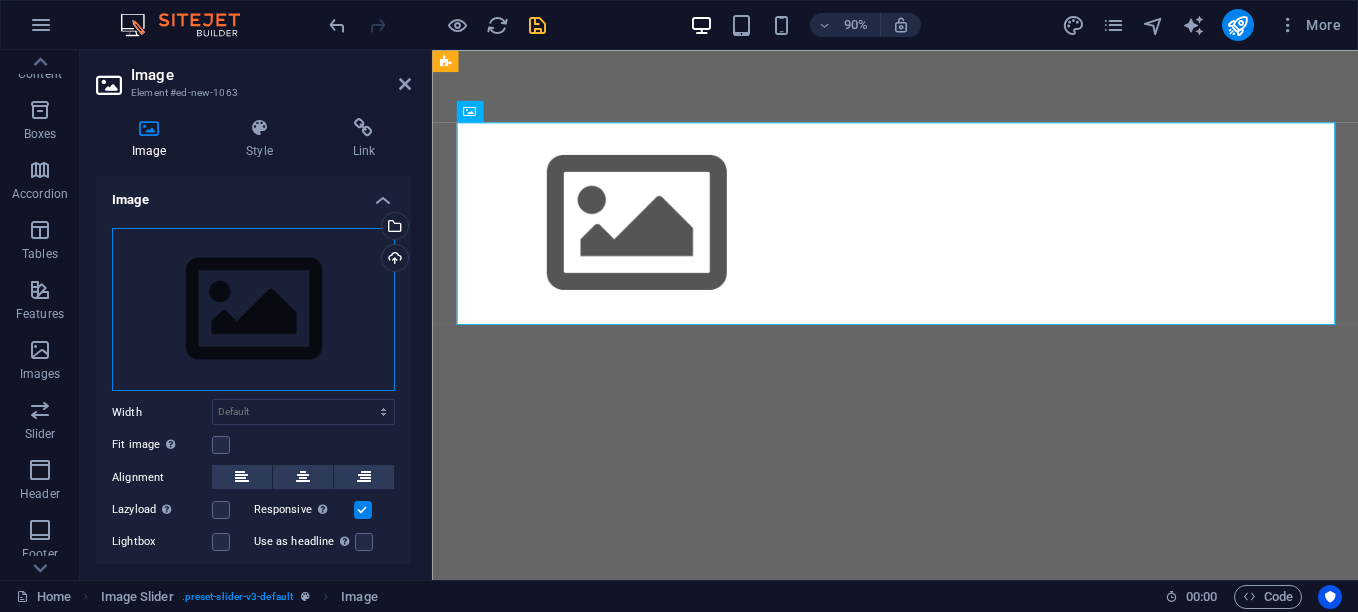 click on "Drag files here, click to choose files or select files from Files or our free stock photos & videos" at bounding box center [253, 310] 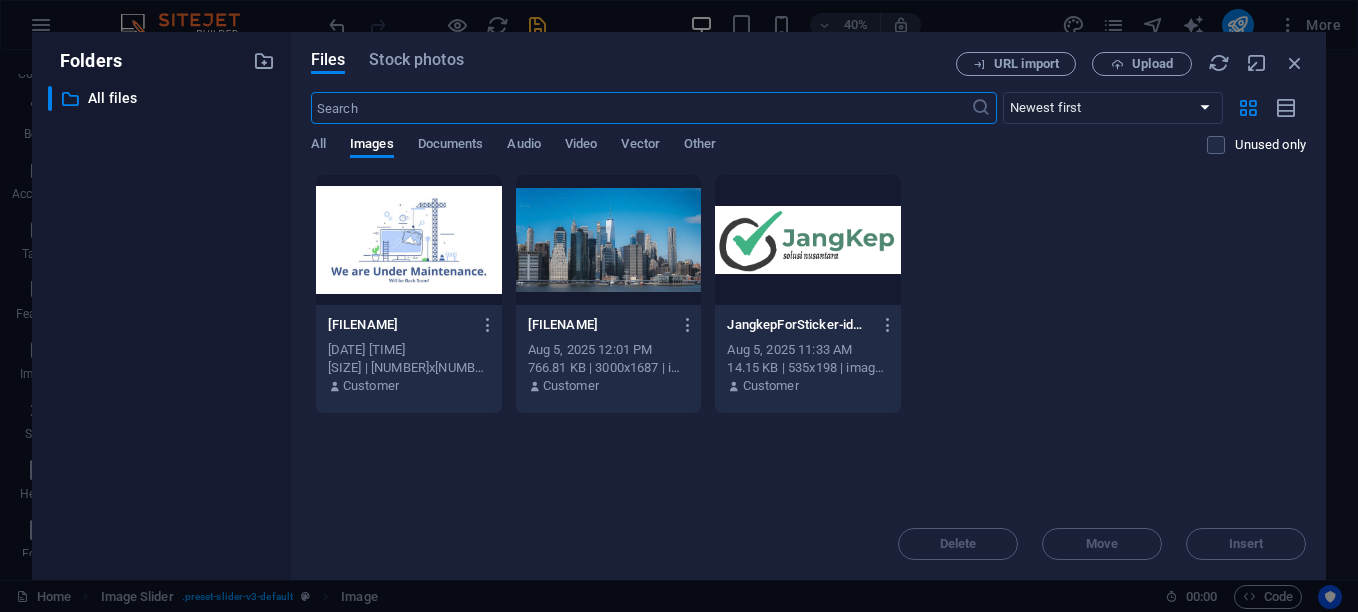 click at bounding box center [409, 240] 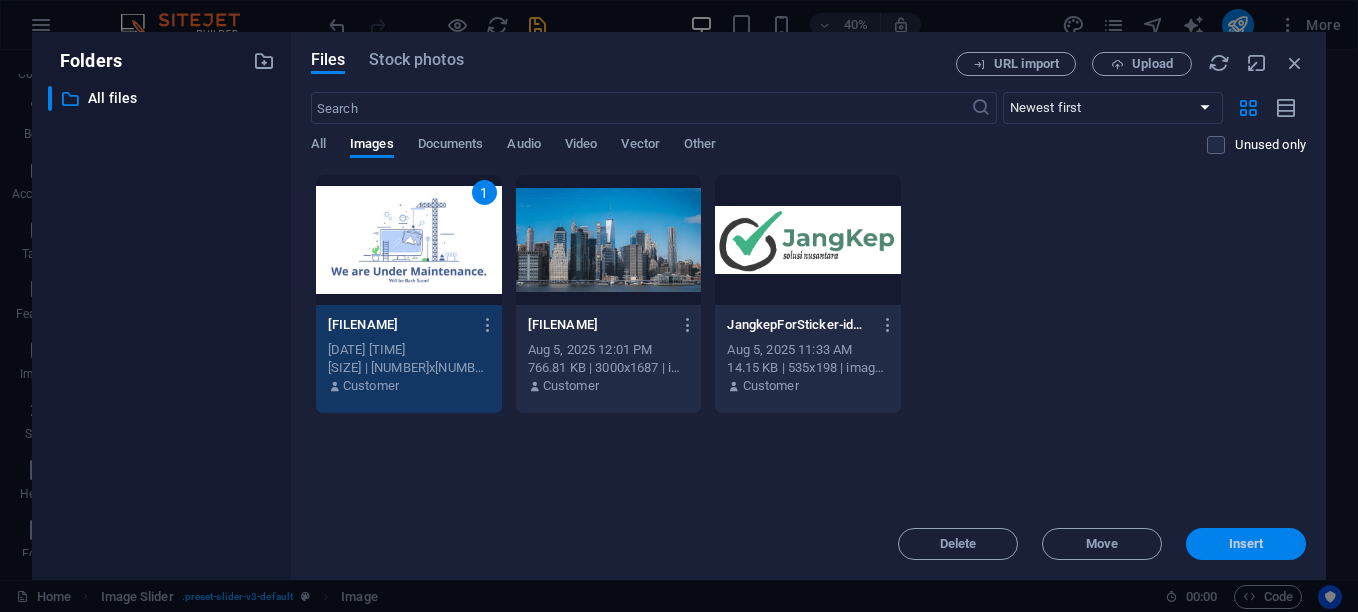 click on "Insert" at bounding box center [1246, 544] 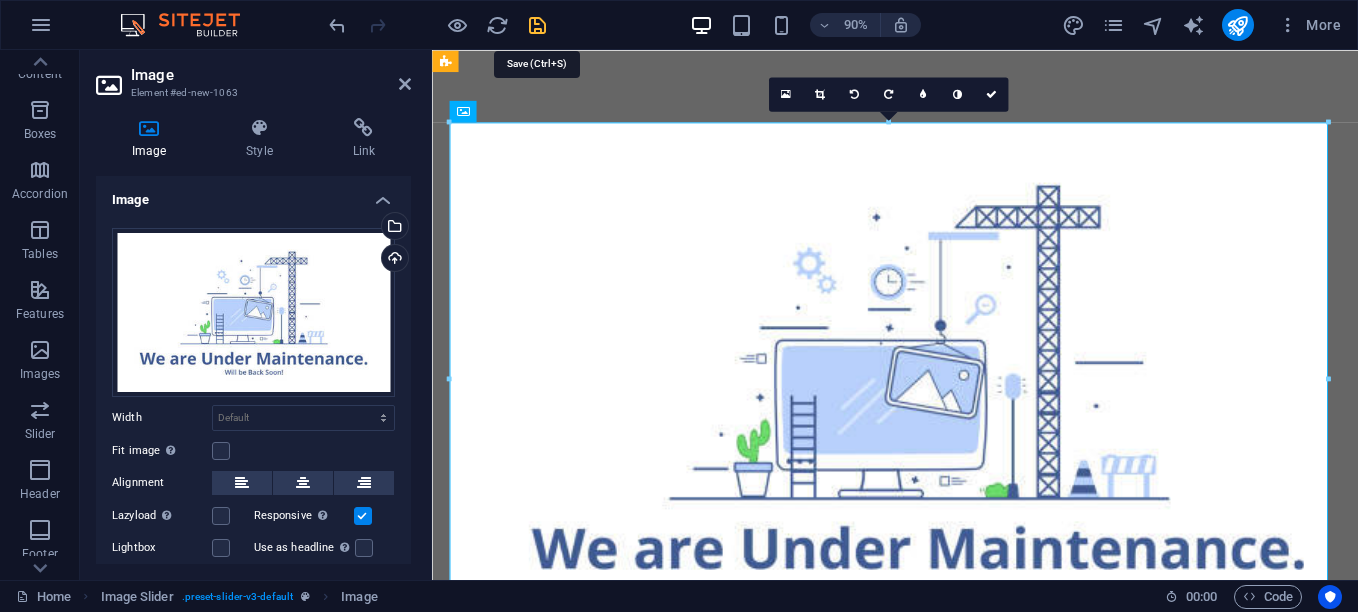 click at bounding box center [537, 25] 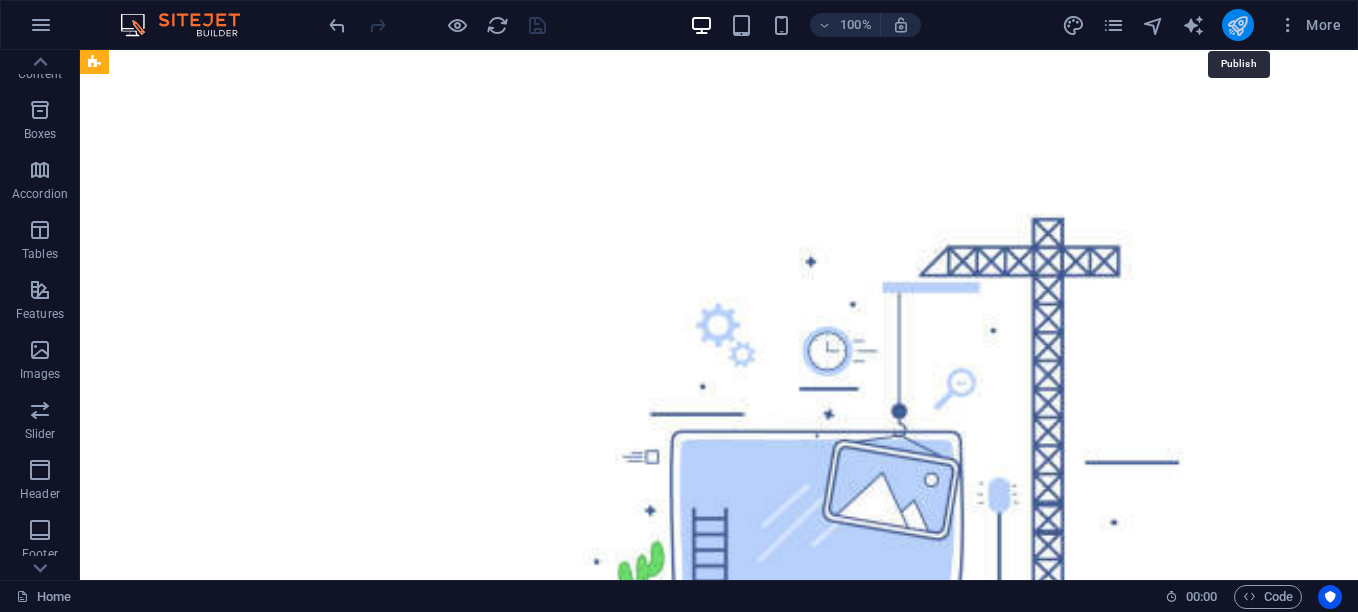 click at bounding box center (1237, 25) 